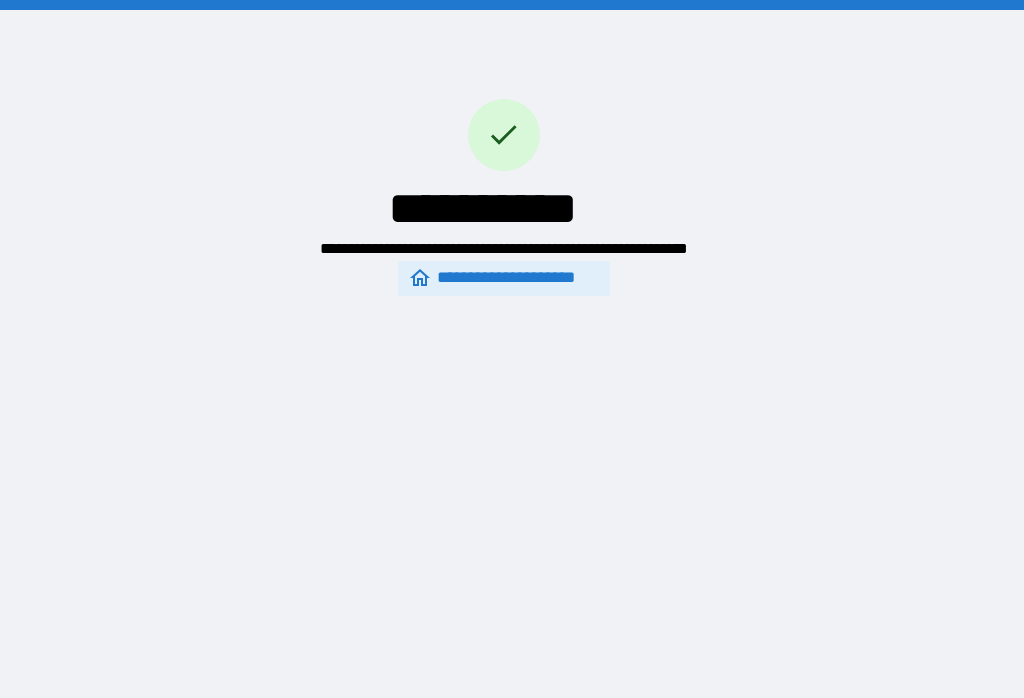 scroll, scrollTop: 31, scrollLeft: 0, axis: vertical 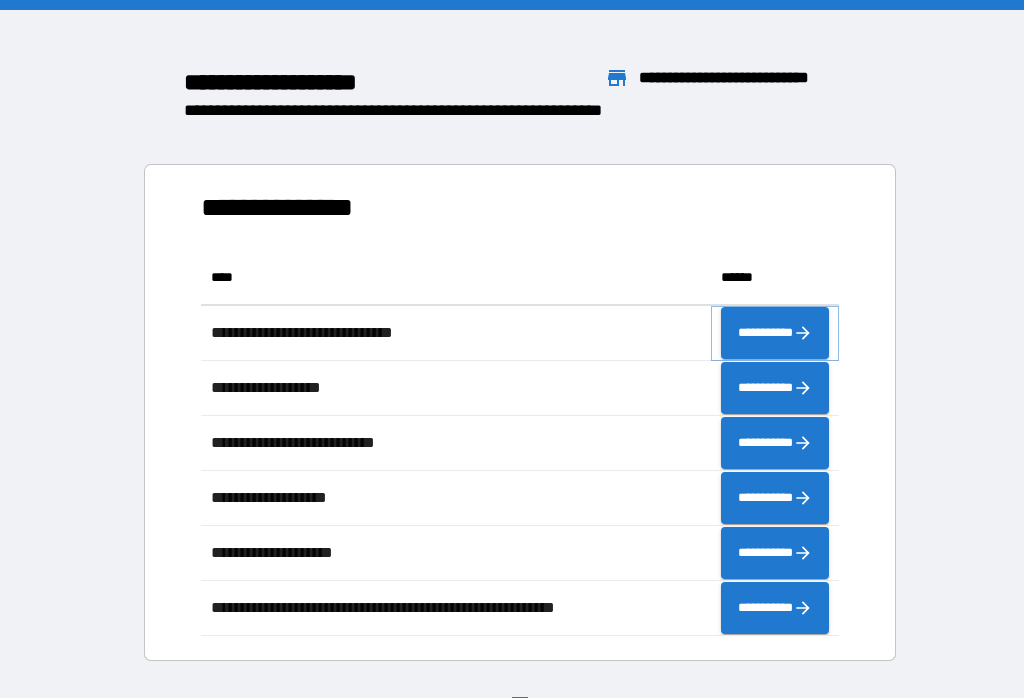 click on "**********" at bounding box center (775, 333) 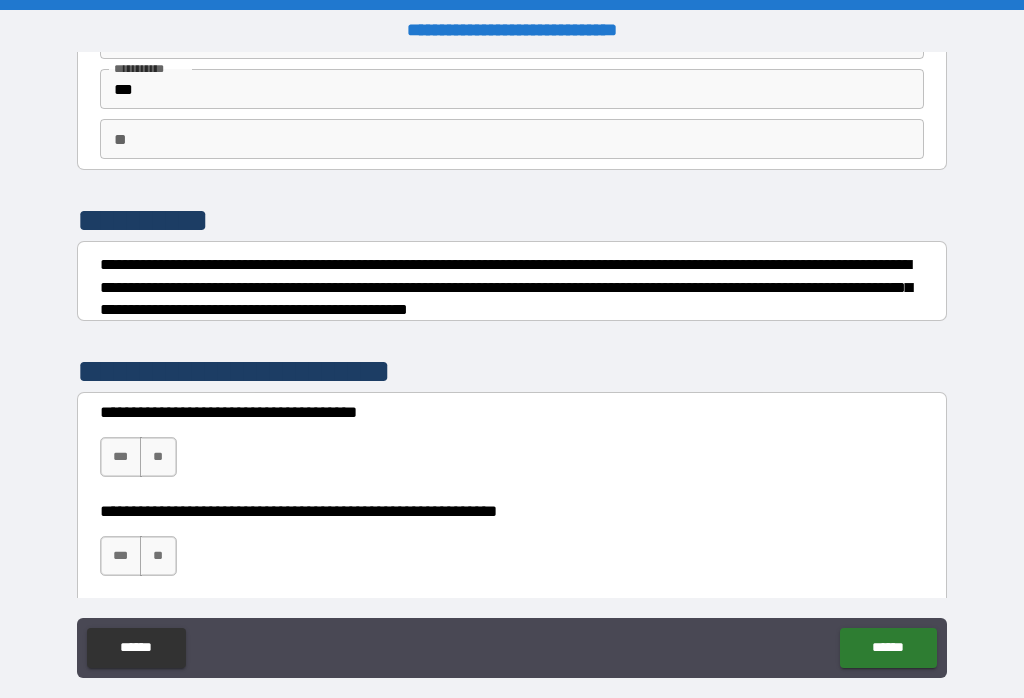 scroll, scrollTop: 128, scrollLeft: 0, axis: vertical 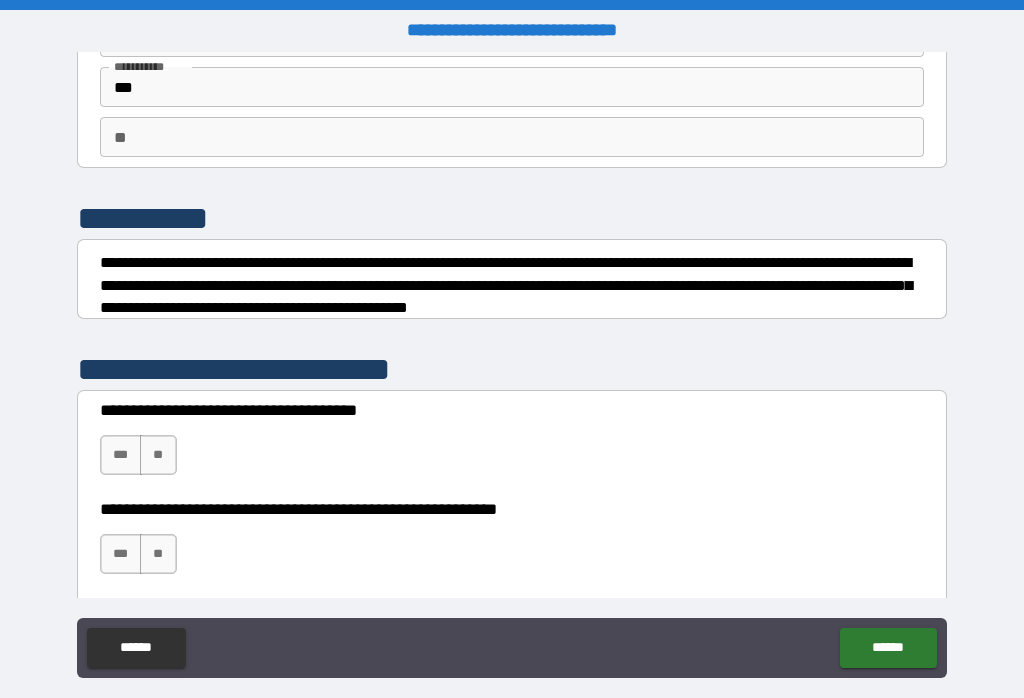 click on "***" at bounding box center [121, 455] 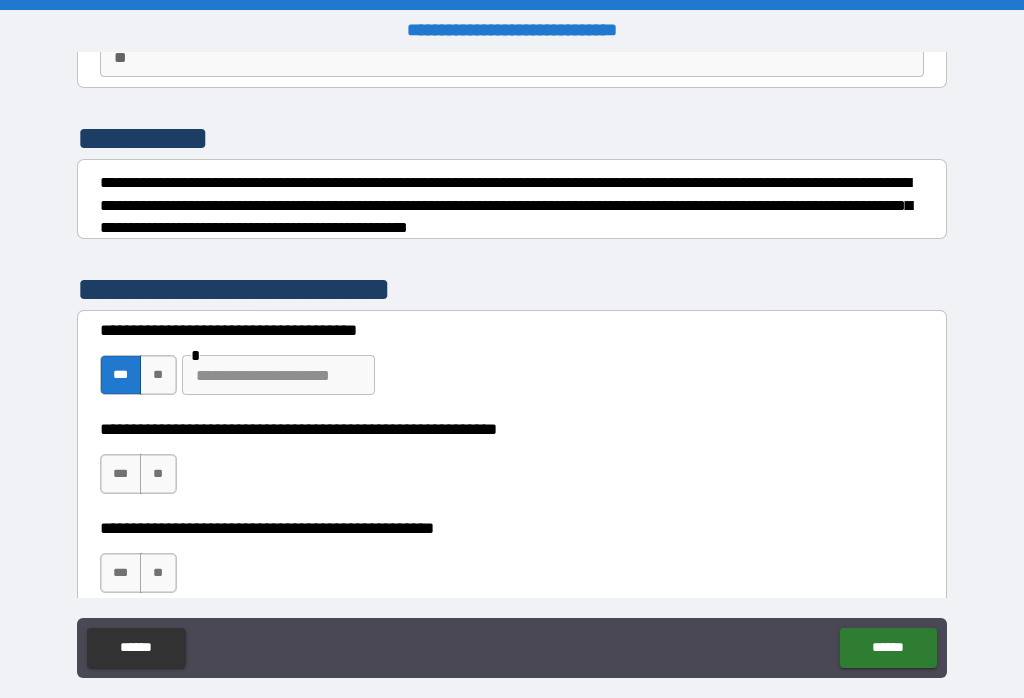 scroll, scrollTop: 210, scrollLeft: 0, axis: vertical 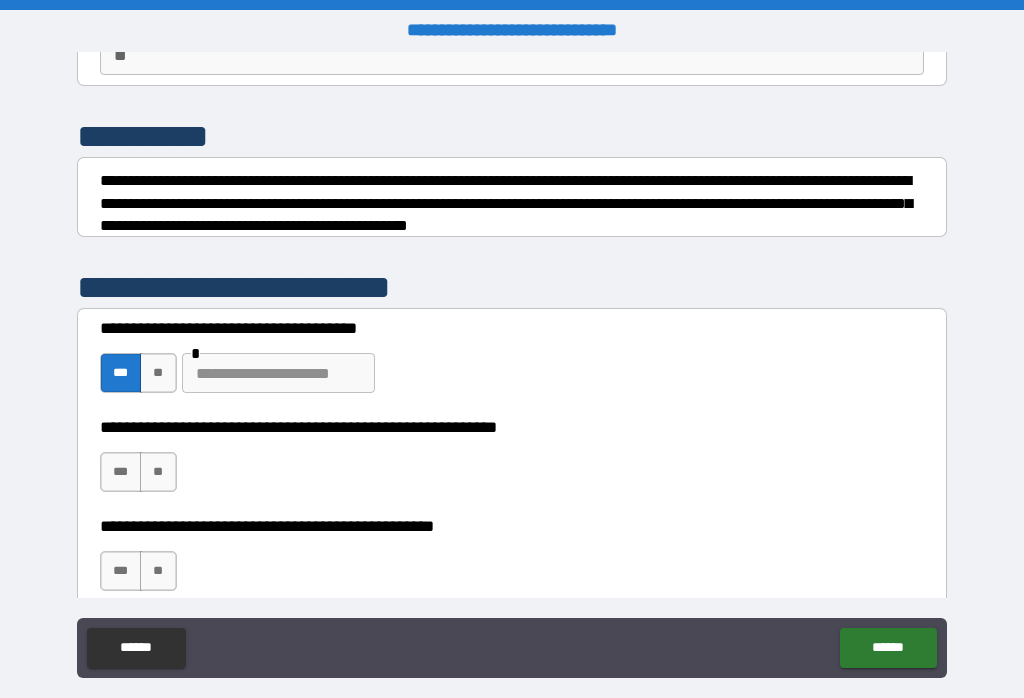 click on "**" at bounding box center [158, 472] 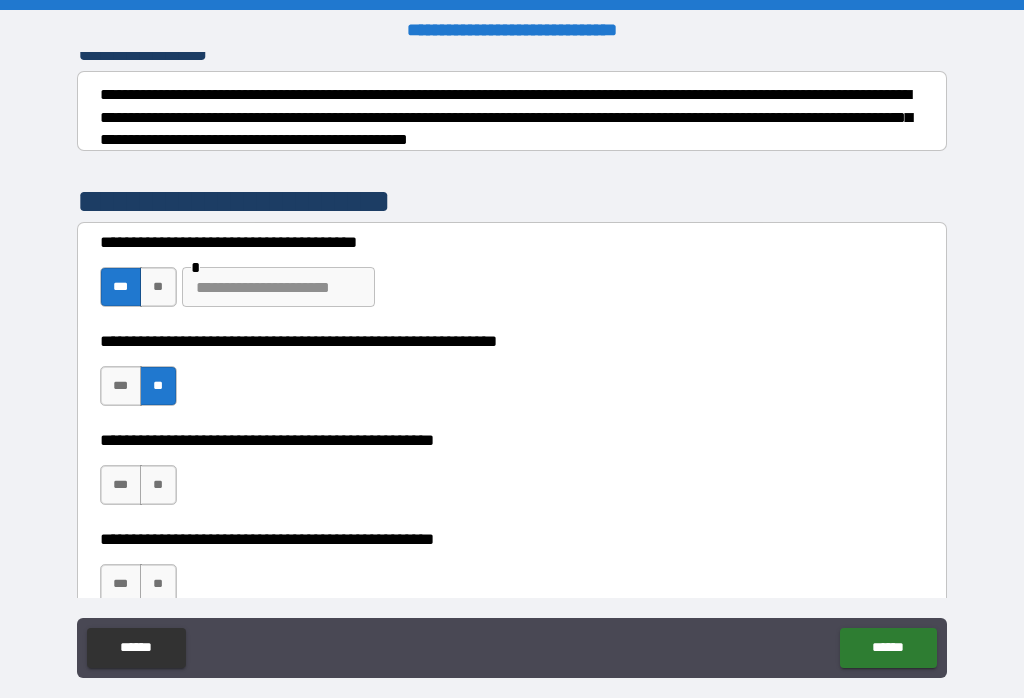 scroll, scrollTop: 312, scrollLeft: 0, axis: vertical 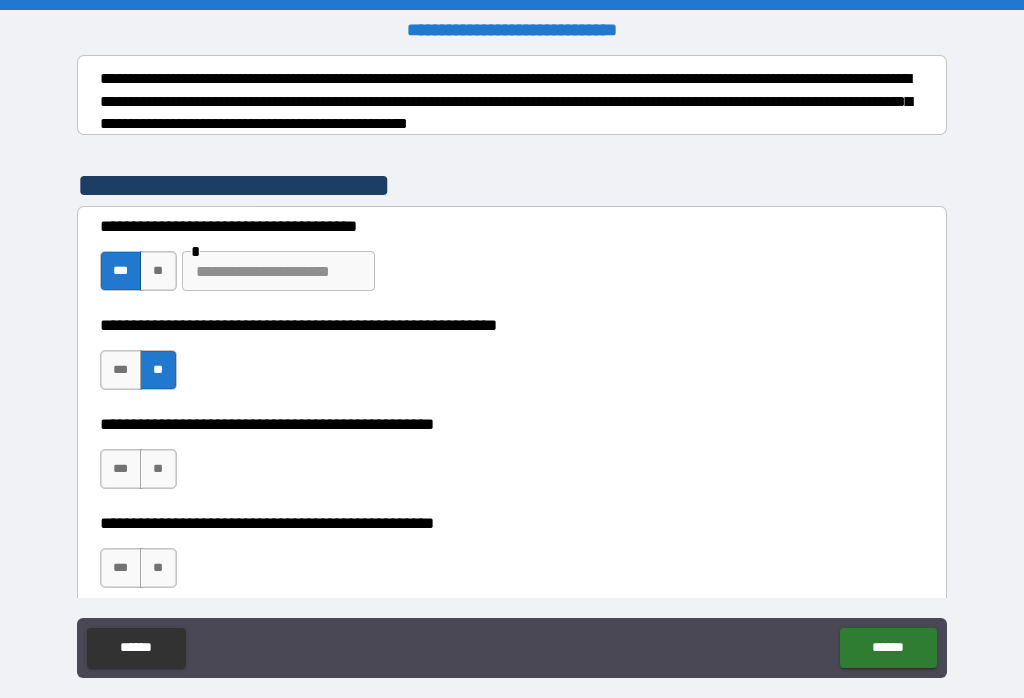 click on "**" at bounding box center [158, 469] 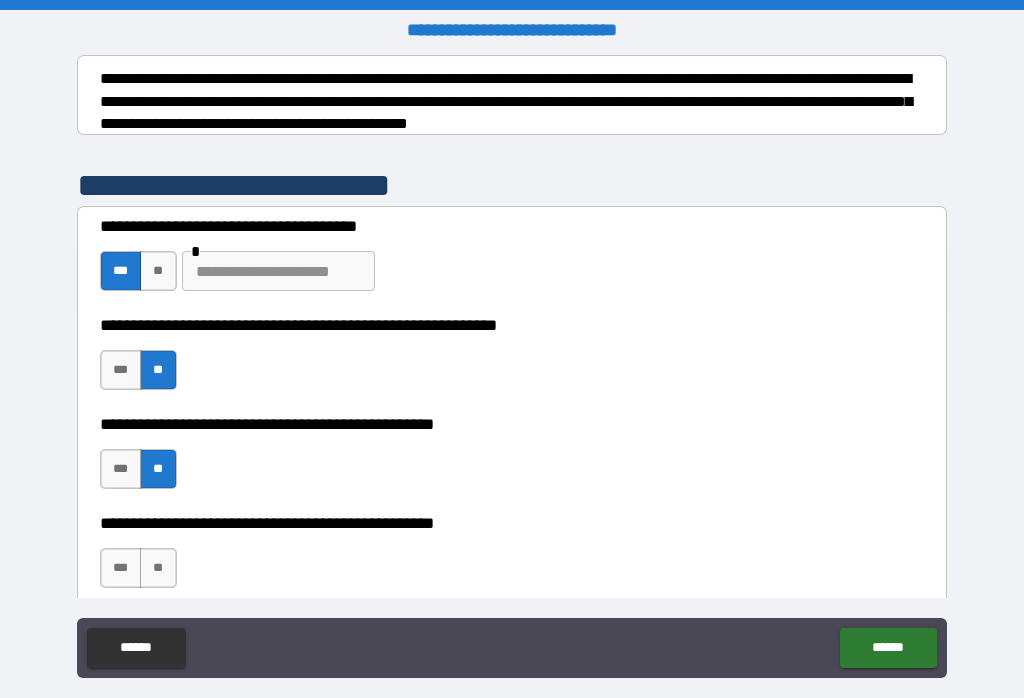 click on "**" at bounding box center (158, 568) 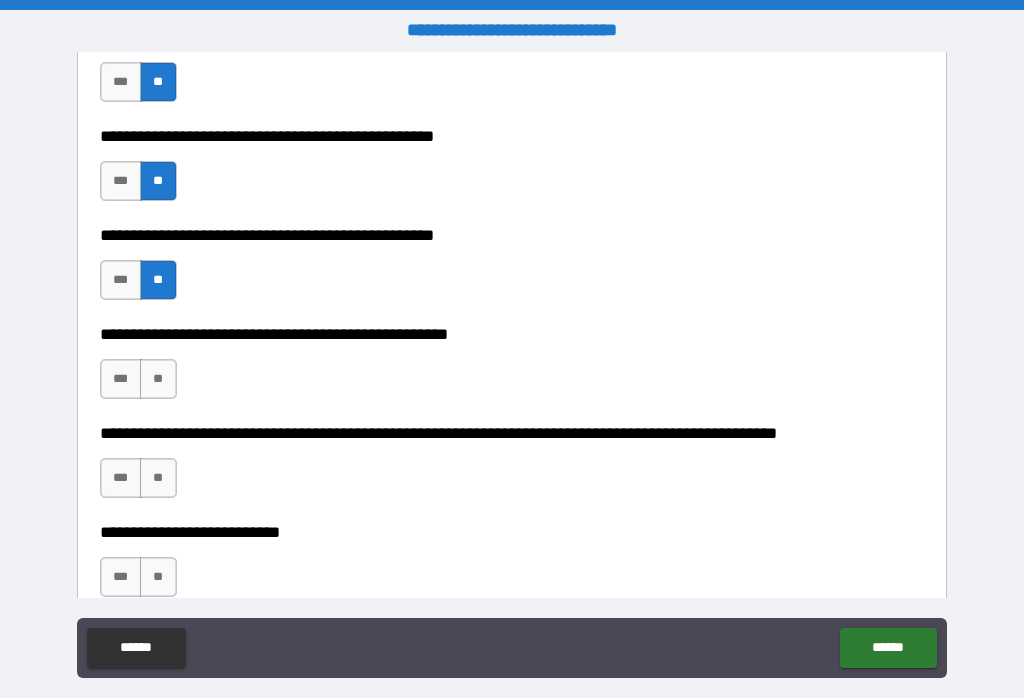 scroll, scrollTop: 612, scrollLeft: 0, axis: vertical 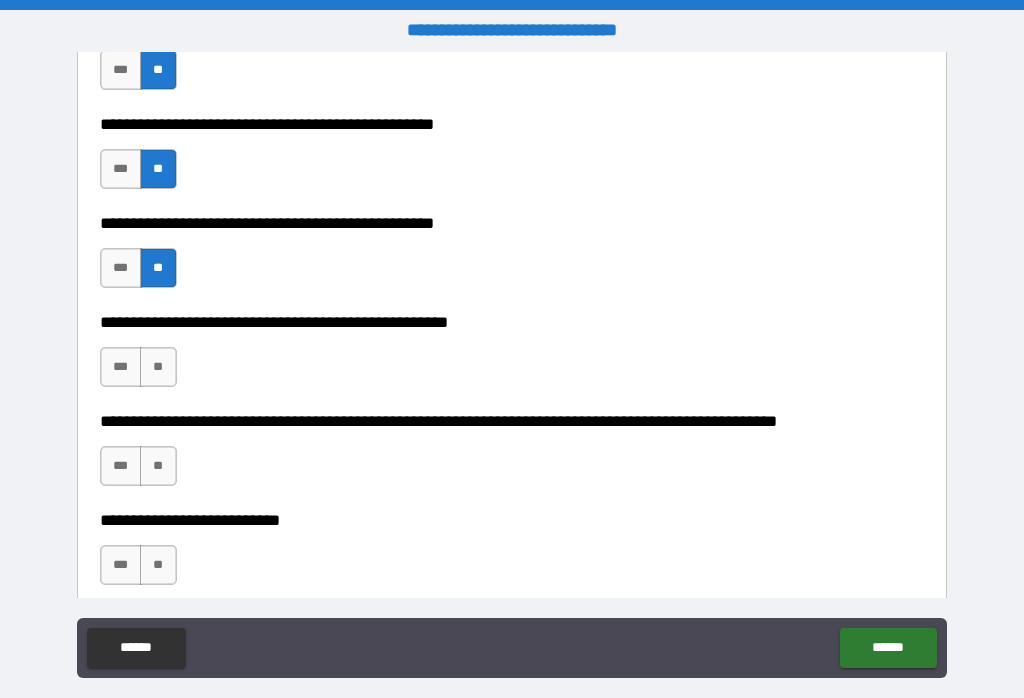 click on "**" at bounding box center [158, 367] 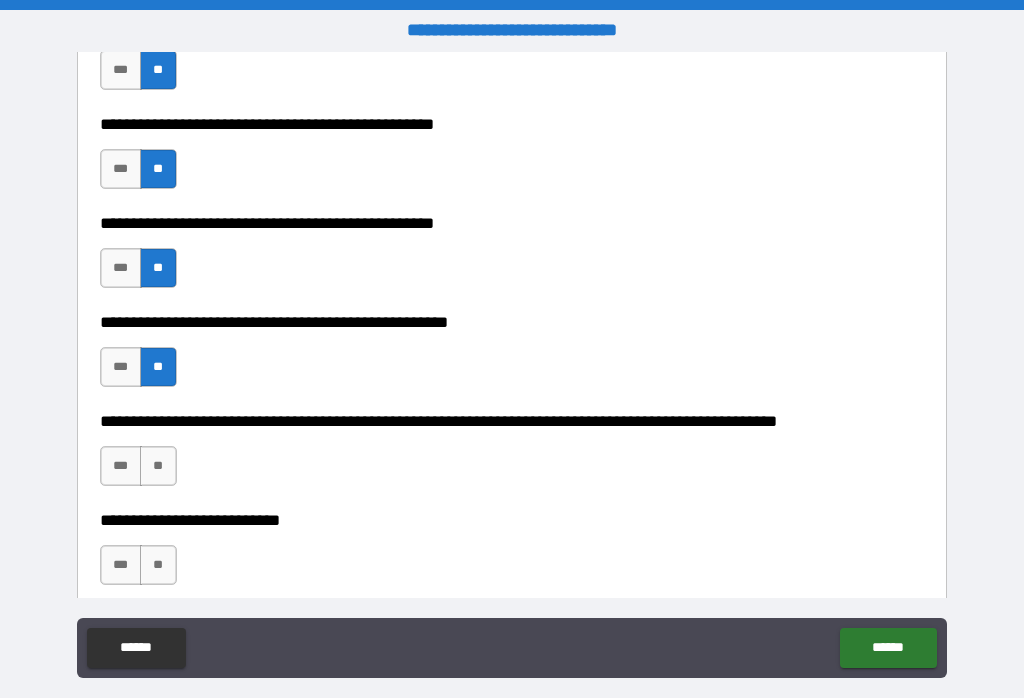 click on "**" at bounding box center [158, 466] 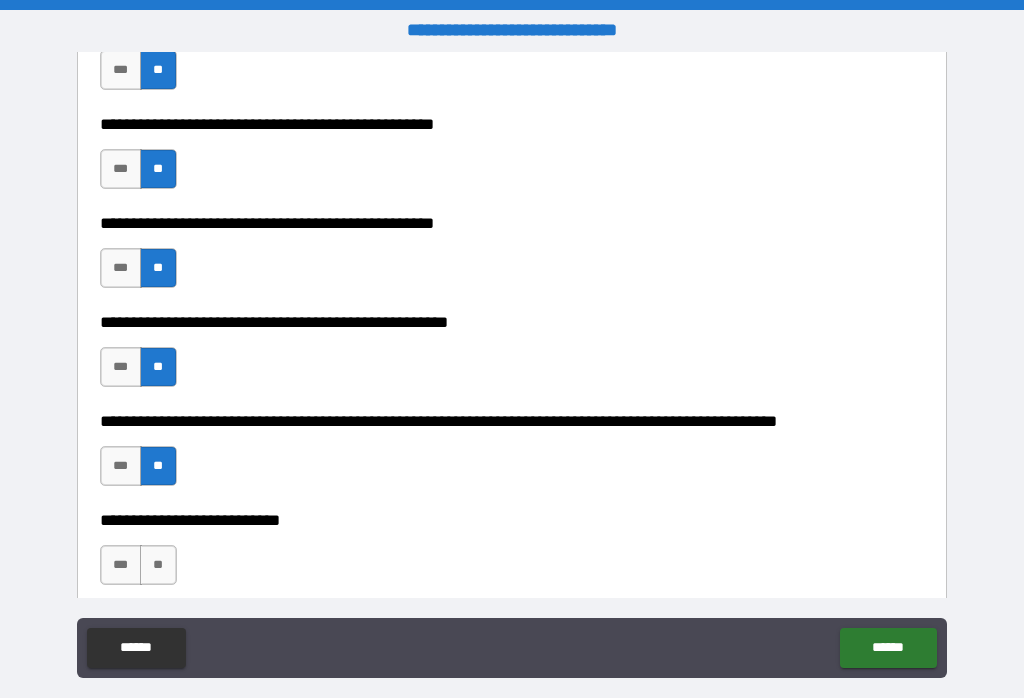 click on "**" at bounding box center (158, 565) 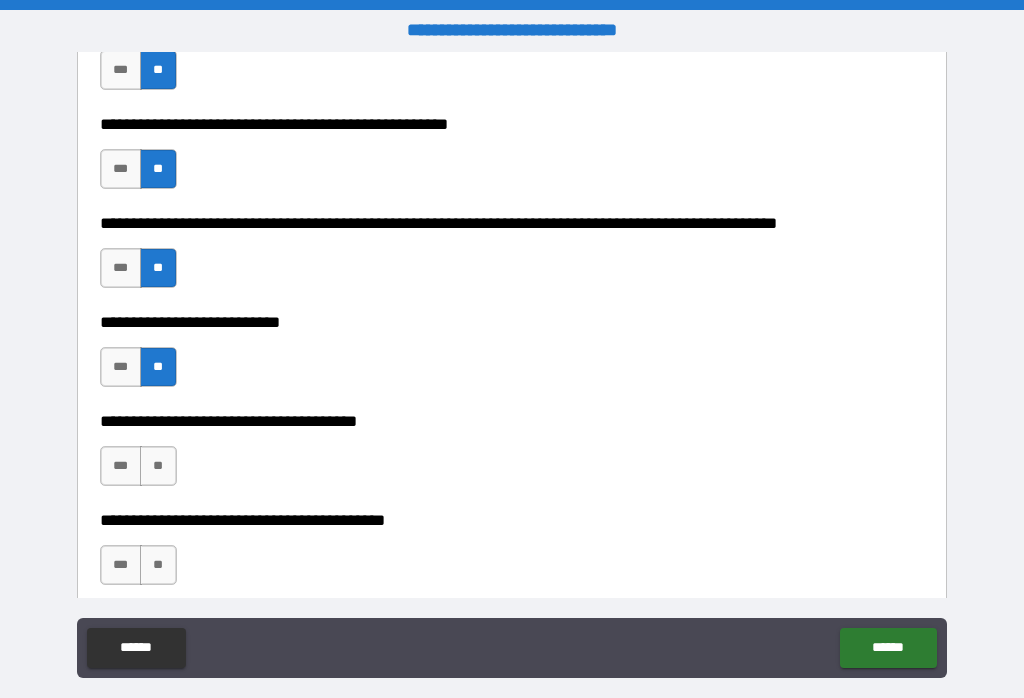 scroll, scrollTop: 827, scrollLeft: 0, axis: vertical 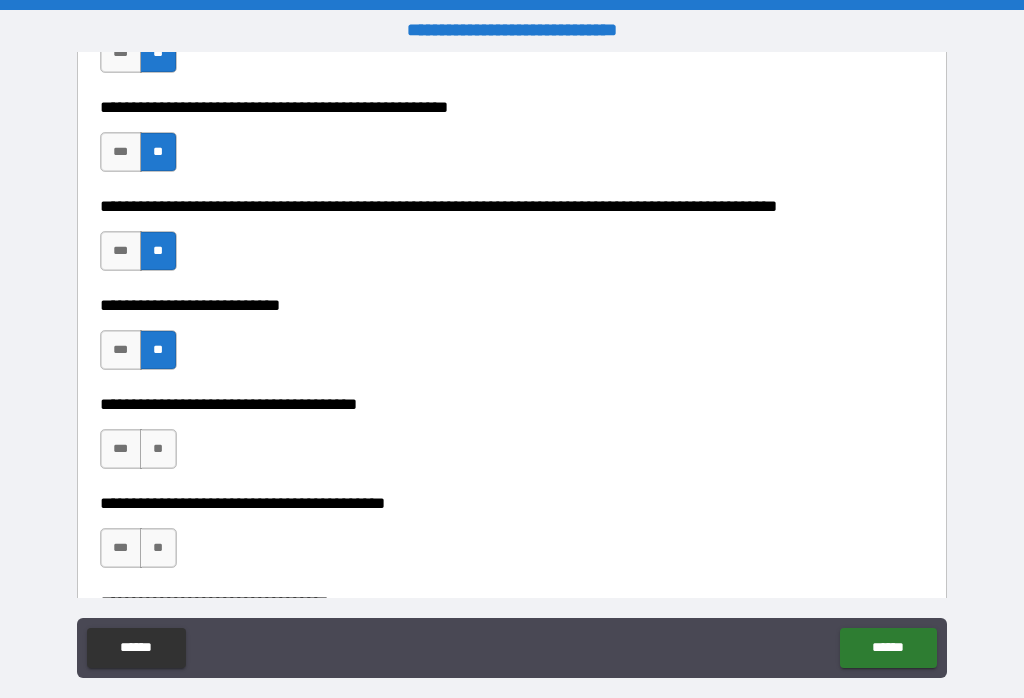 click on "**" at bounding box center (158, 449) 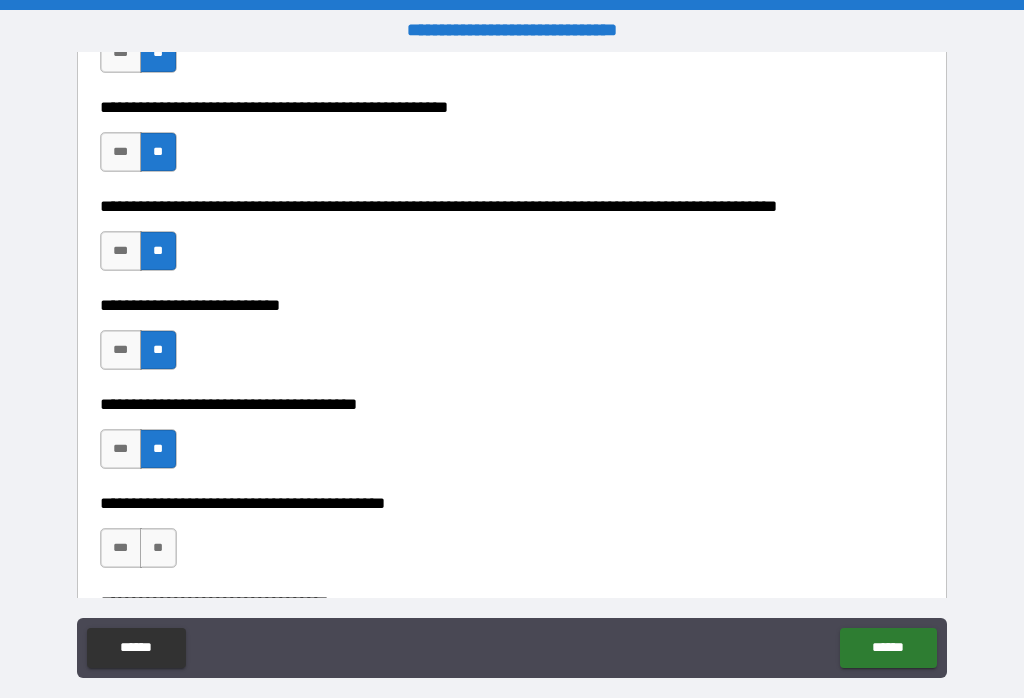 click on "**********" at bounding box center (512, 538) 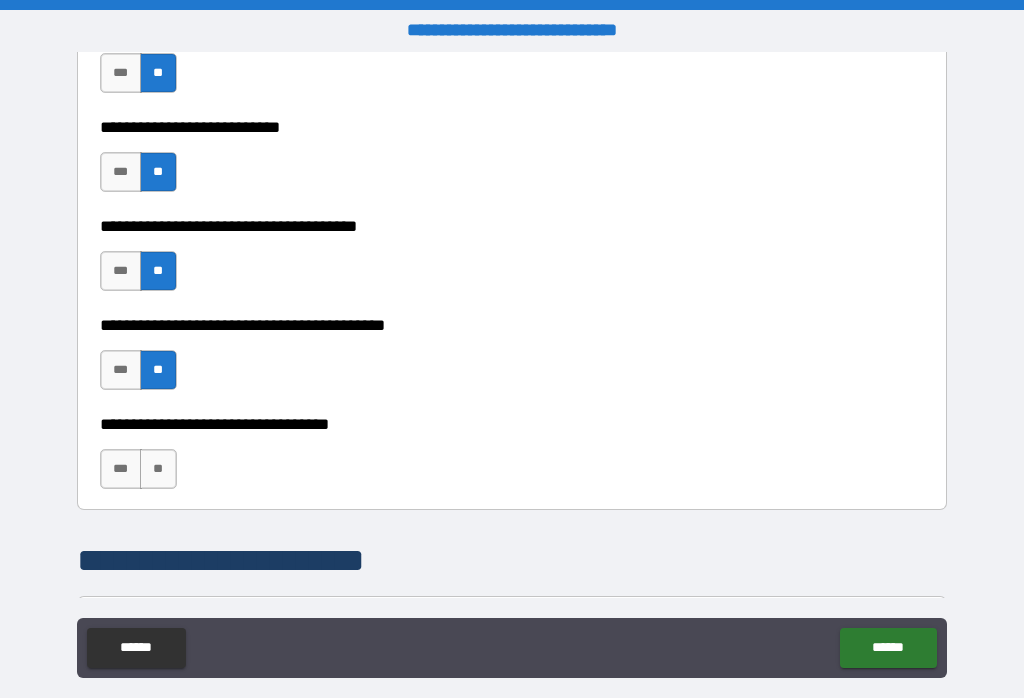 scroll, scrollTop: 999, scrollLeft: 0, axis: vertical 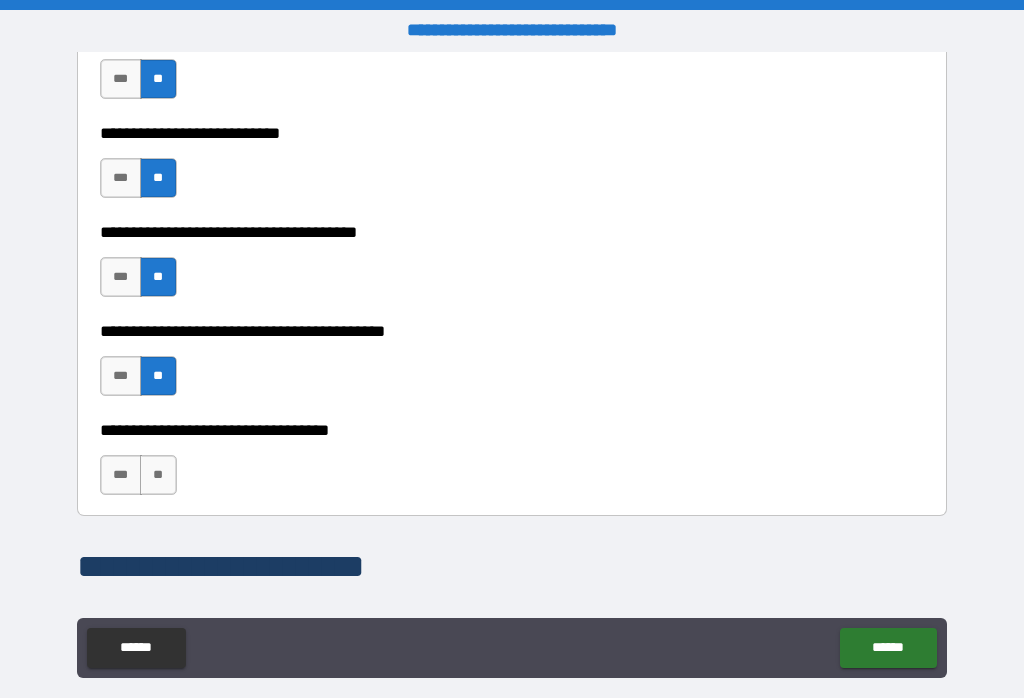 click on "**" at bounding box center [158, 475] 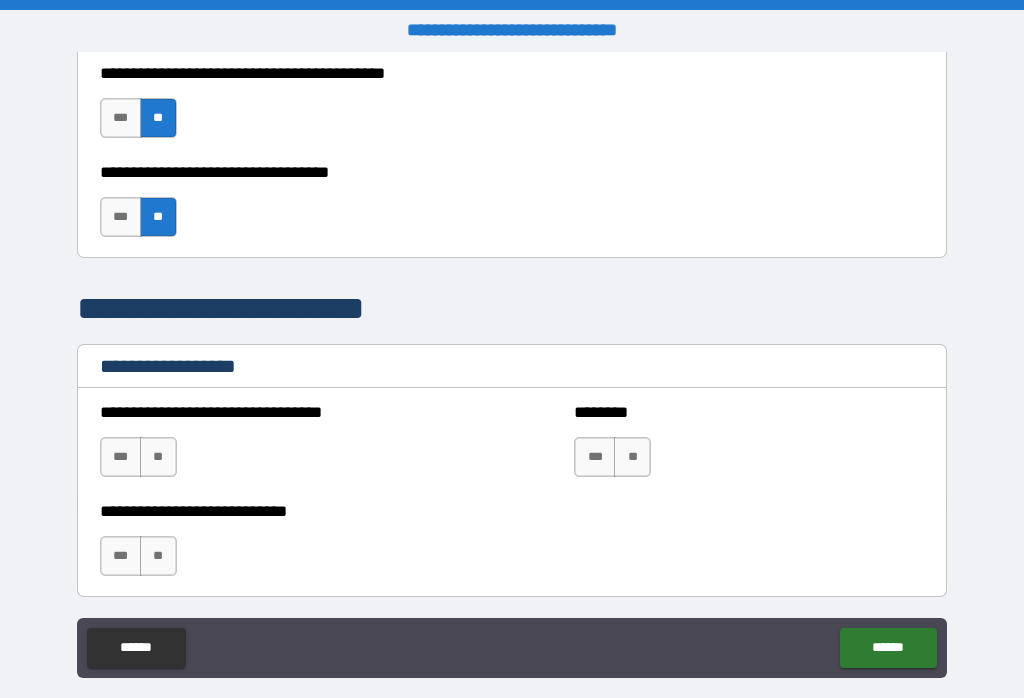 scroll, scrollTop: 1250, scrollLeft: 0, axis: vertical 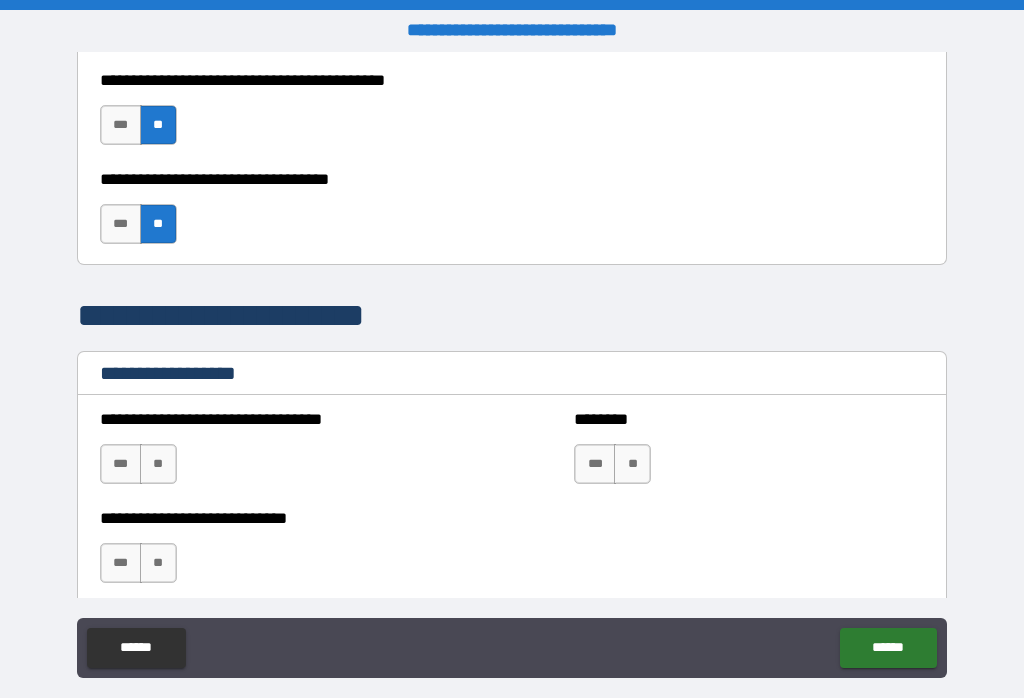 click on "**" at bounding box center (158, 464) 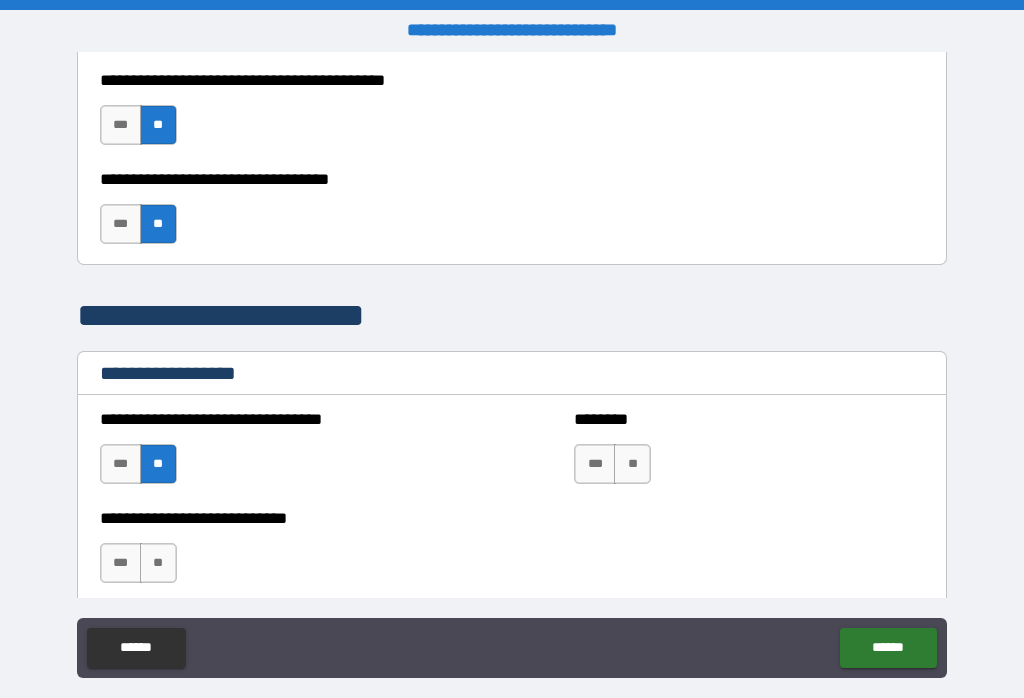 click on "**" at bounding box center (158, 563) 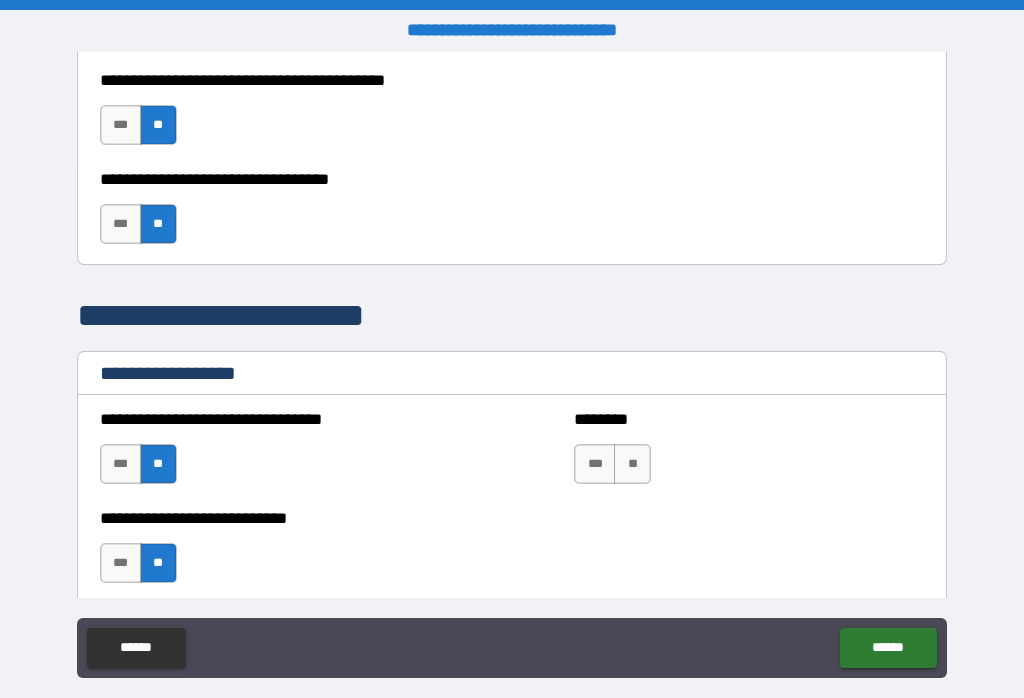 click on "**" at bounding box center (632, 464) 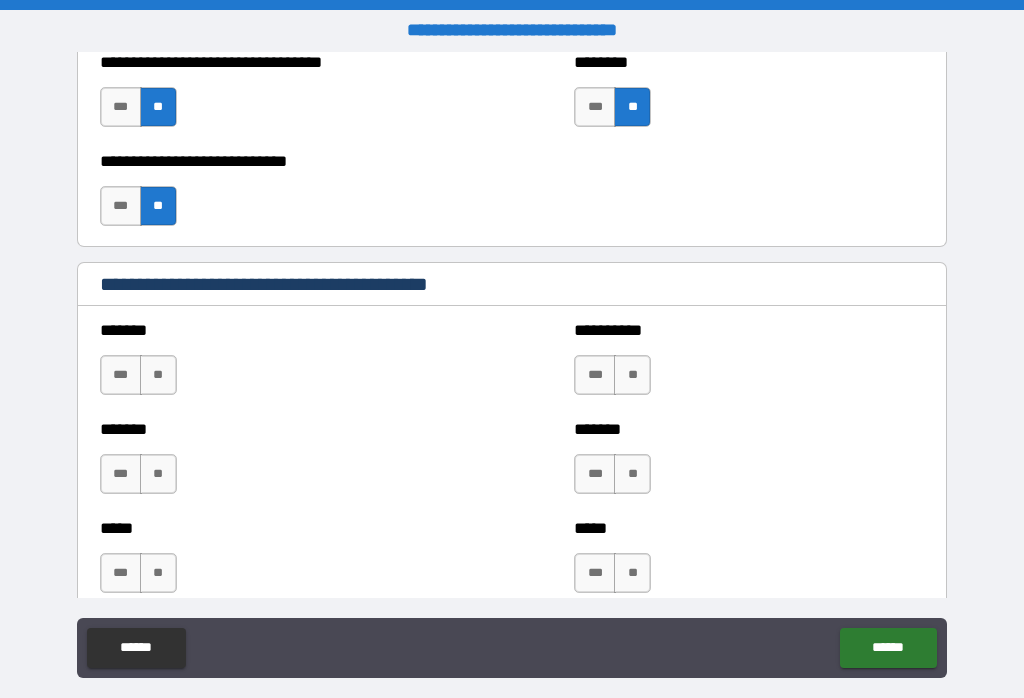 scroll, scrollTop: 1608, scrollLeft: 0, axis: vertical 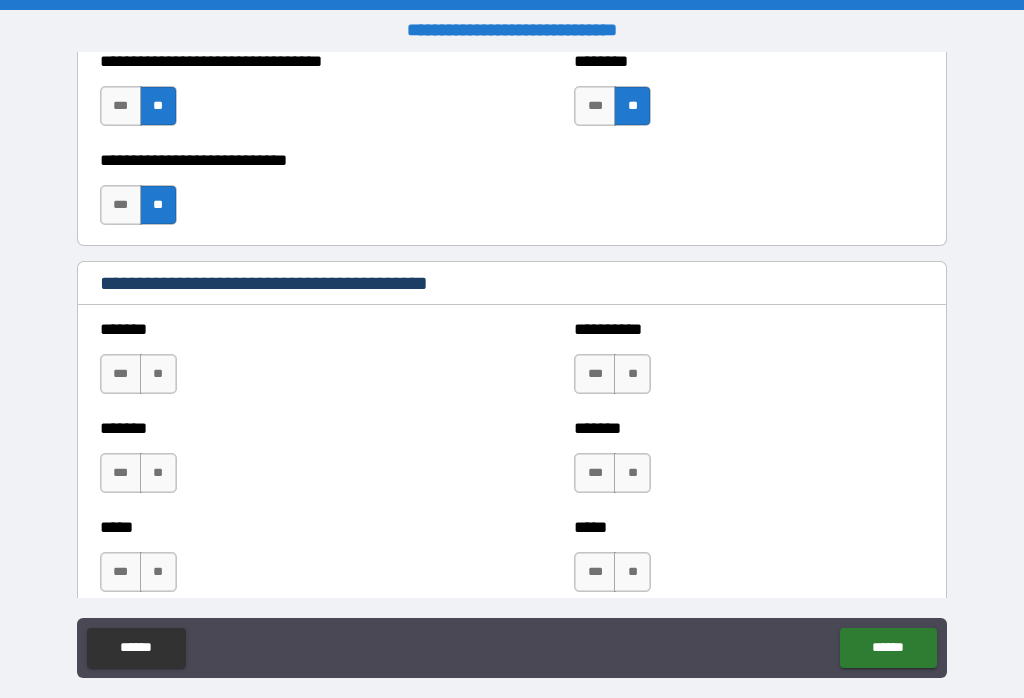 click on "**" at bounding box center [158, 374] 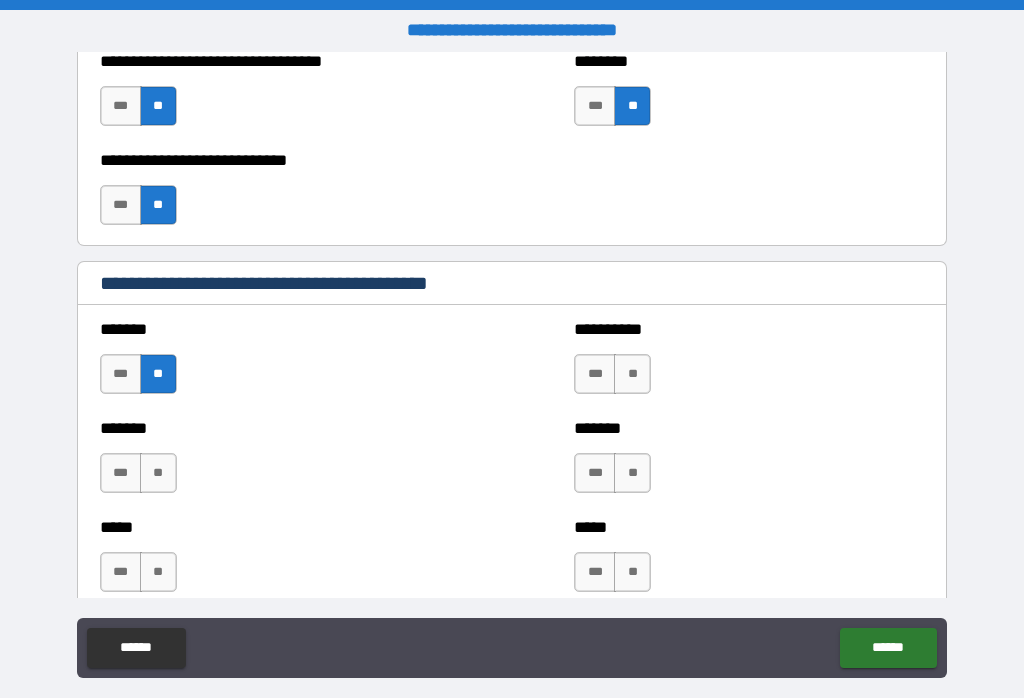 click on "**" at bounding box center [158, 473] 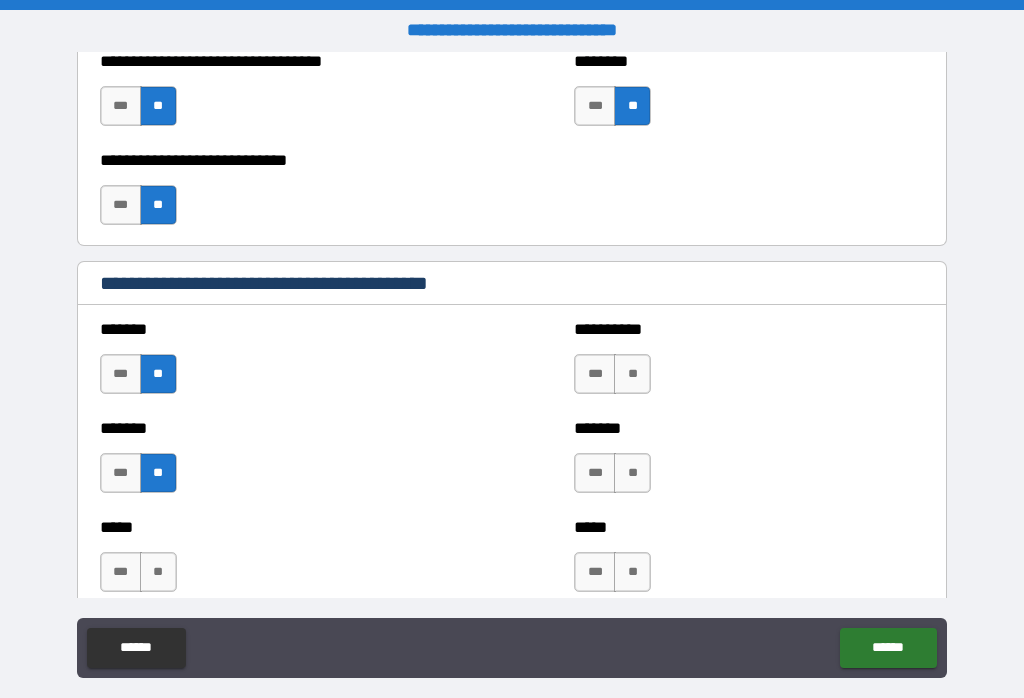 click on "**" at bounding box center (158, 572) 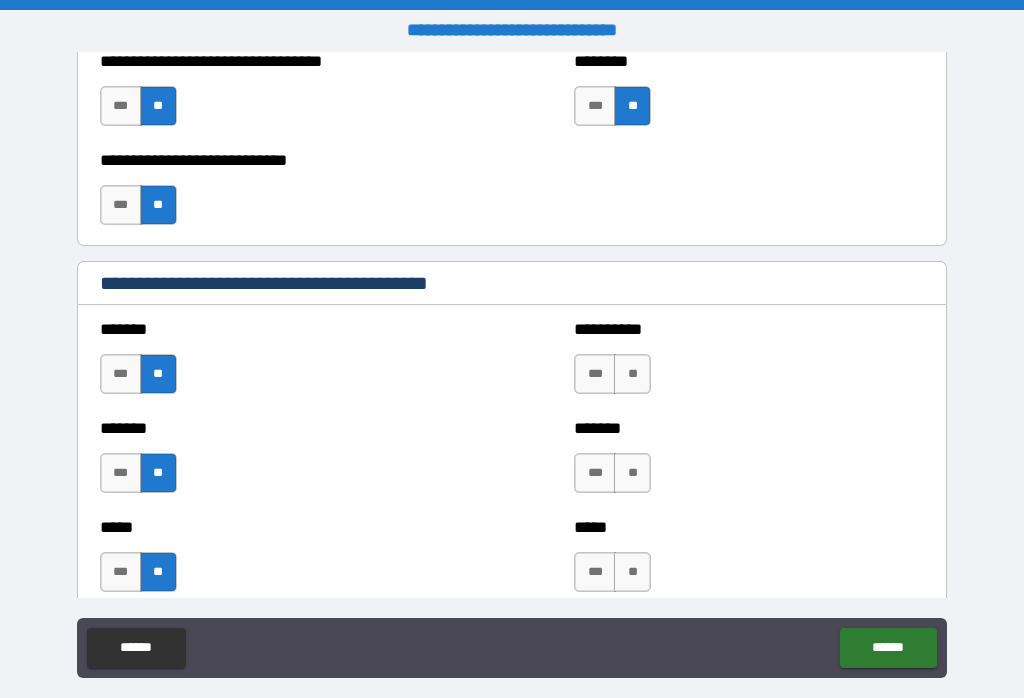 click on "**" at bounding box center [632, 374] 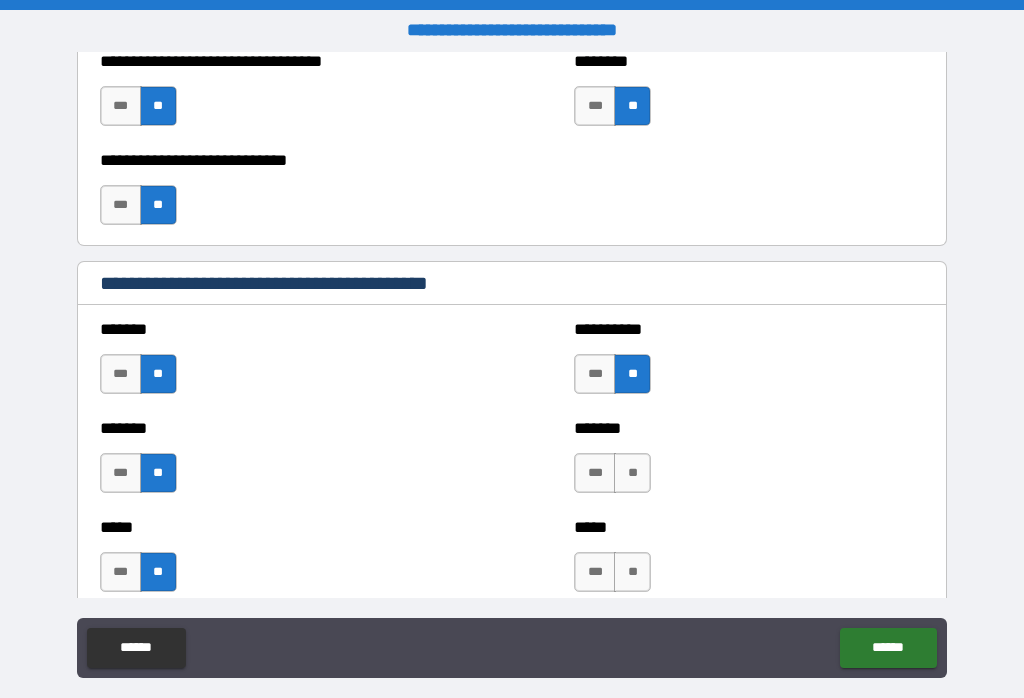 click on "**" at bounding box center [632, 473] 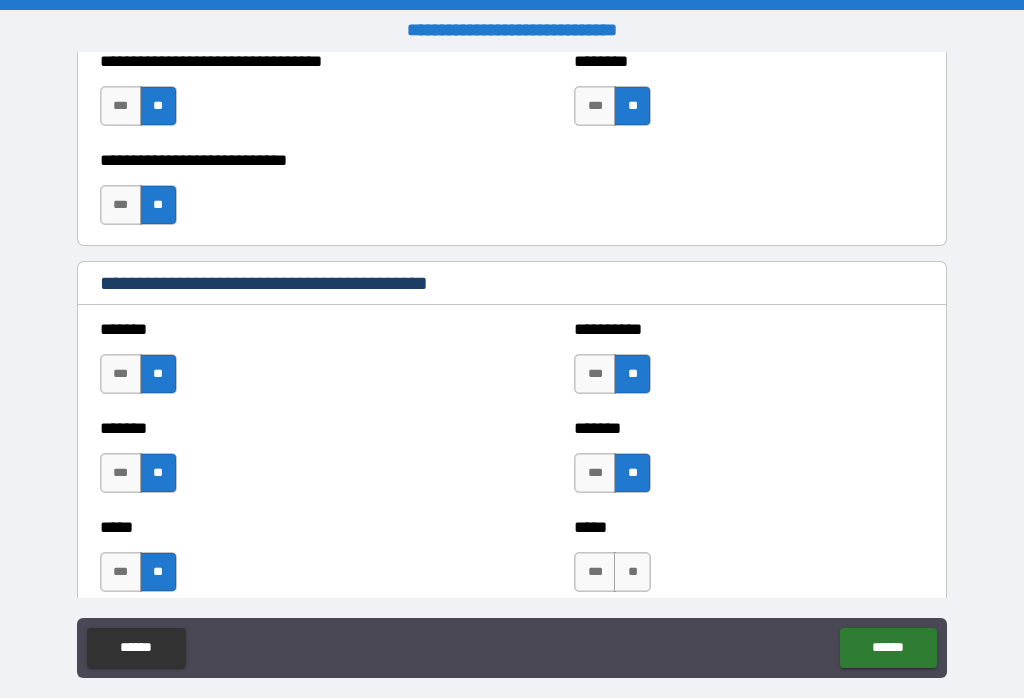 click on "**" at bounding box center (632, 572) 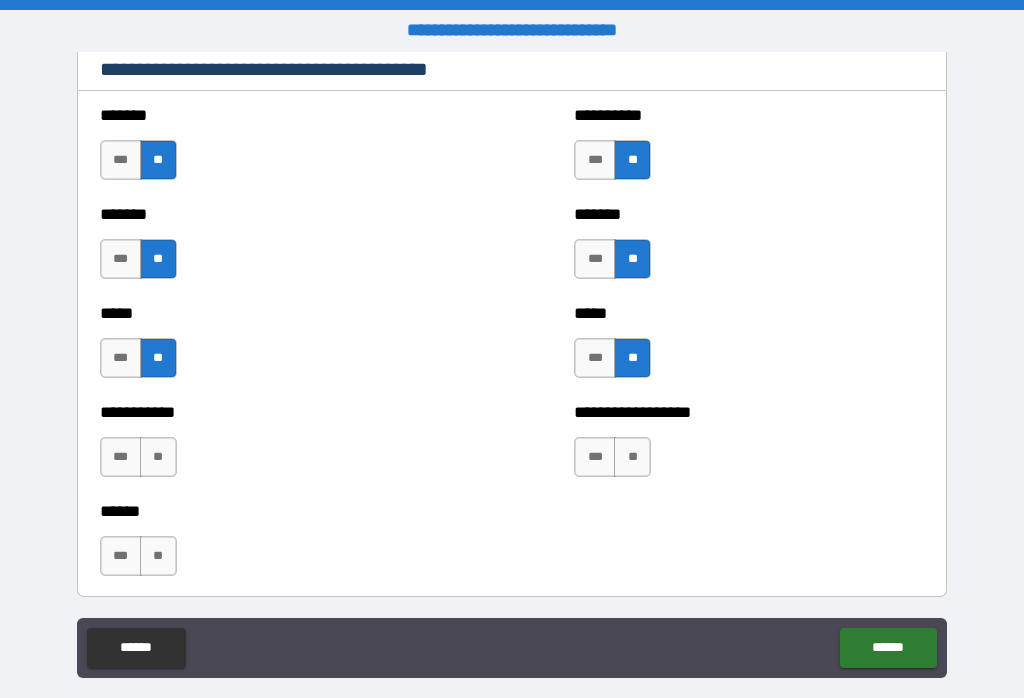 scroll, scrollTop: 1824, scrollLeft: 0, axis: vertical 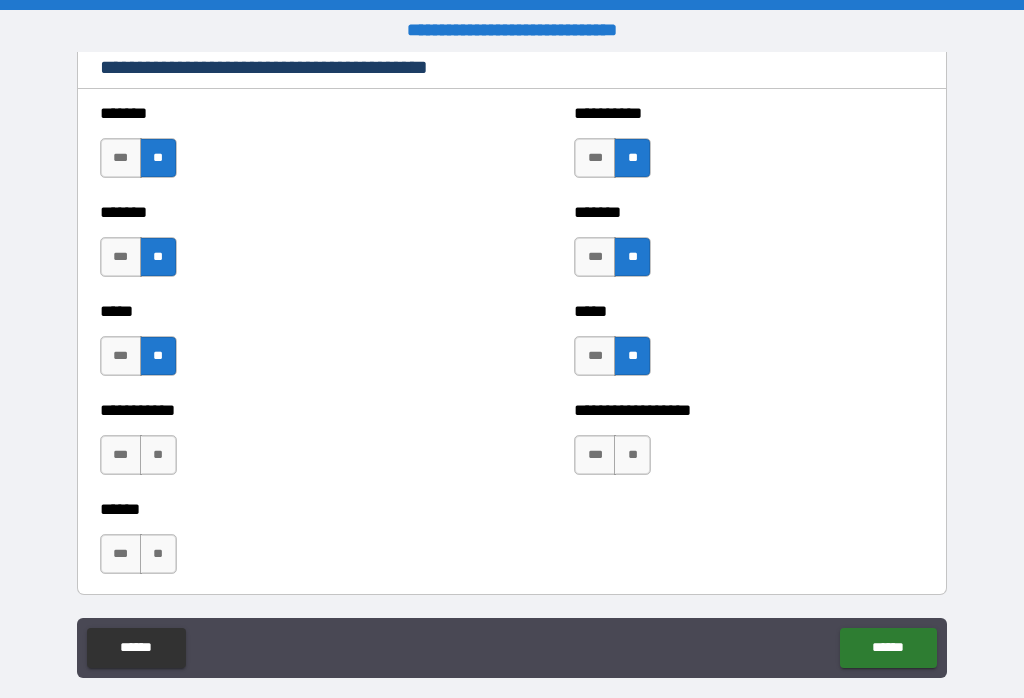 click on "**" at bounding box center [632, 455] 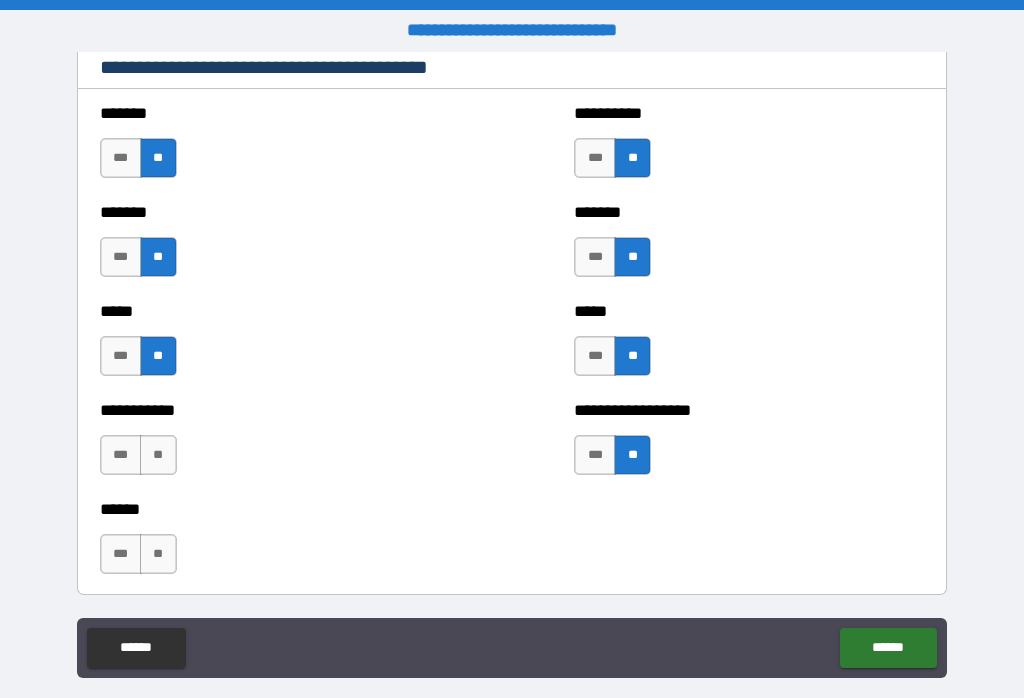 click on "**" at bounding box center [158, 455] 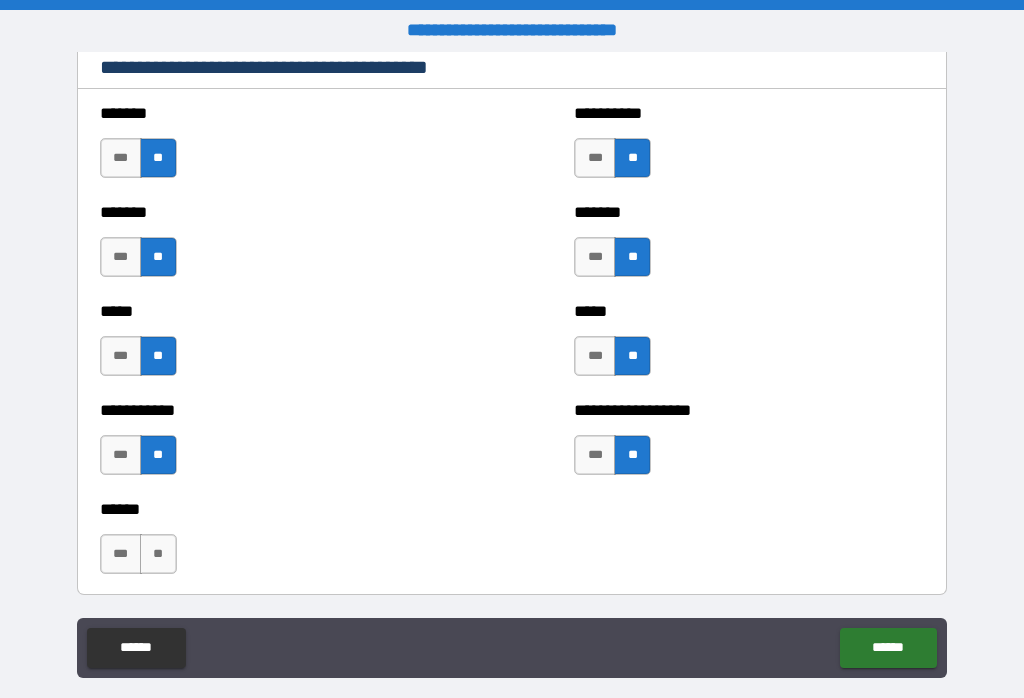 click on "**" at bounding box center (158, 554) 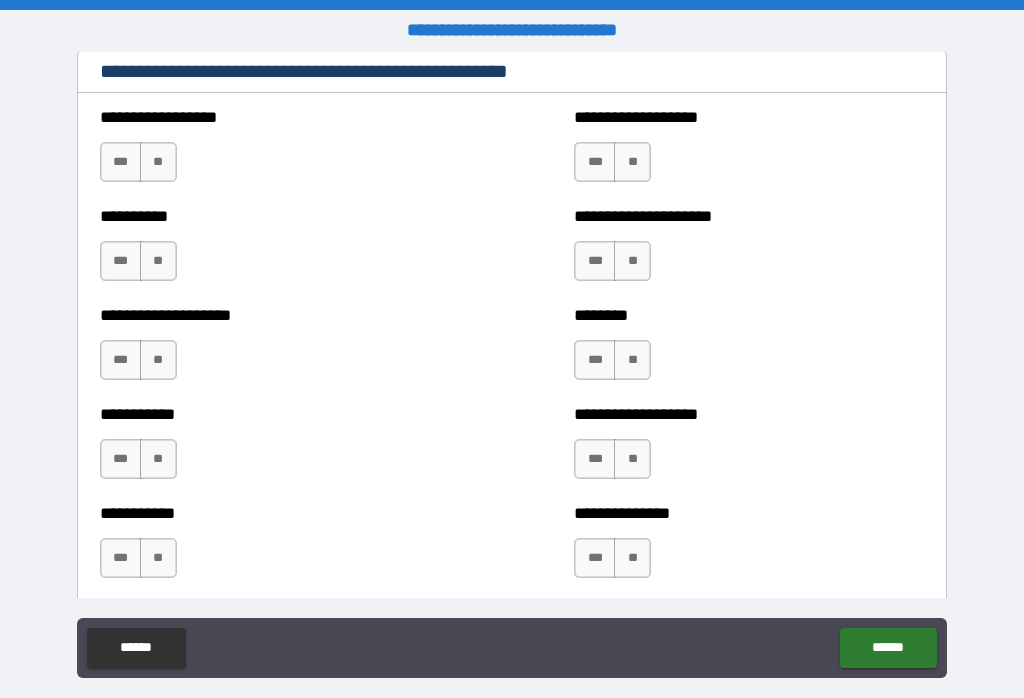 scroll, scrollTop: 2467, scrollLeft: 0, axis: vertical 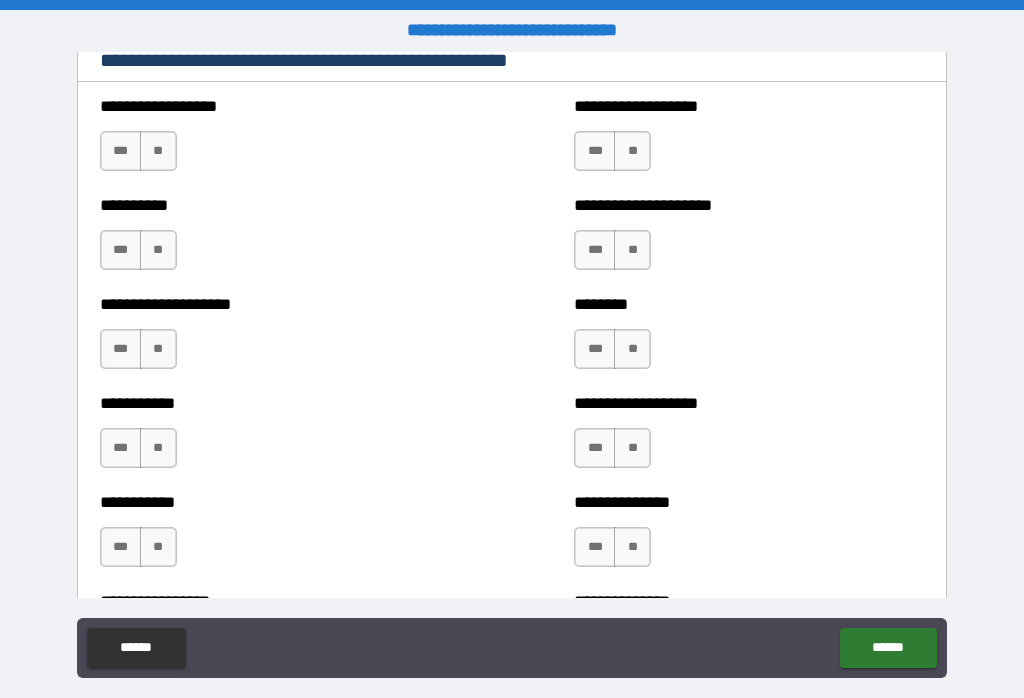 click on "**" at bounding box center (158, 151) 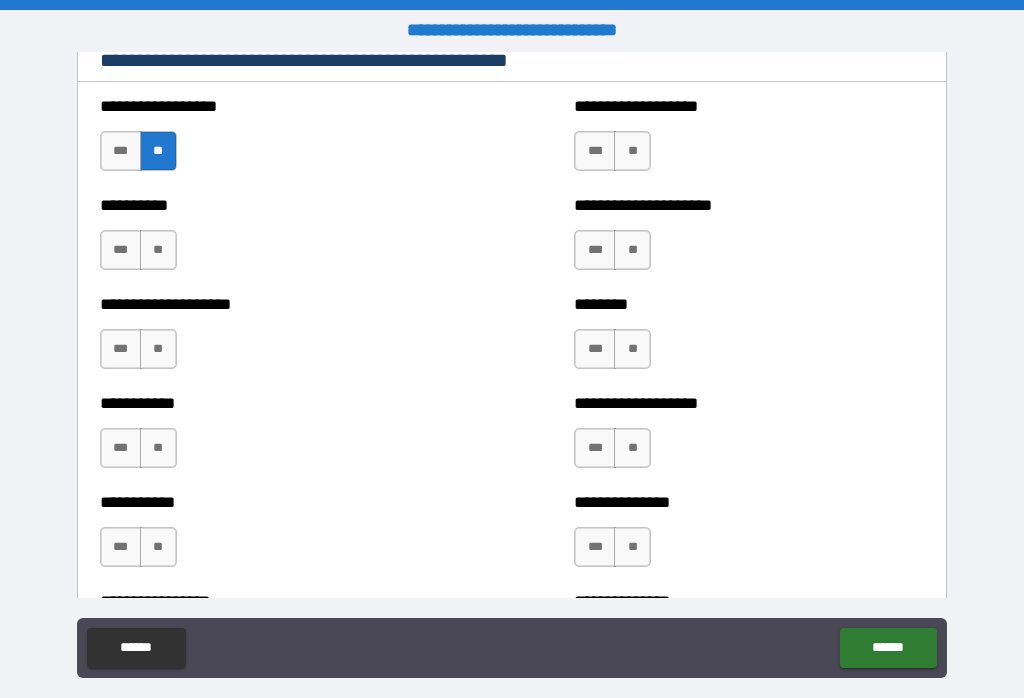 click on "**" at bounding box center [158, 250] 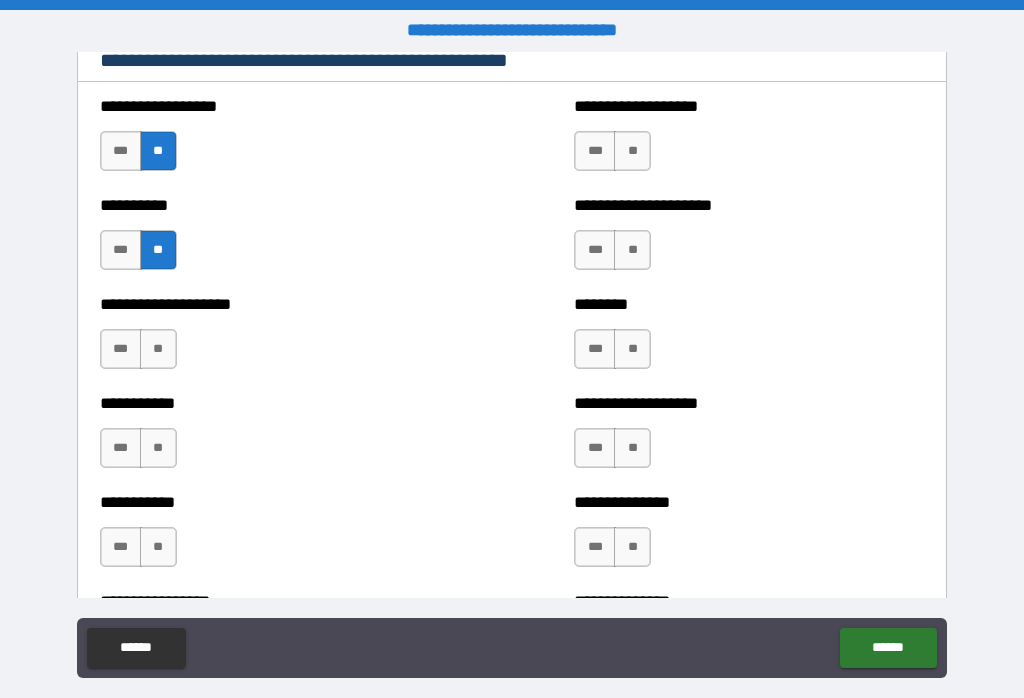 click on "**" at bounding box center (158, 349) 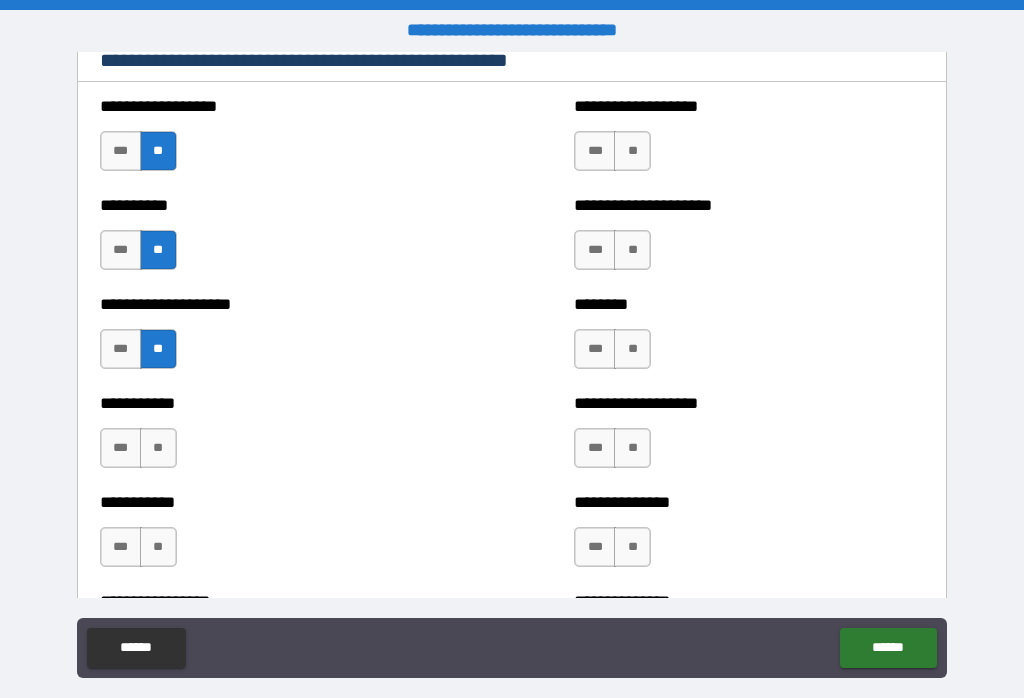 click on "**" at bounding box center [158, 448] 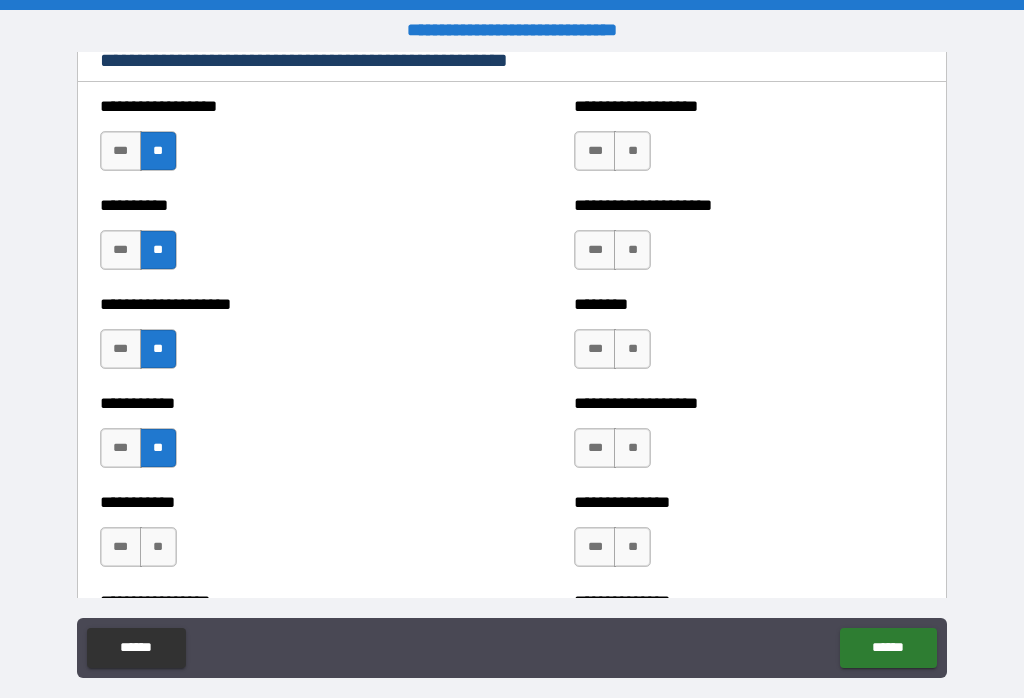 click on "**" at bounding box center [158, 547] 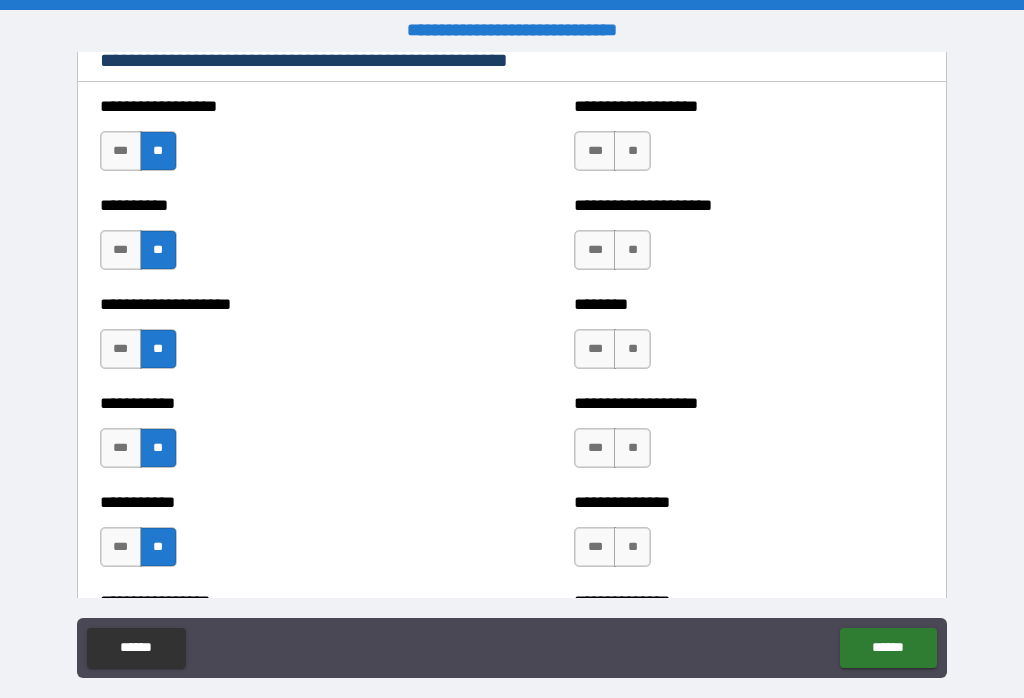 click on "**" at bounding box center [632, 151] 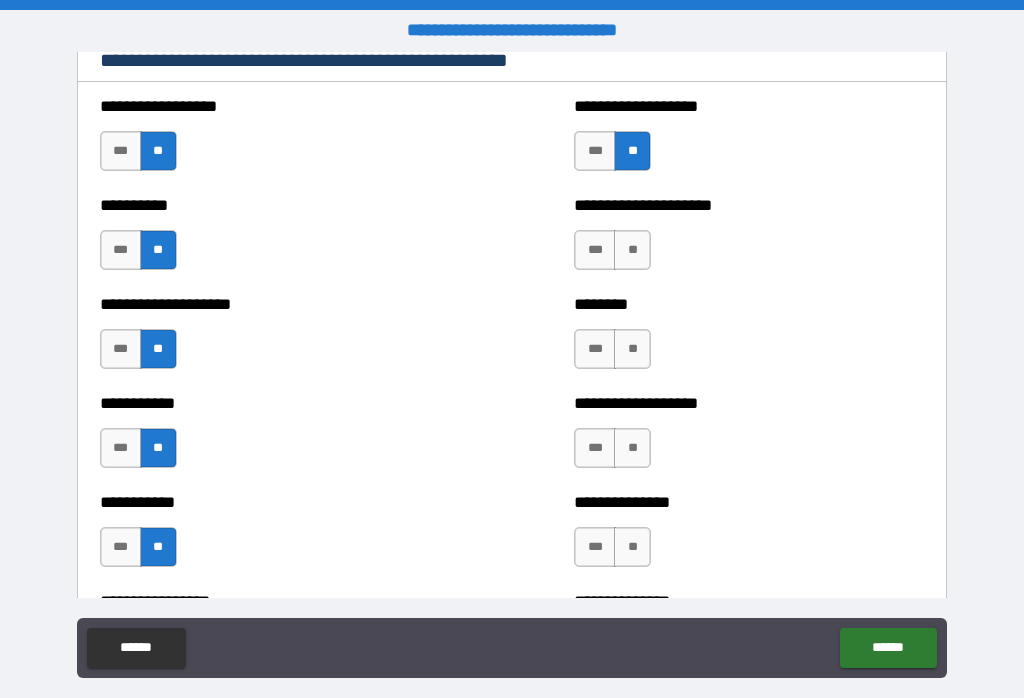 click on "**" at bounding box center (632, 250) 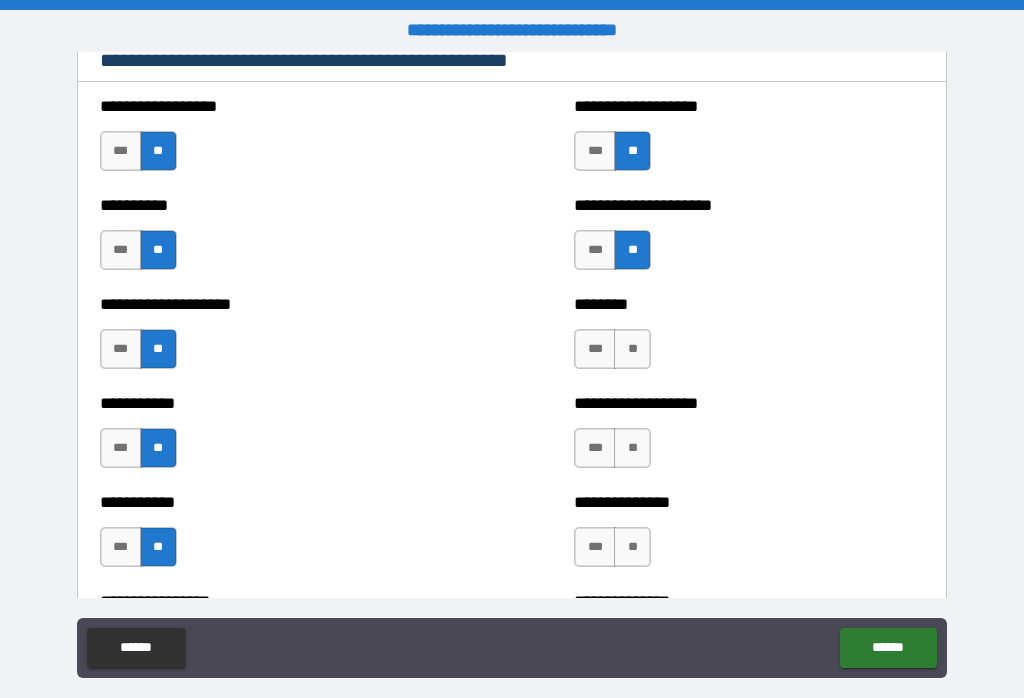 click on "**" at bounding box center [632, 349] 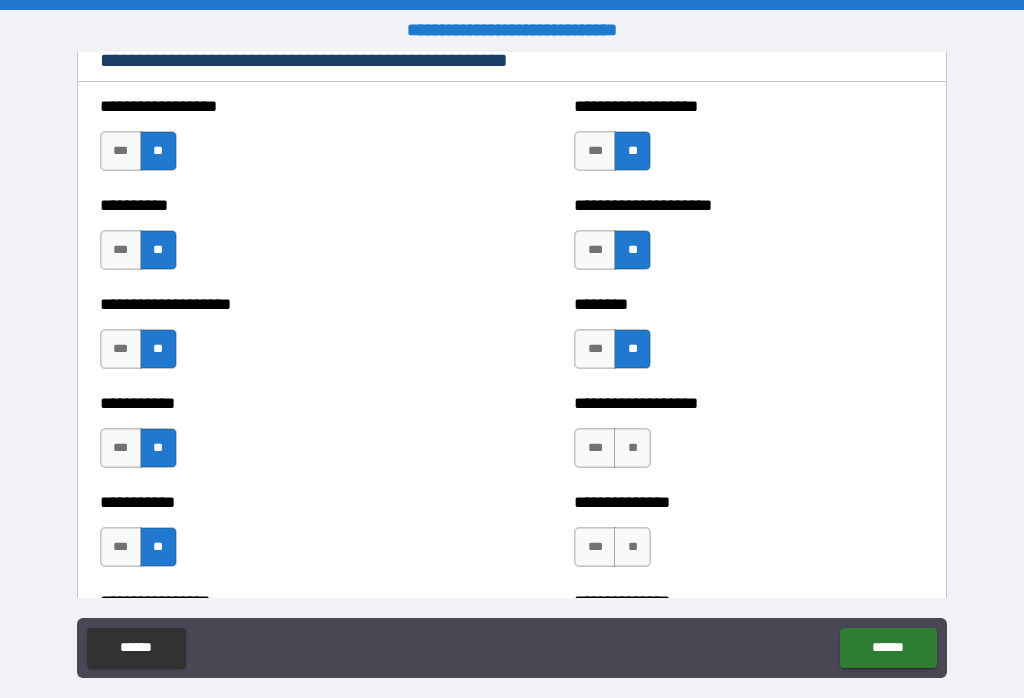 click on "**" at bounding box center [632, 448] 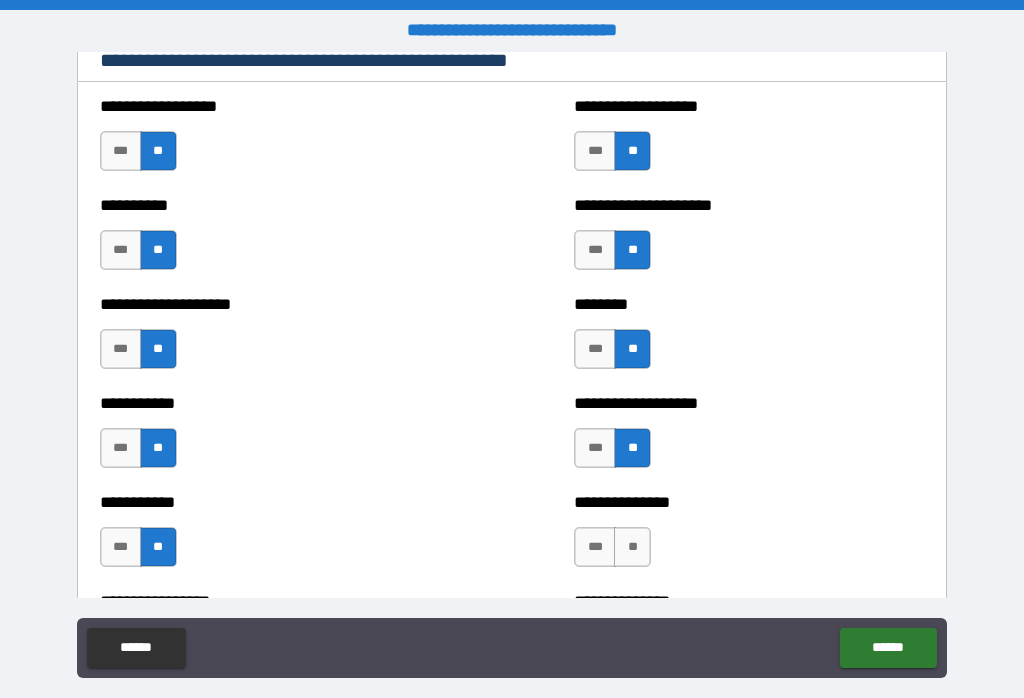 click on "**" at bounding box center [632, 547] 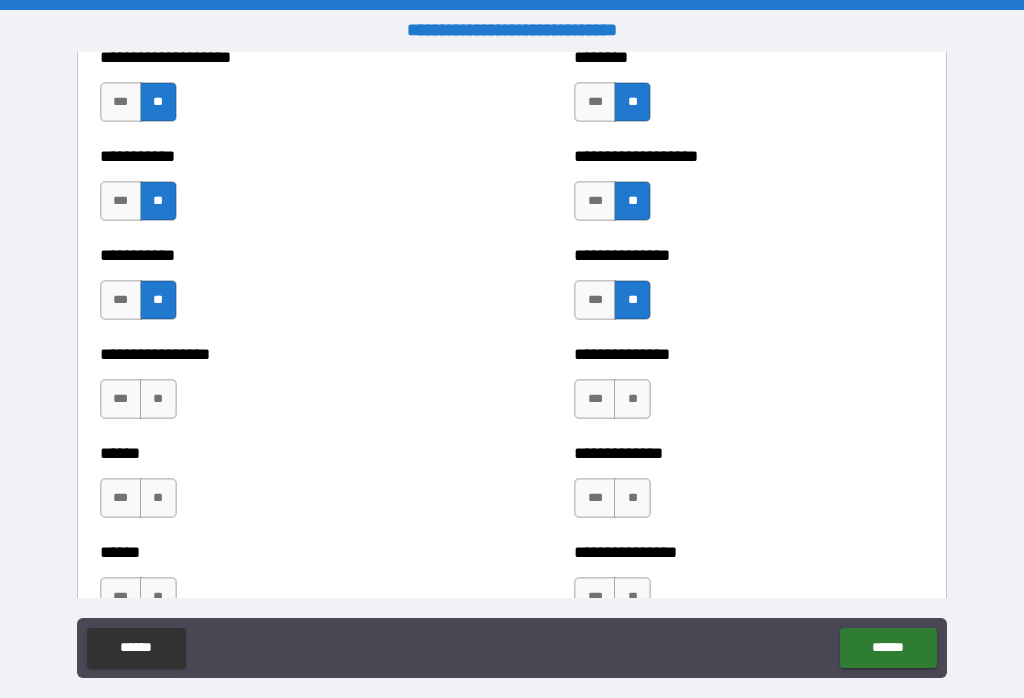 scroll, scrollTop: 2717, scrollLeft: 0, axis: vertical 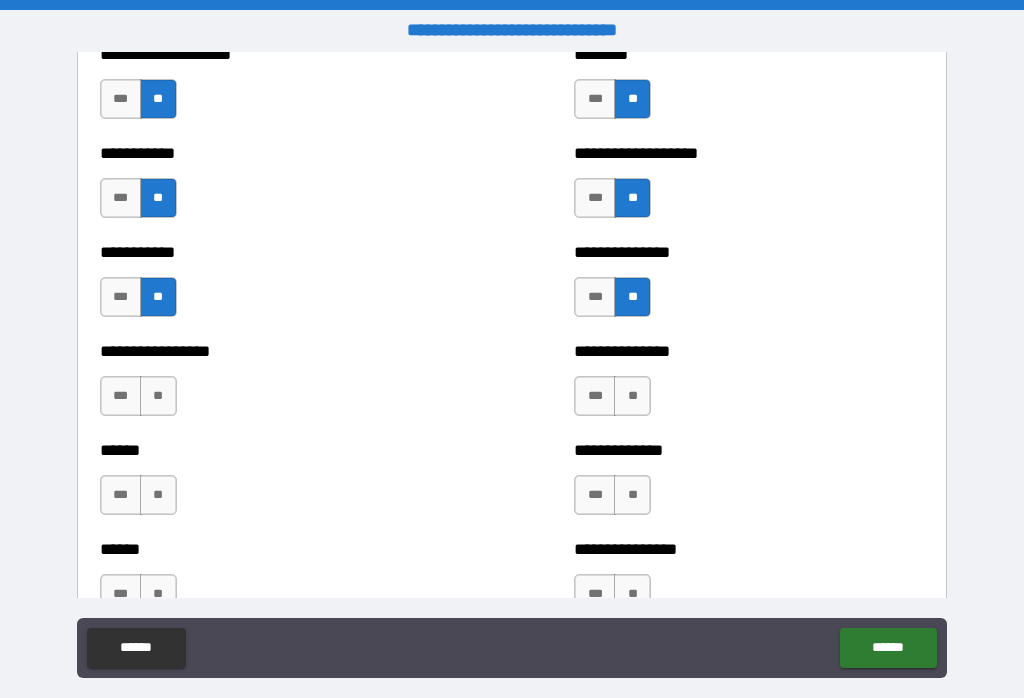 click on "**" at bounding box center [632, 396] 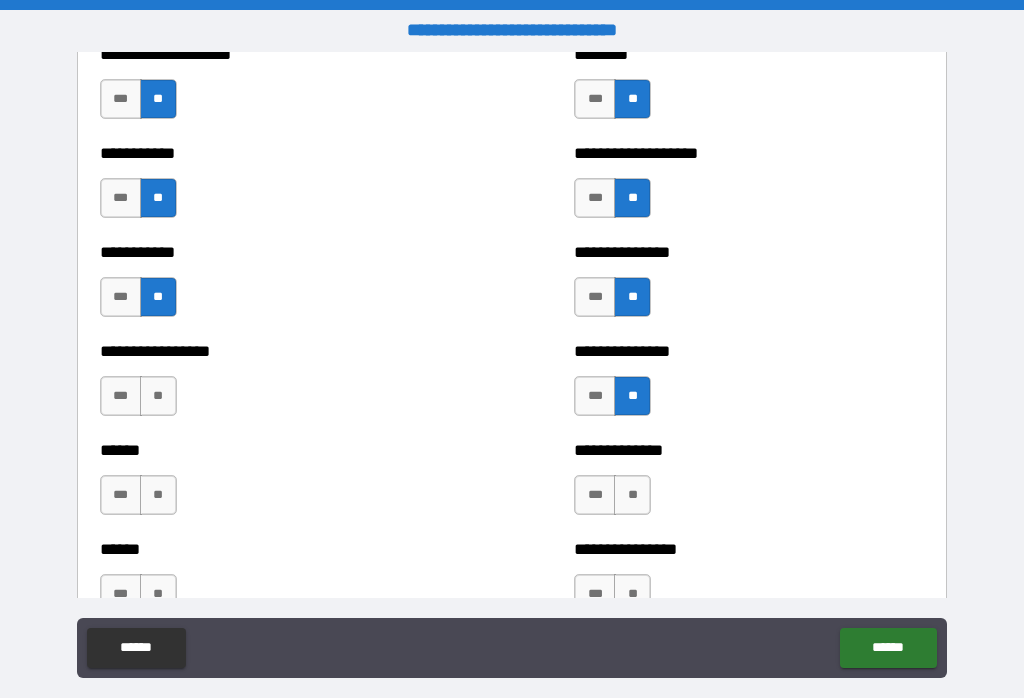 click on "**" at bounding box center [632, 495] 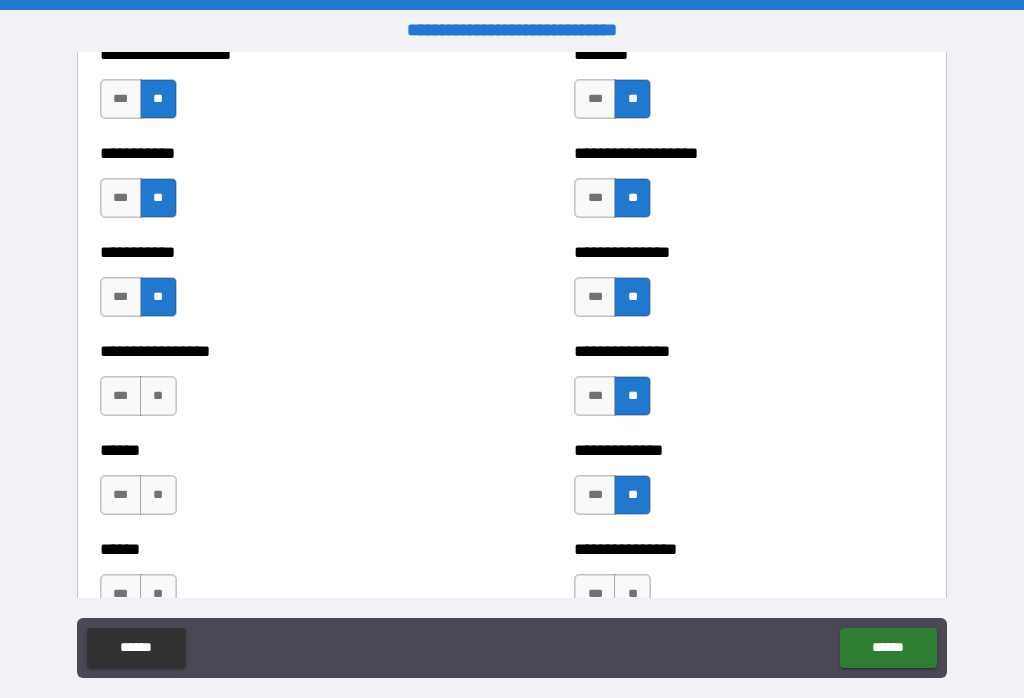 click on "**********" at bounding box center (275, 386) 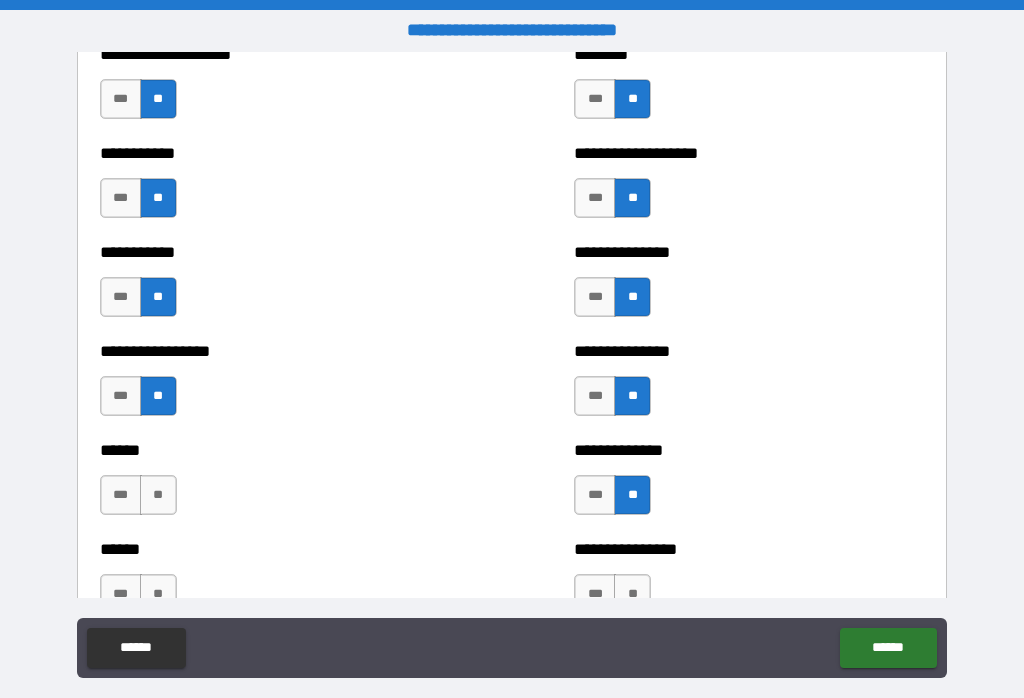 click on "**" at bounding box center (158, 495) 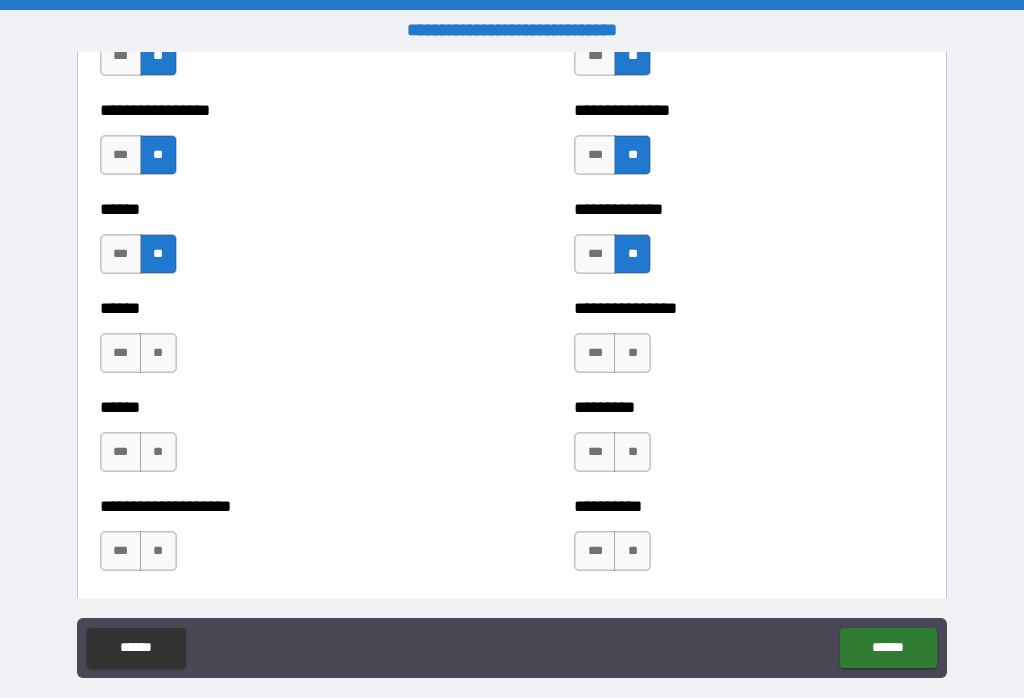 scroll, scrollTop: 2967, scrollLeft: 0, axis: vertical 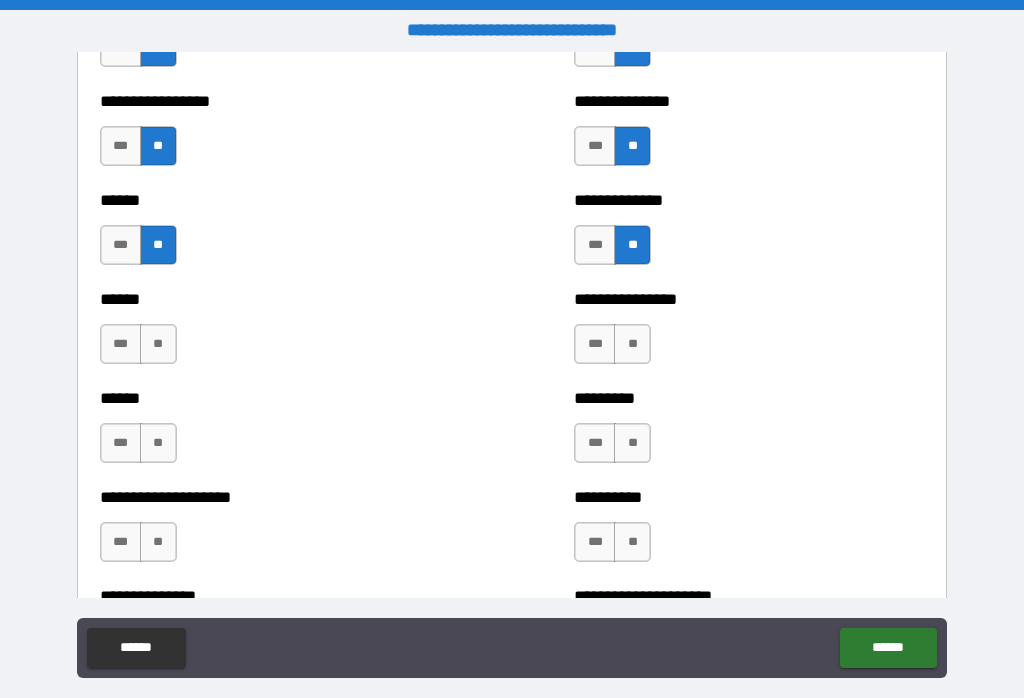 click on "**" at bounding box center (158, 344) 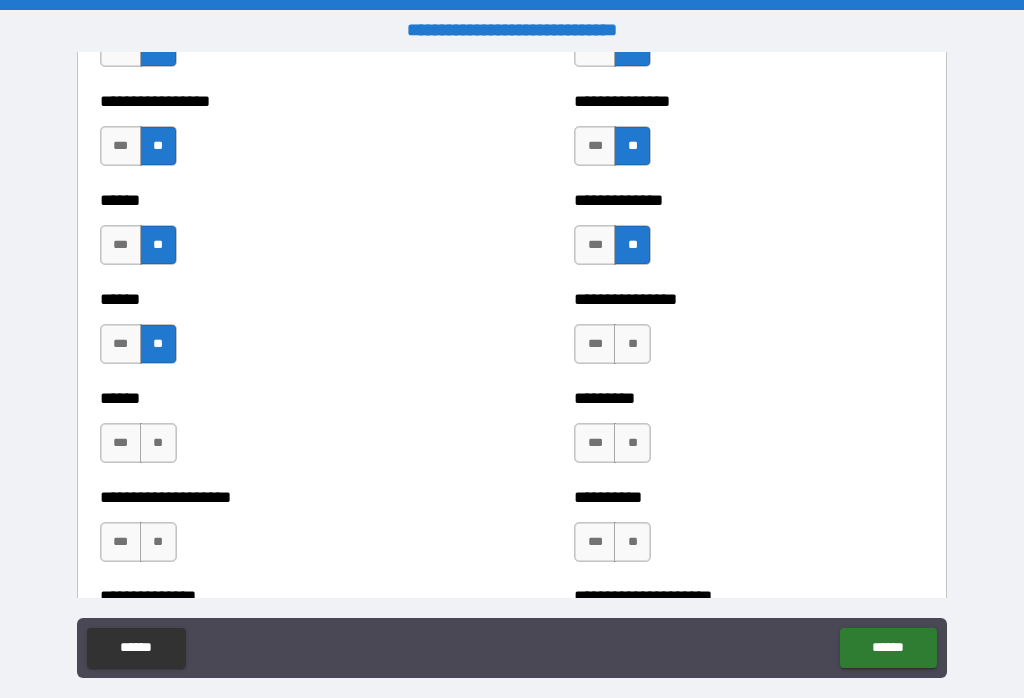 click on "**" at bounding box center (632, 344) 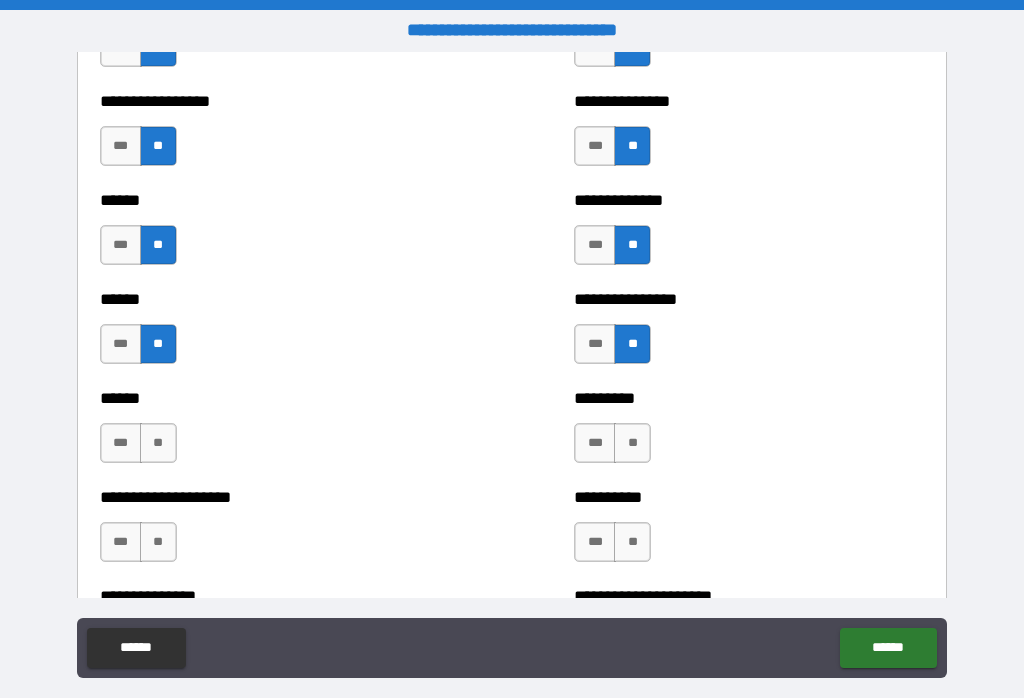 click on "**" at bounding box center [632, 443] 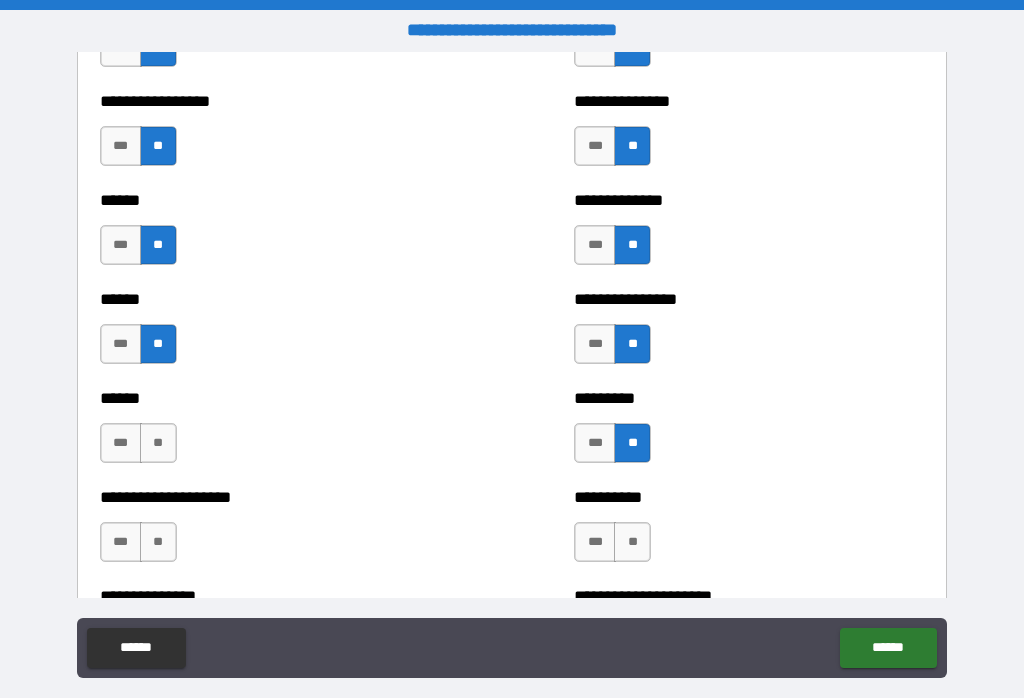 click on "**" at bounding box center [632, 542] 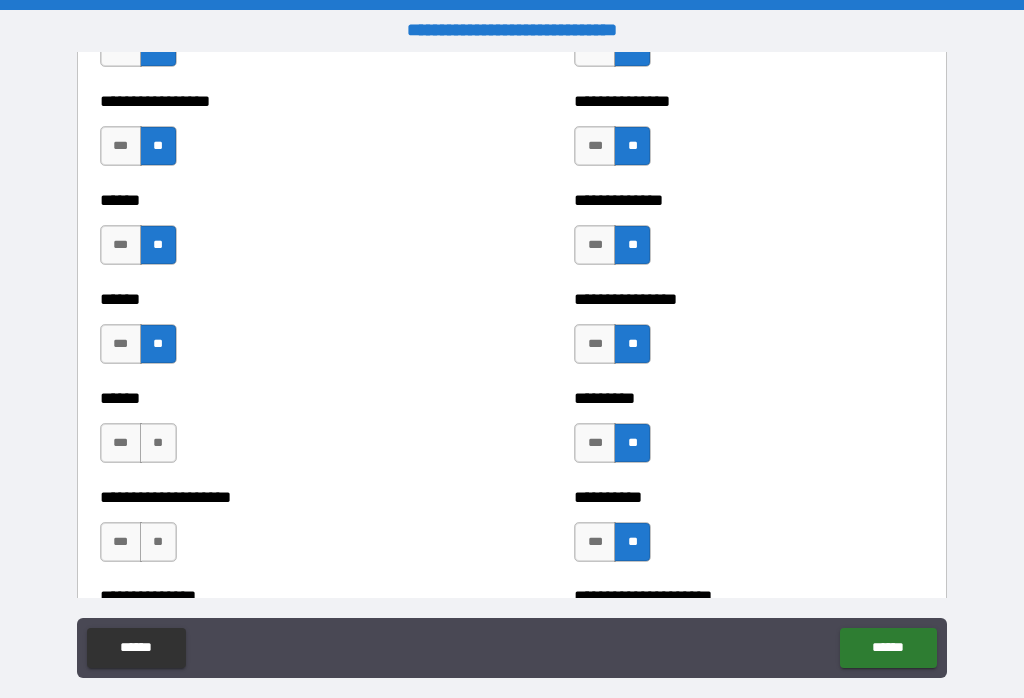click on "**" at bounding box center (158, 443) 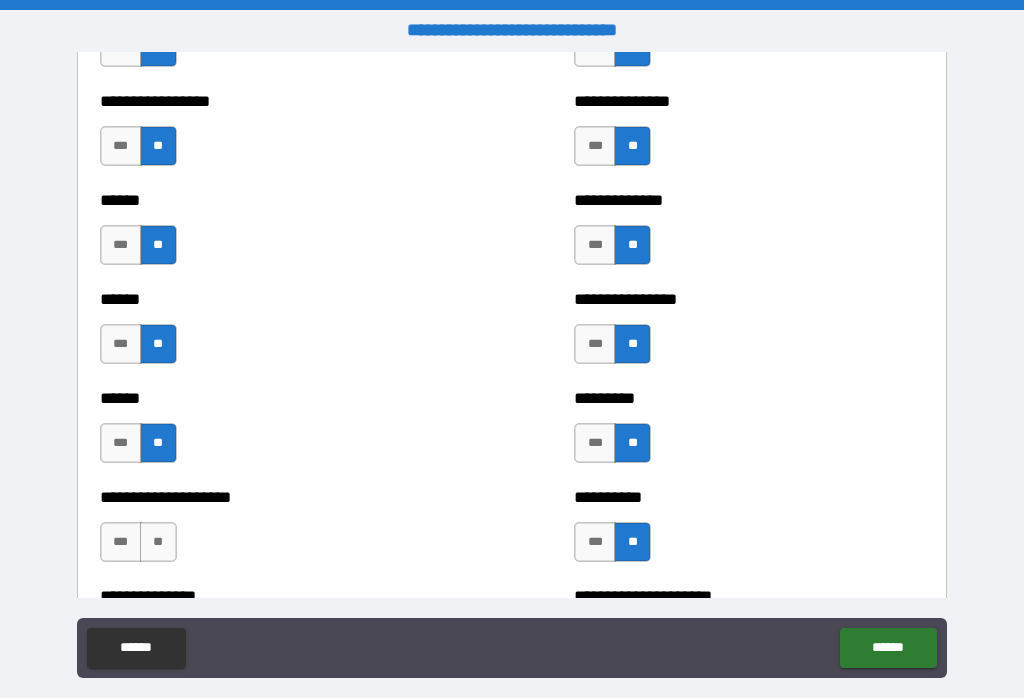 click on "**" at bounding box center [158, 542] 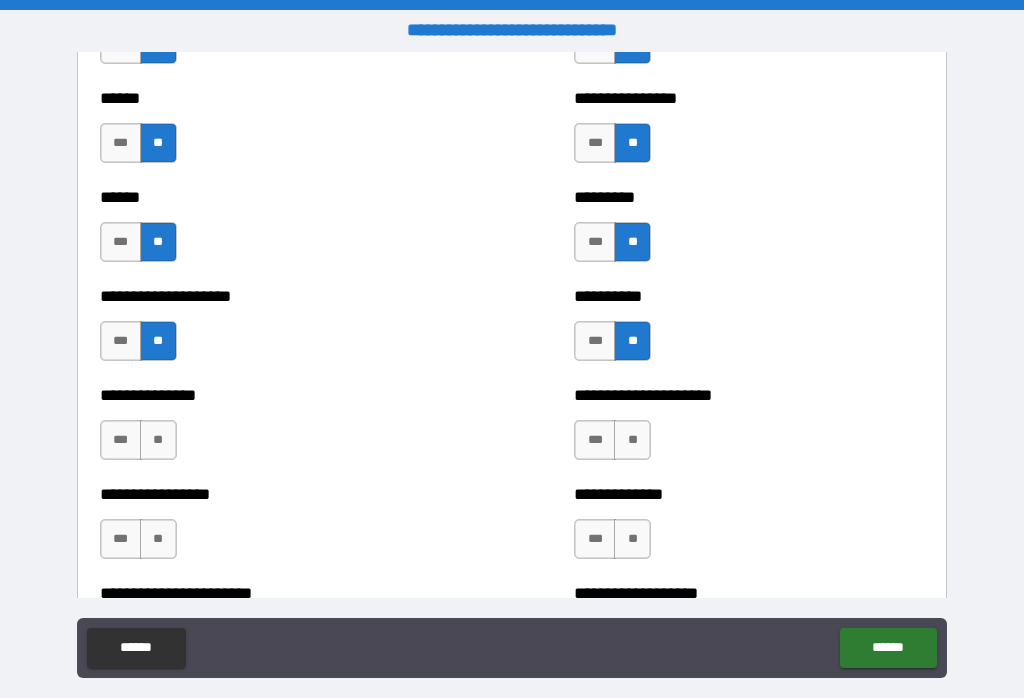 scroll, scrollTop: 3171, scrollLeft: 0, axis: vertical 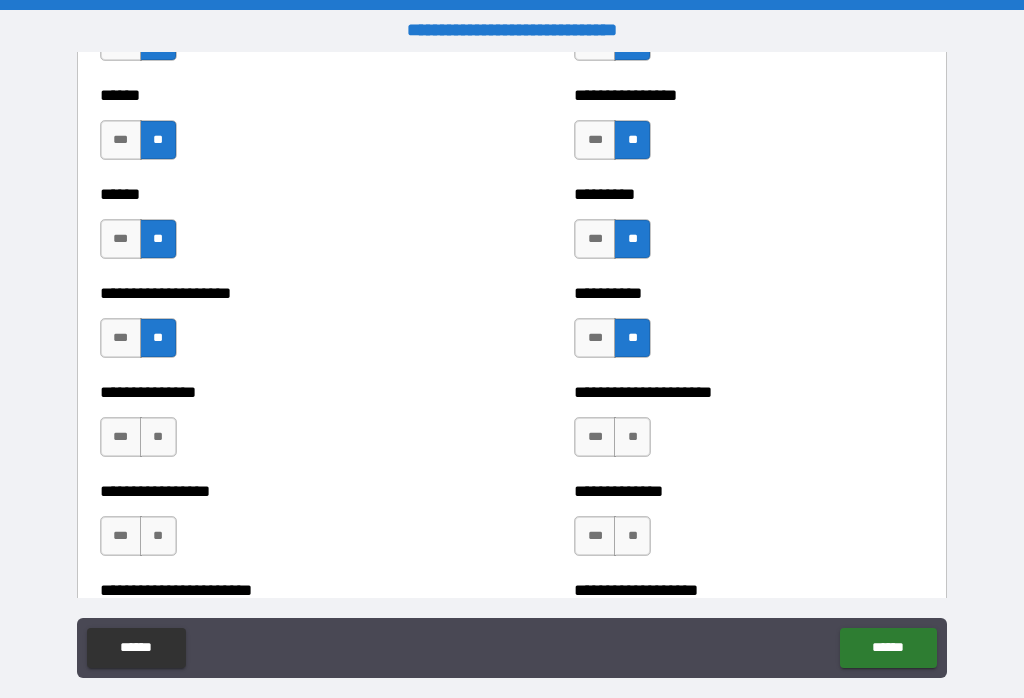 click on "**" at bounding box center [158, 437] 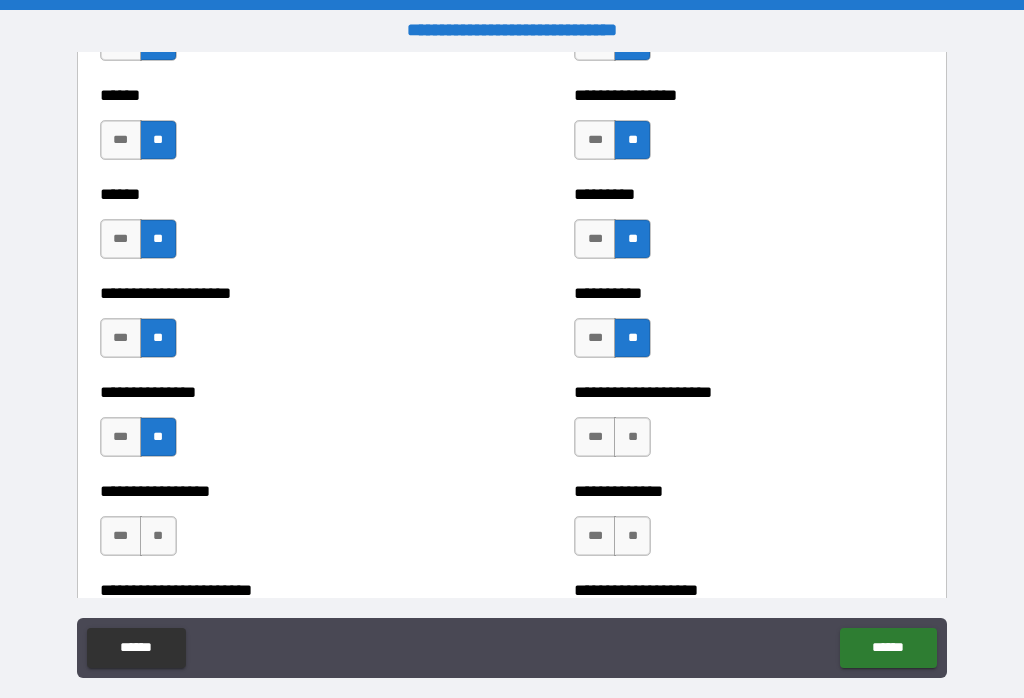 click on "**" at bounding box center (158, 536) 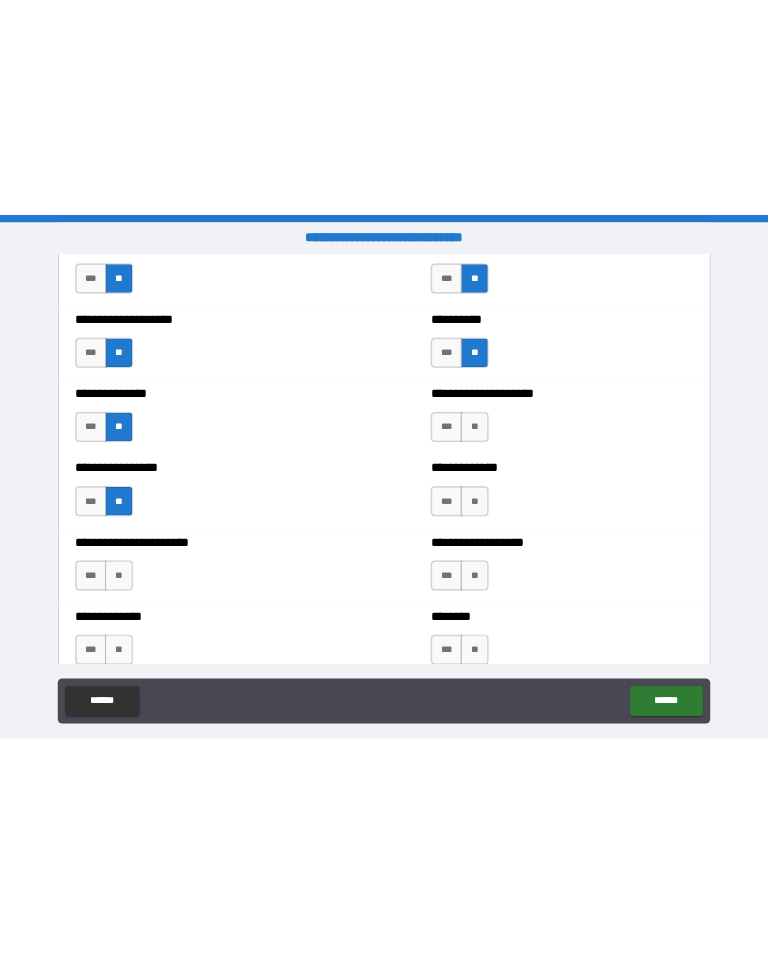 scroll, scrollTop: 3351, scrollLeft: 0, axis: vertical 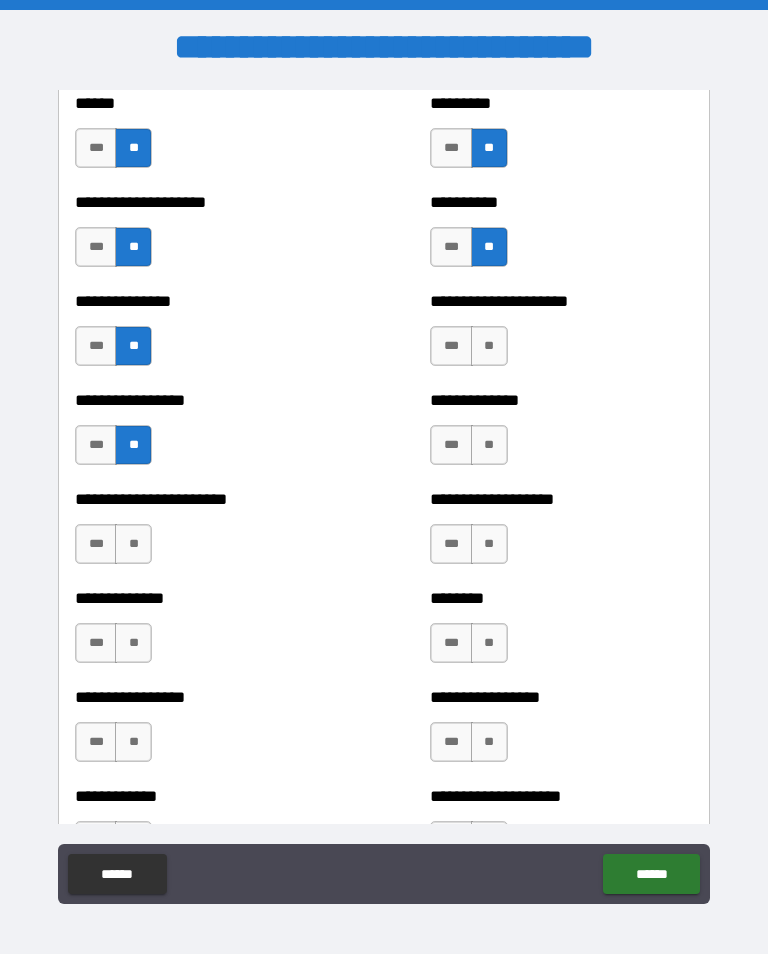 click on "**" at bounding box center [489, 346] 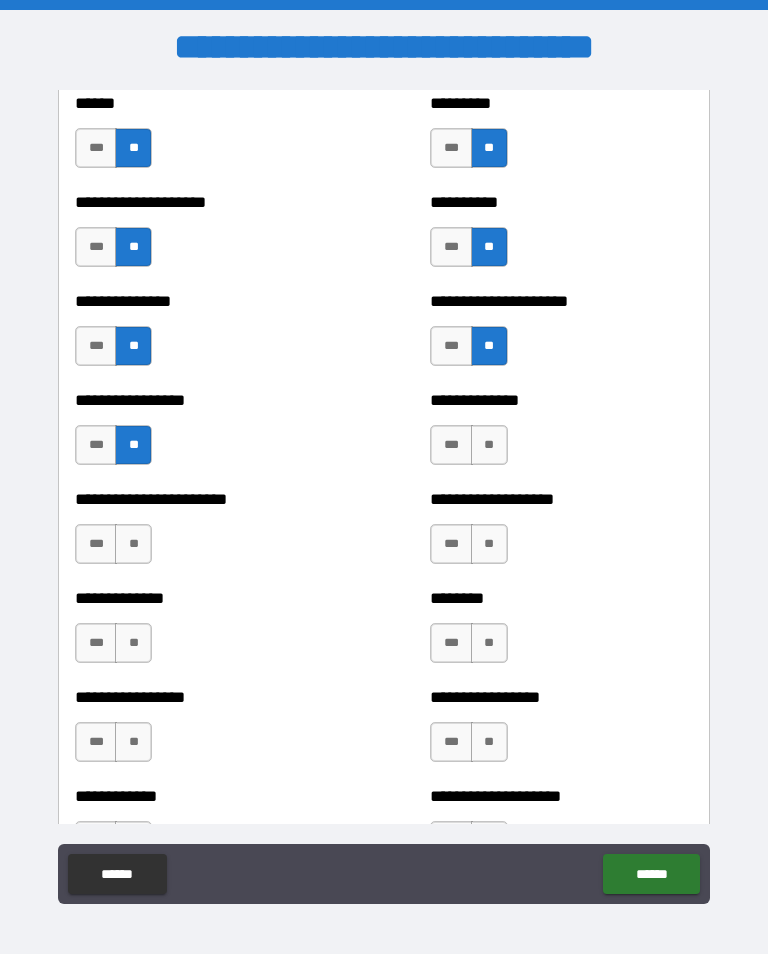 click on "**" at bounding box center [489, 445] 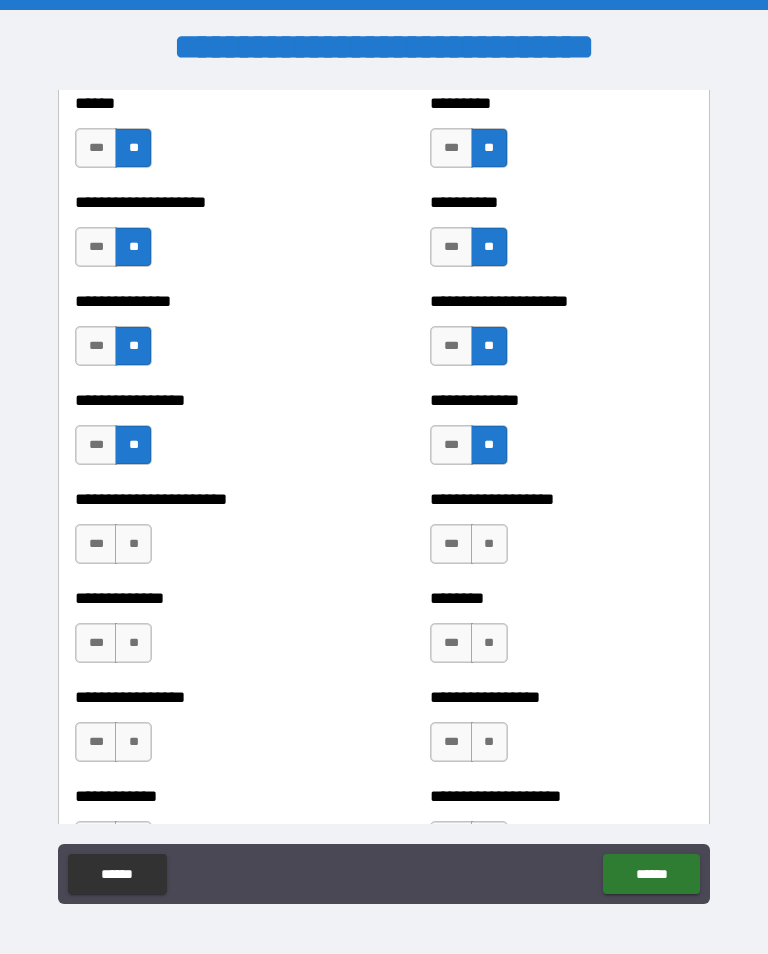 click on "**" at bounding box center (489, 544) 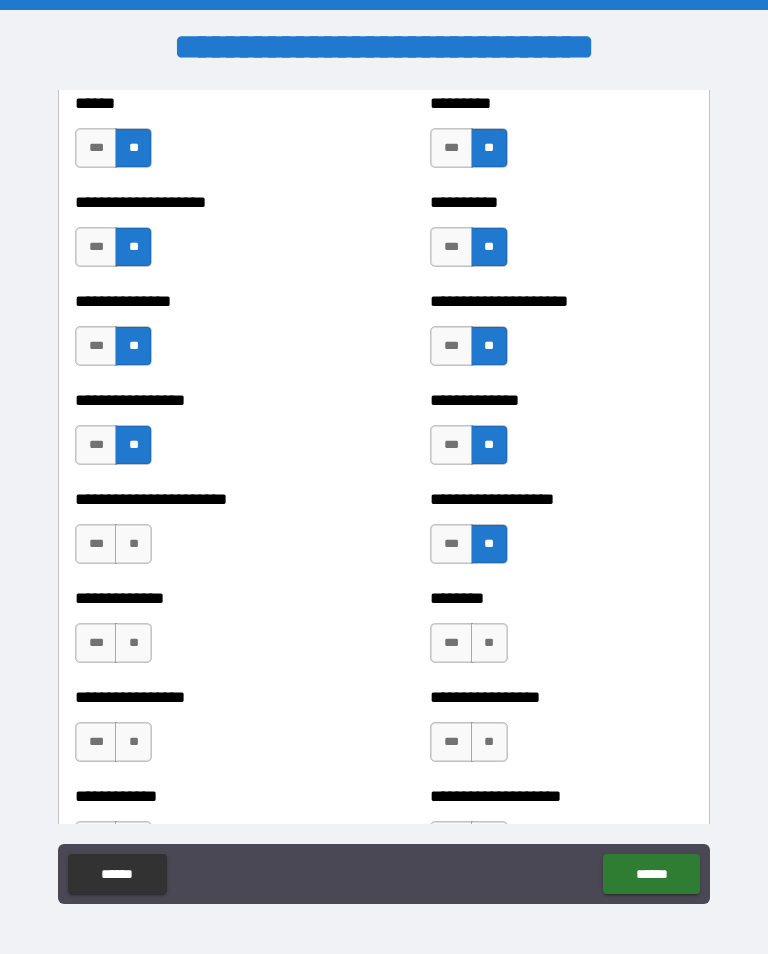 click on "**" at bounding box center [489, 643] 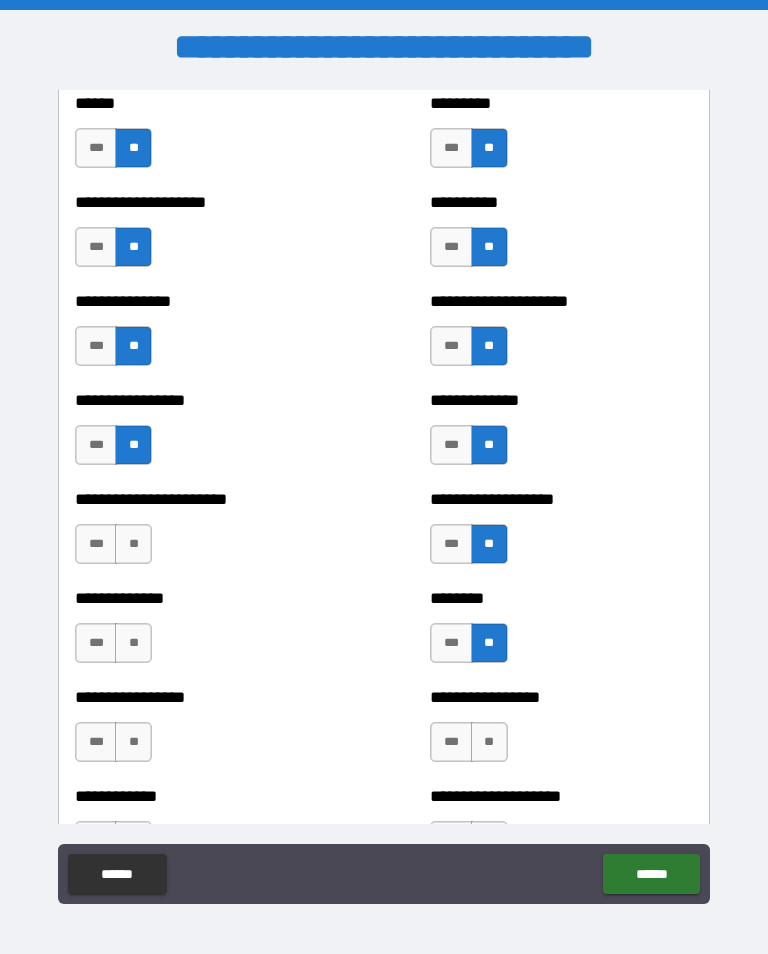 click on "**" at bounding box center [489, 742] 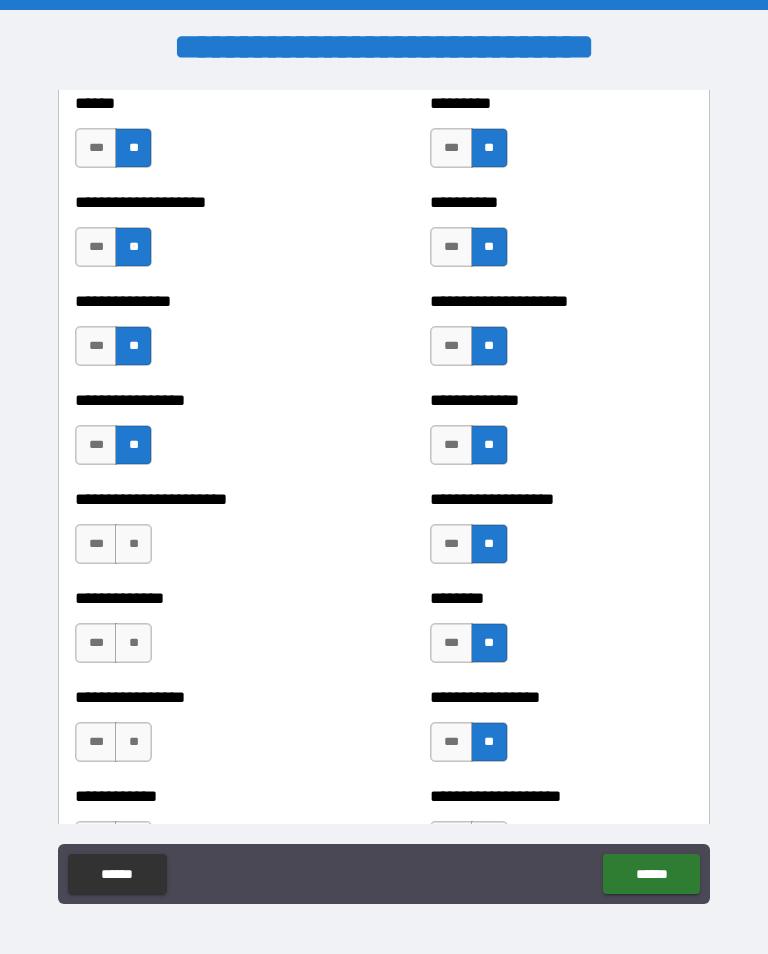 click on "**" at bounding box center [133, 544] 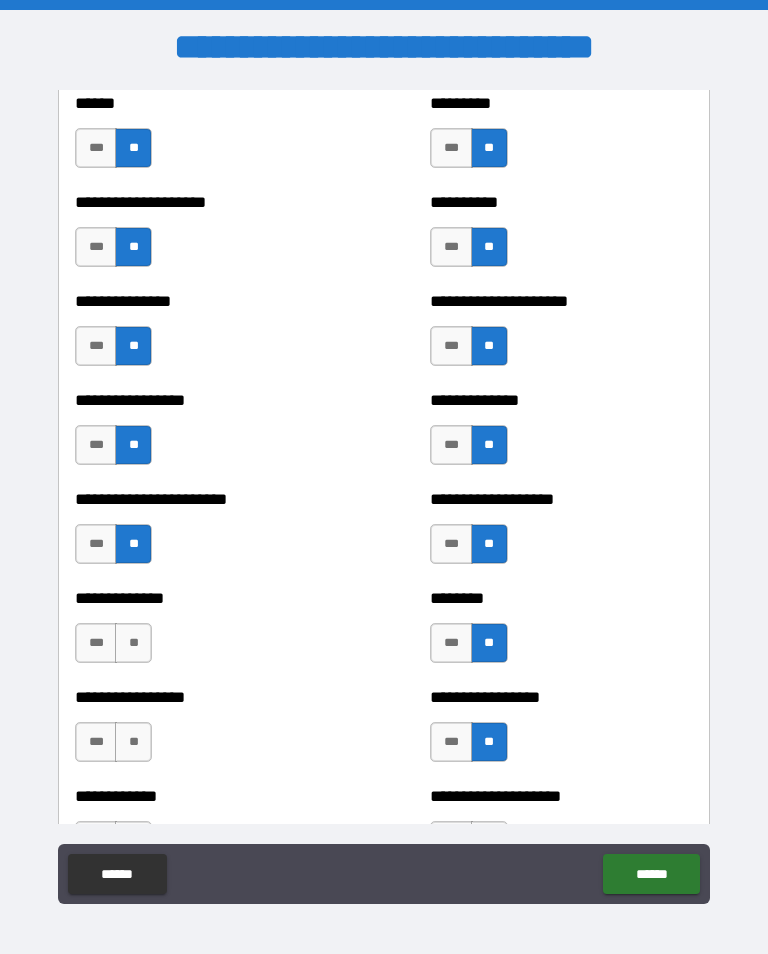 click on "**" at bounding box center (133, 643) 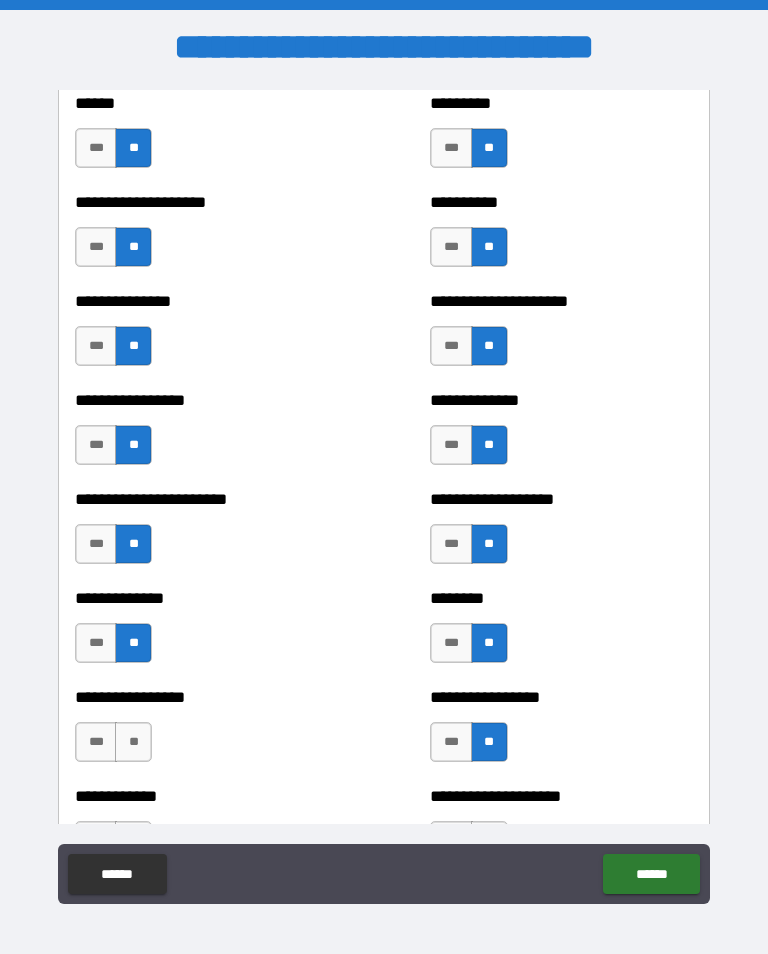 click on "**" at bounding box center [133, 742] 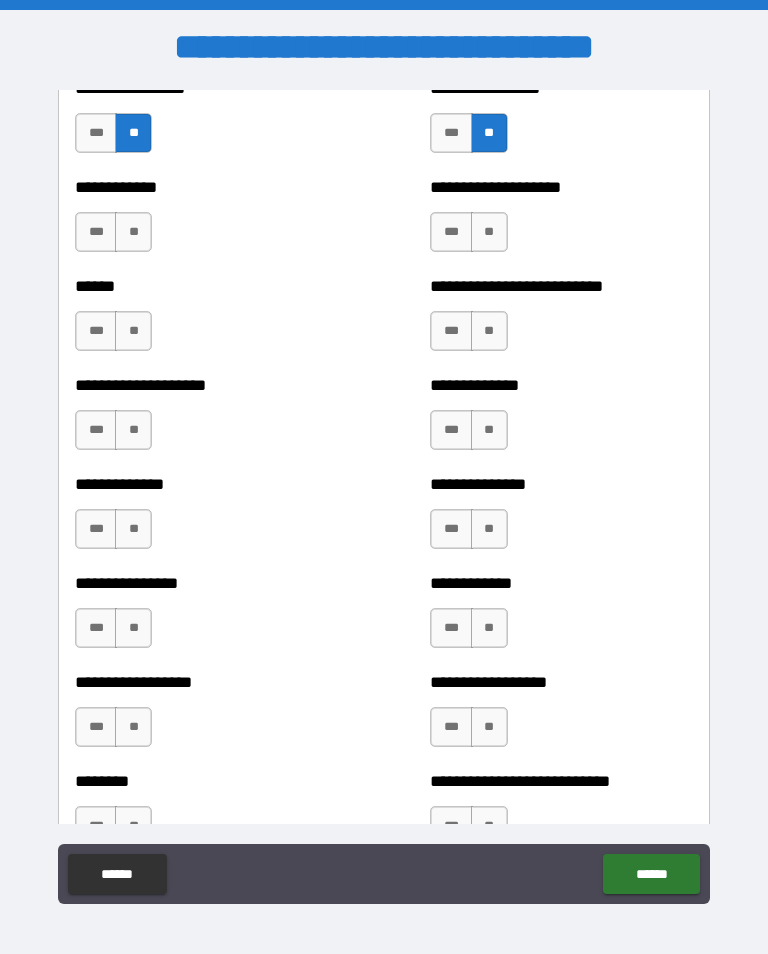 scroll, scrollTop: 3958, scrollLeft: 0, axis: vertical 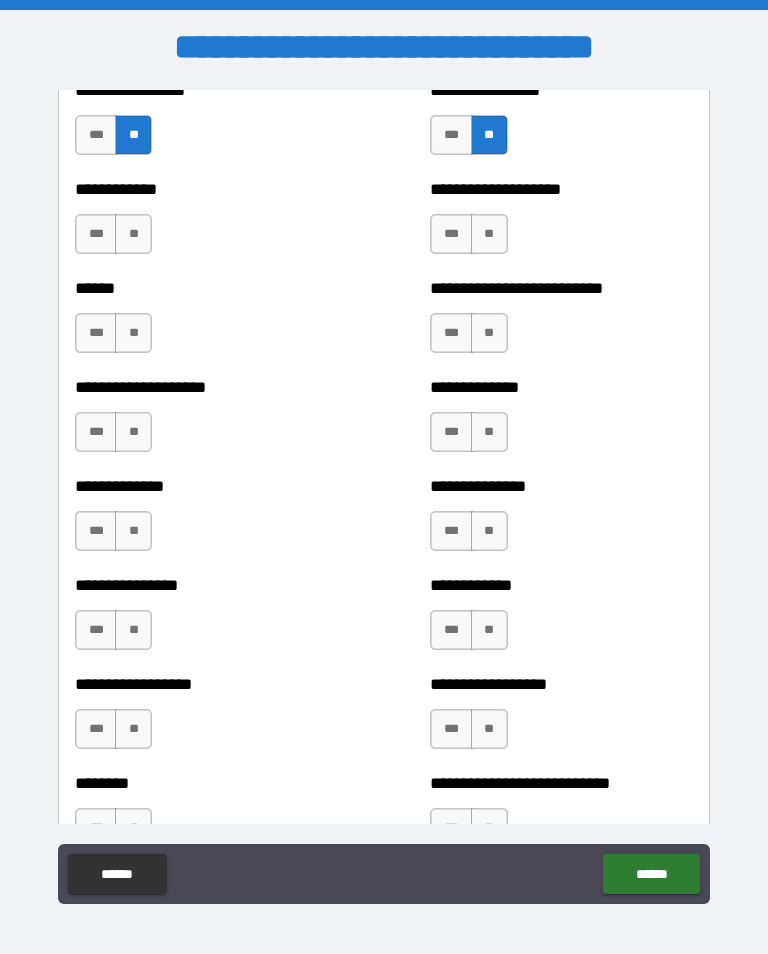 click on "**" at bounding box center [489, 234] 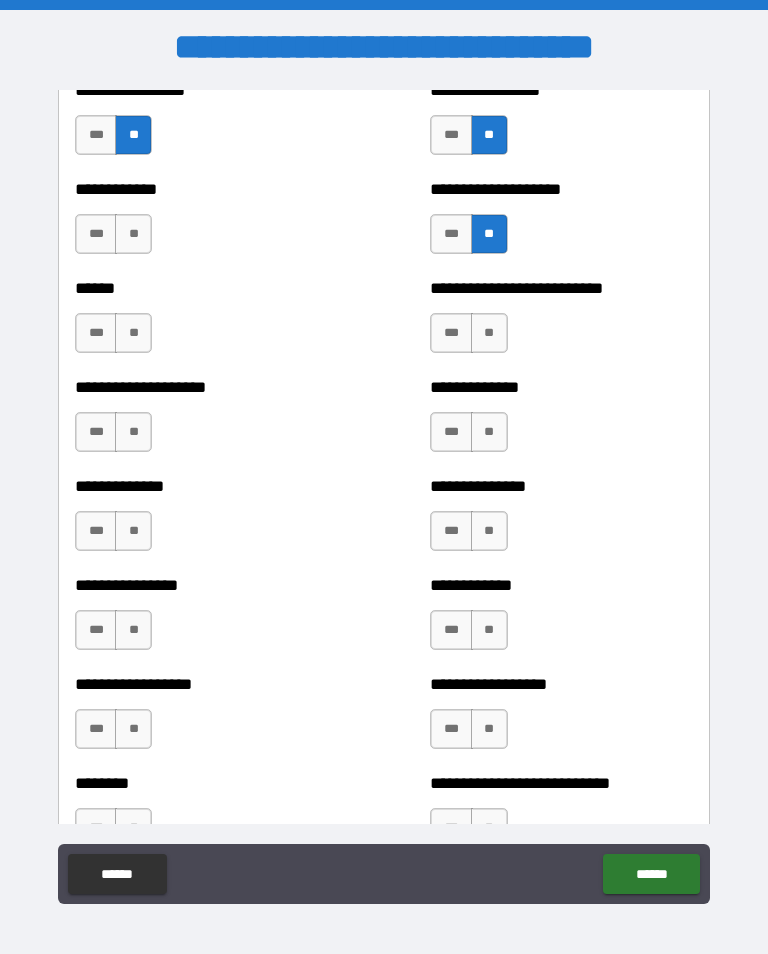 click on "**" at bounding box center (489, 333) 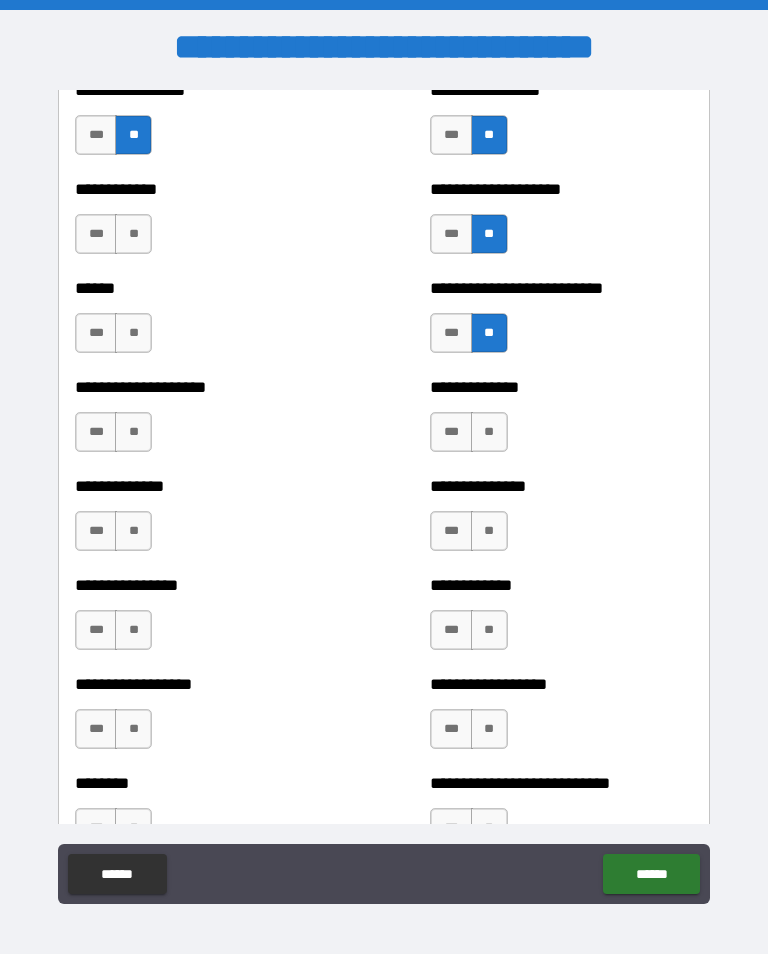 click on "**" at bounding box center [489, 432] 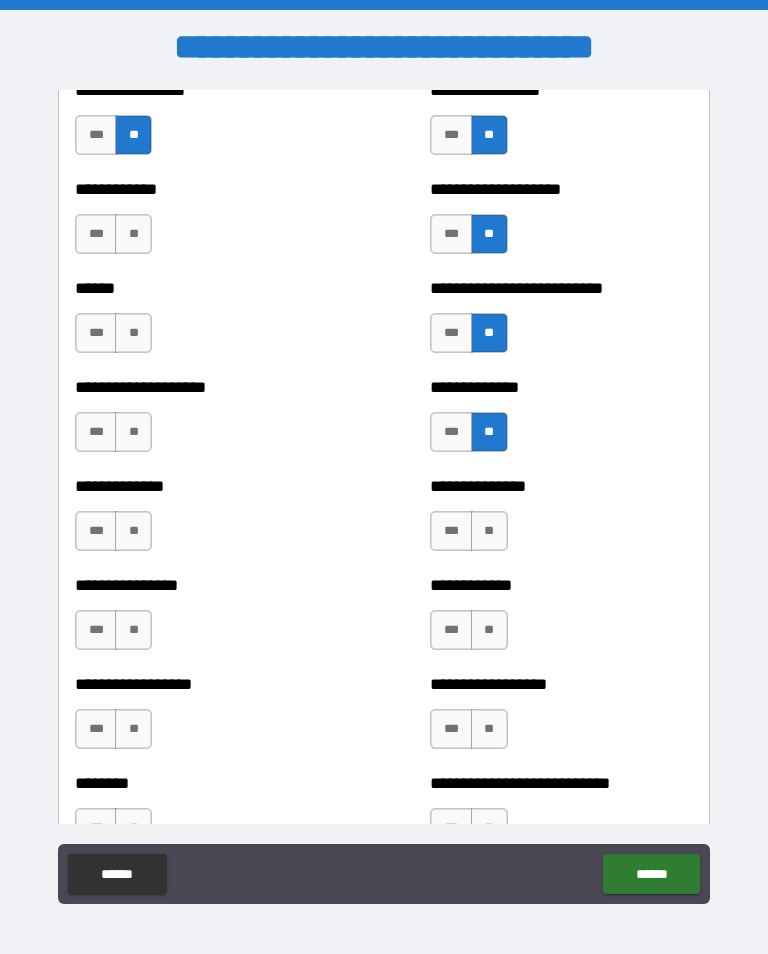 click on "**" at bounding box center [489, 531] 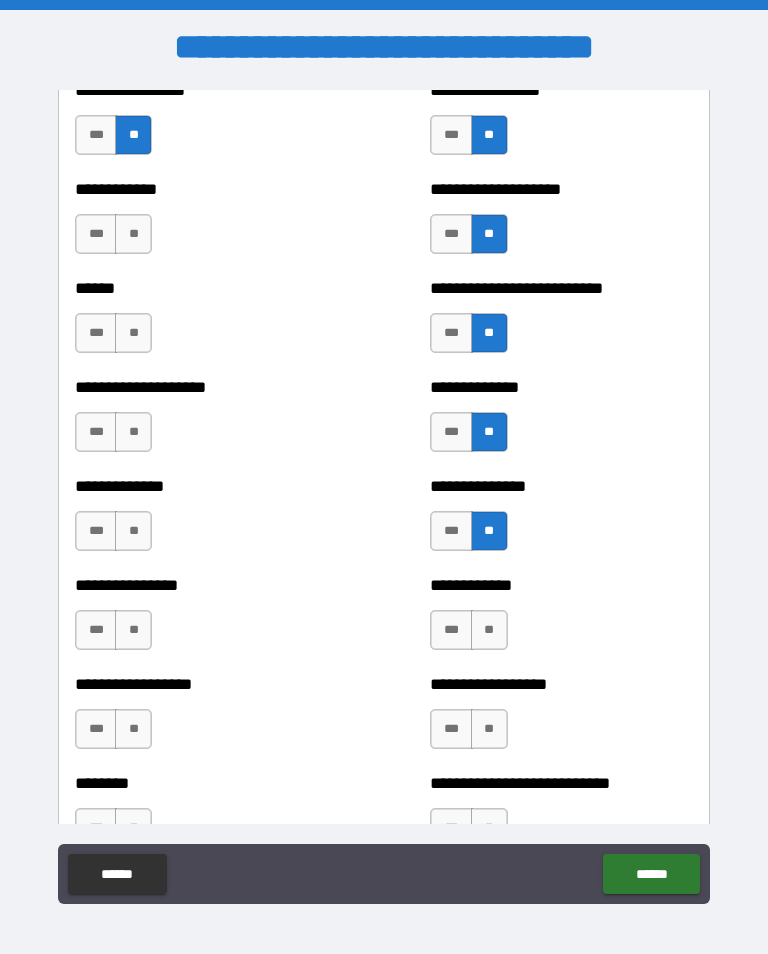 click on "**" at bounding box center (489, 630) 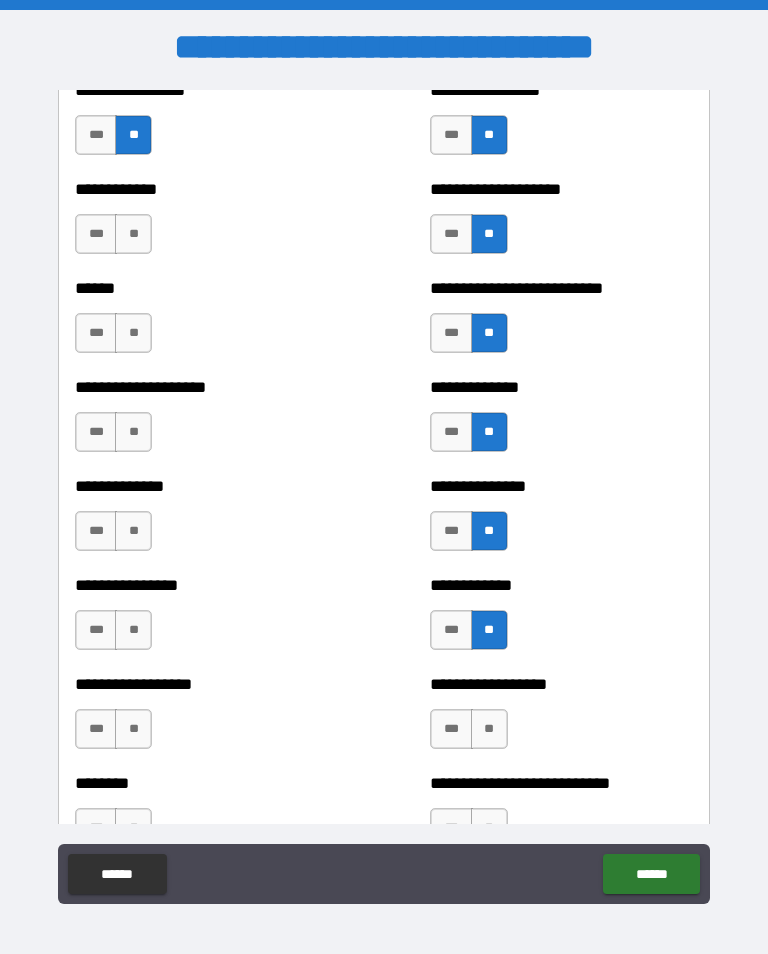 click on "**" at bounding box center (489, 729) 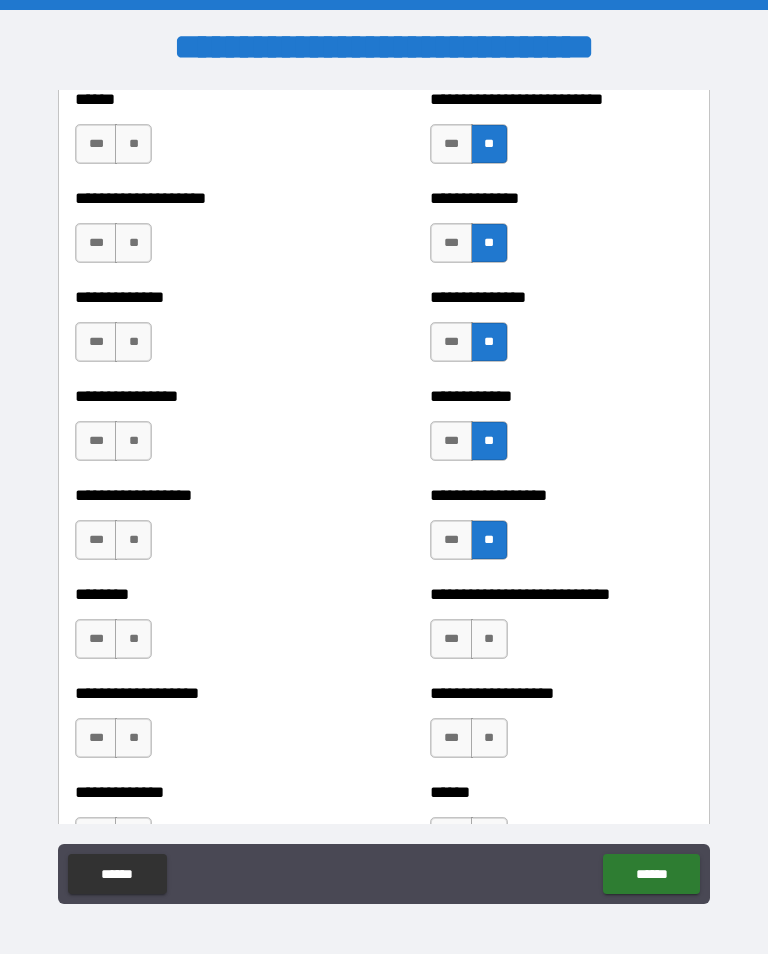scroll, scrollTop: 4155, scrollLeft: 0, axis: vertical 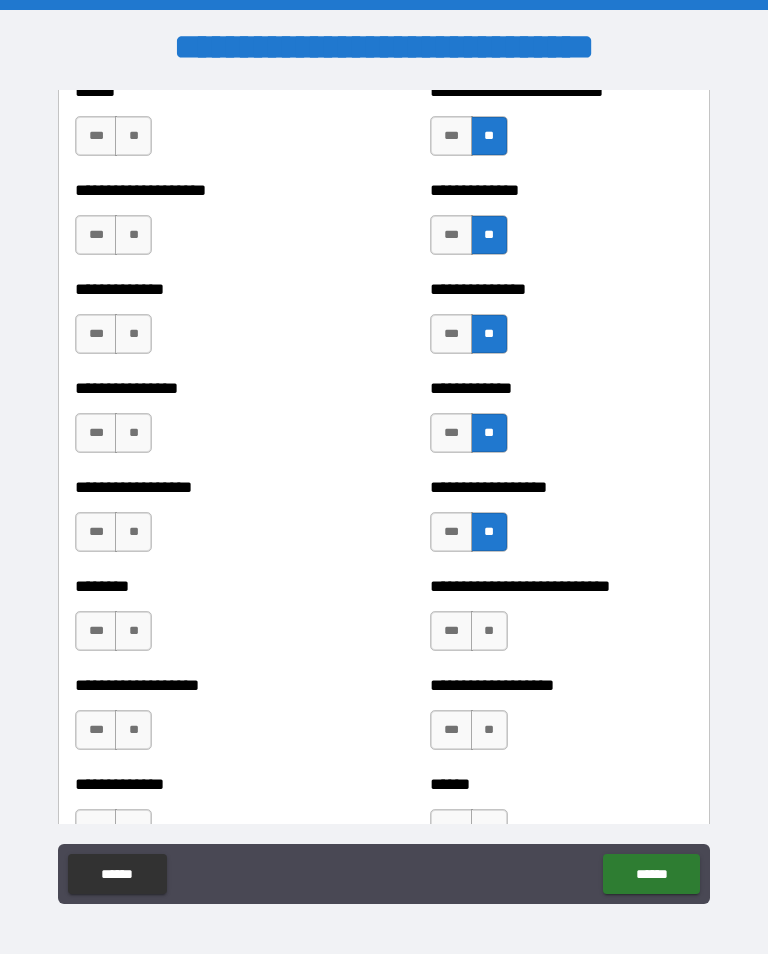 click on "**" at bounding box center [489, 631] 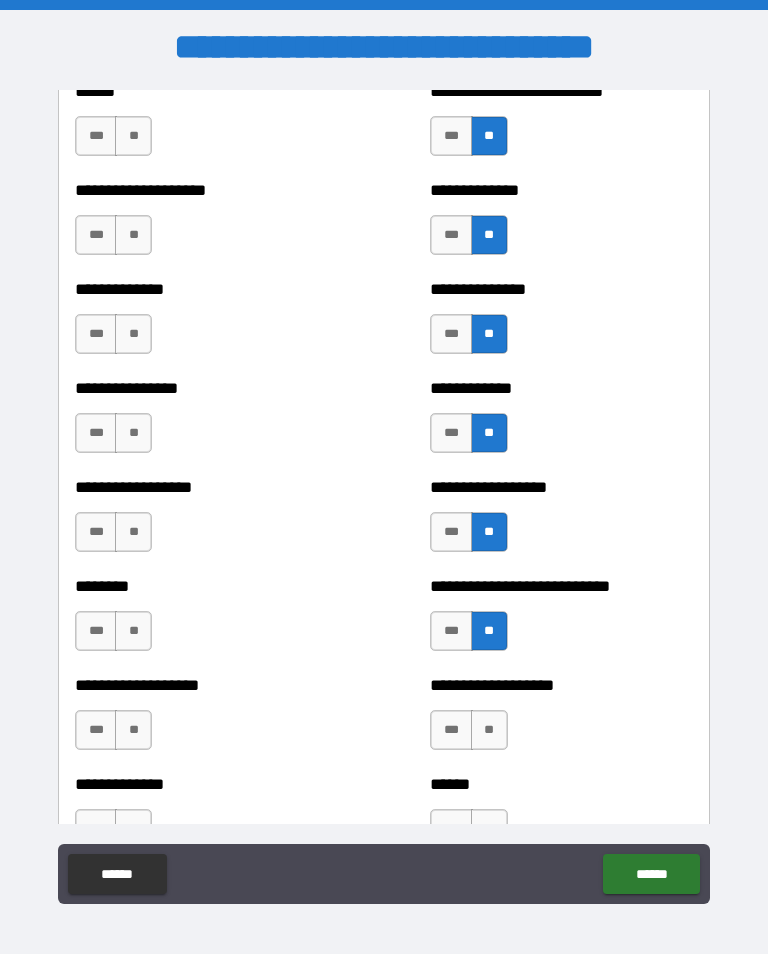 click on "**" at bounding box center [489, 730] 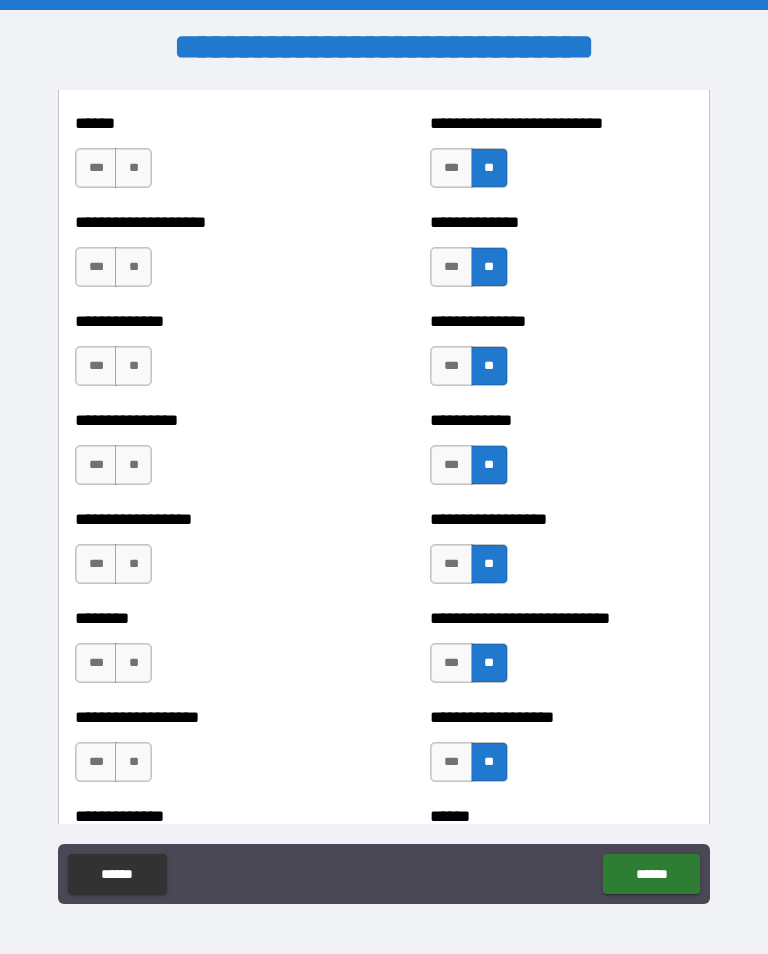 scroll, scrollTop: 4116, scrollLeft: 0, axis: vertical 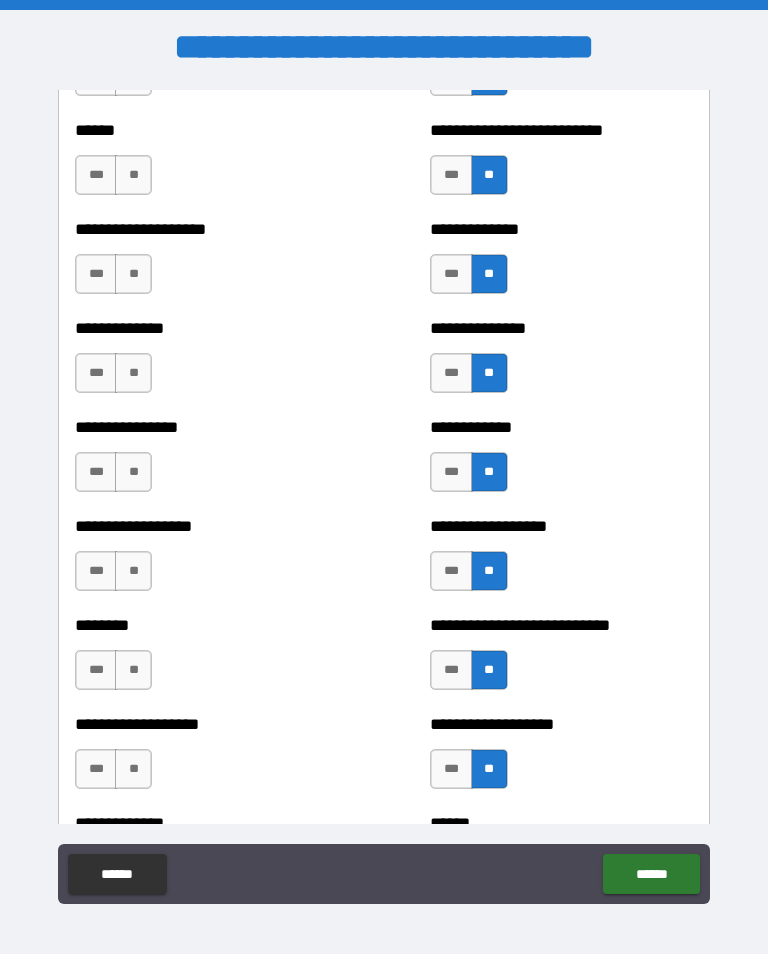 click on "**" at bounding box center (133, 175) 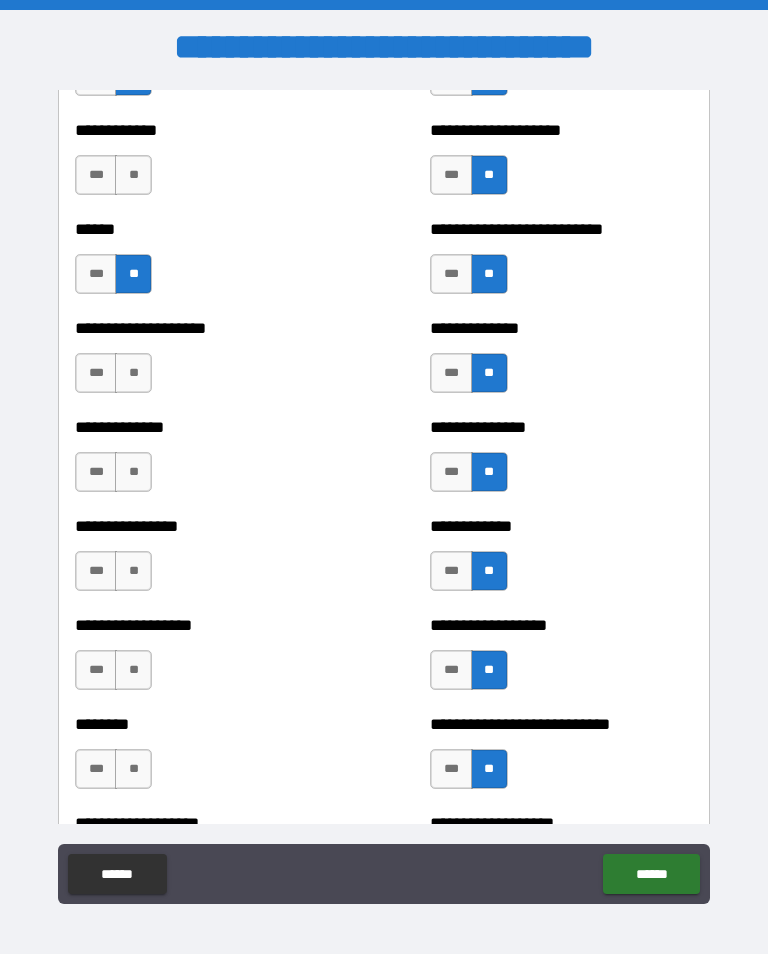 scroll, scrollTop: 4018, scrollLeft: 0, axis: vertical 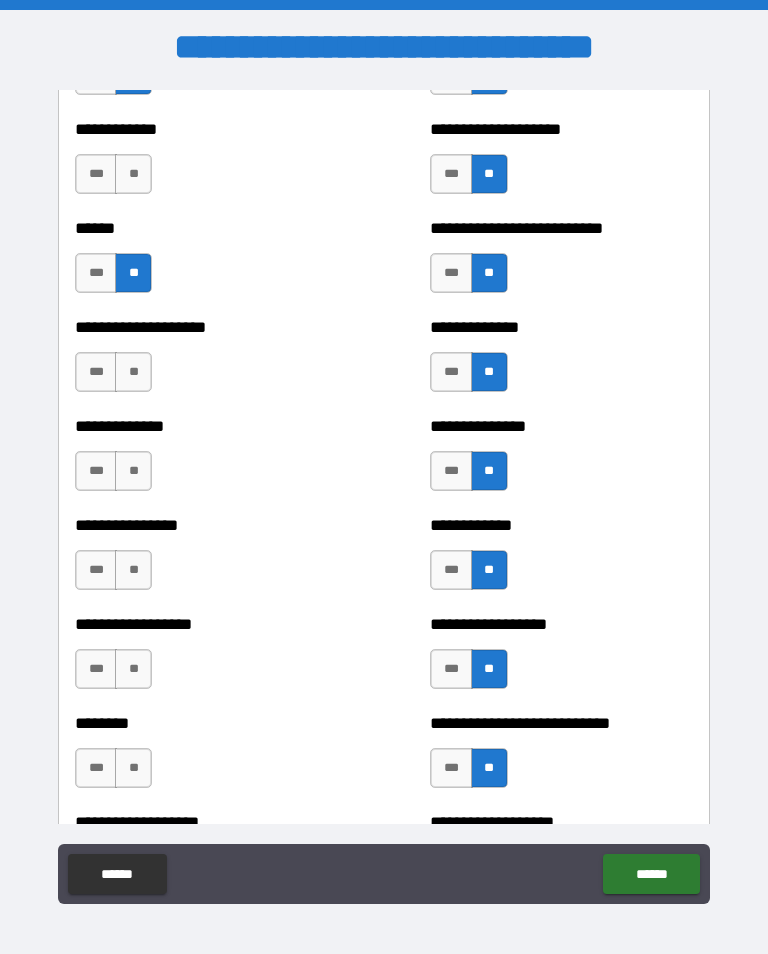 click on "**" at bounding box center (133, 174) 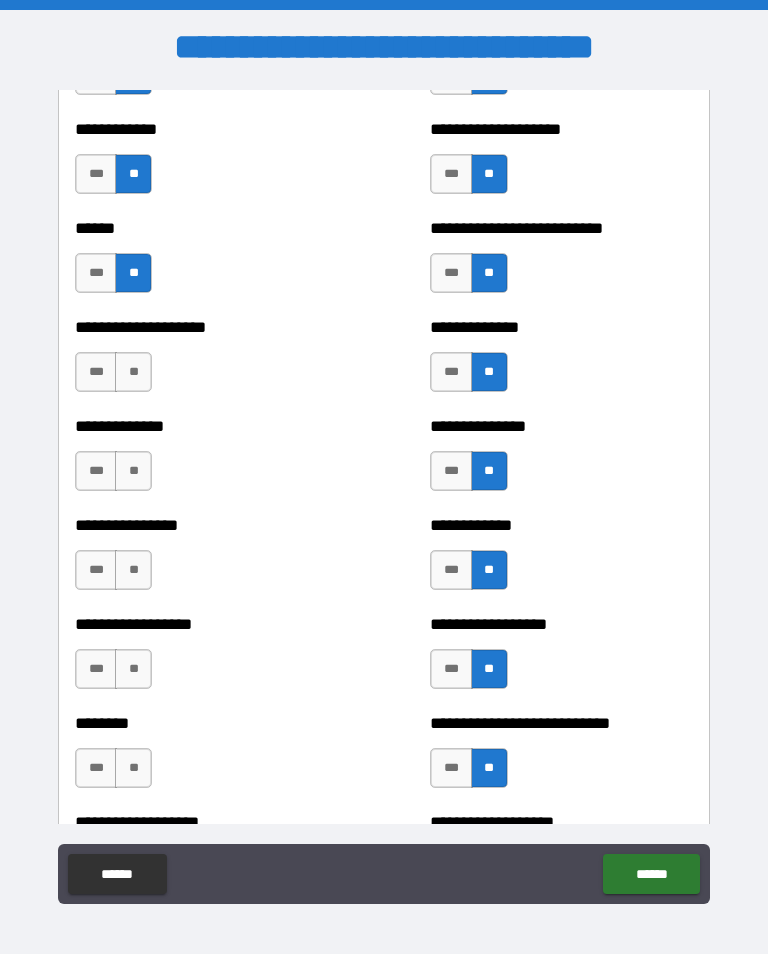 click on "**" at bounding box center [133, 372] 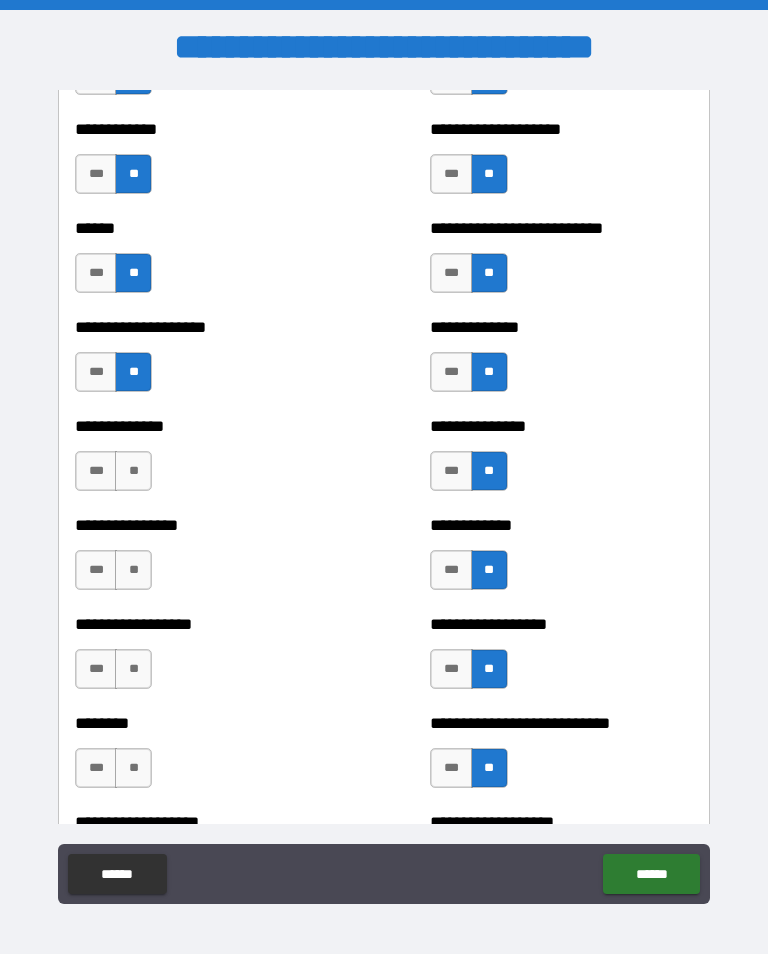 click on "**" at bounding box center (133, 471) 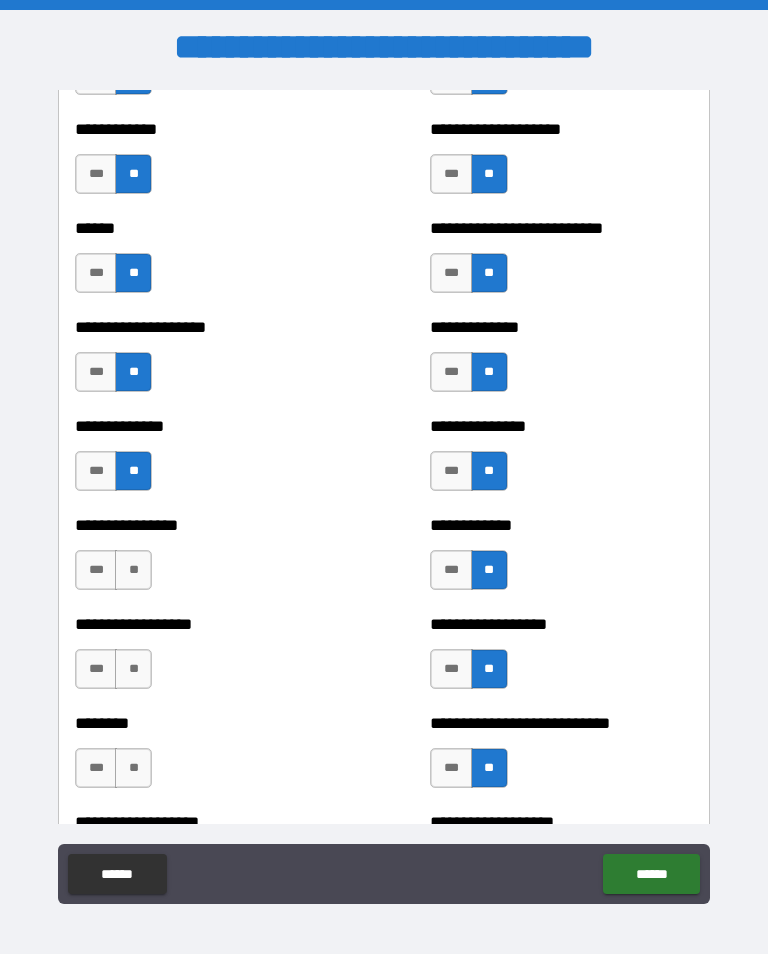 click on "**********" at bounding box center [206, 560] 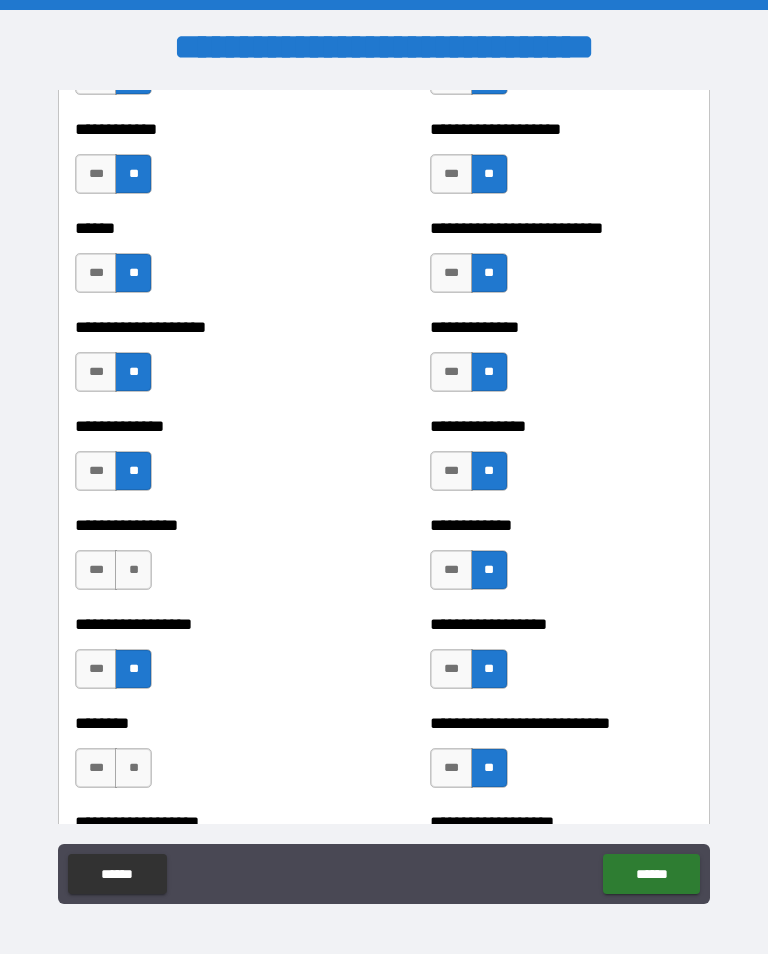 click on "**" at bounding box center (133, 570) 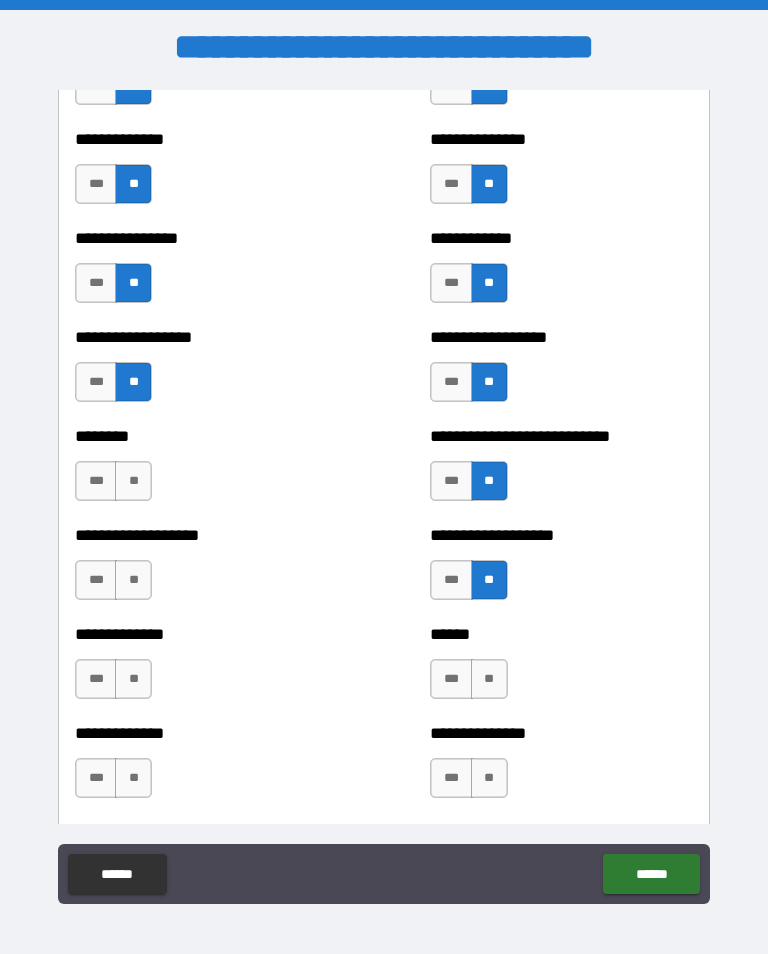 scroll, scrollTop: 4317, scrollLeft: 0, axis: vertical 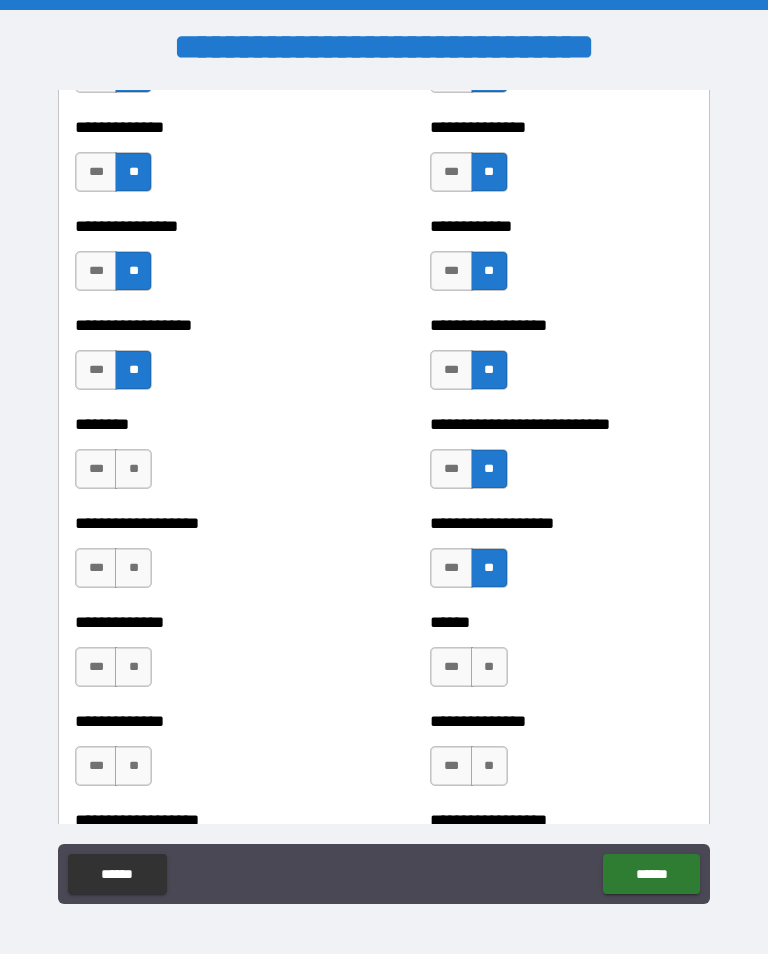 click on "**" at bounding box center [133, 469] 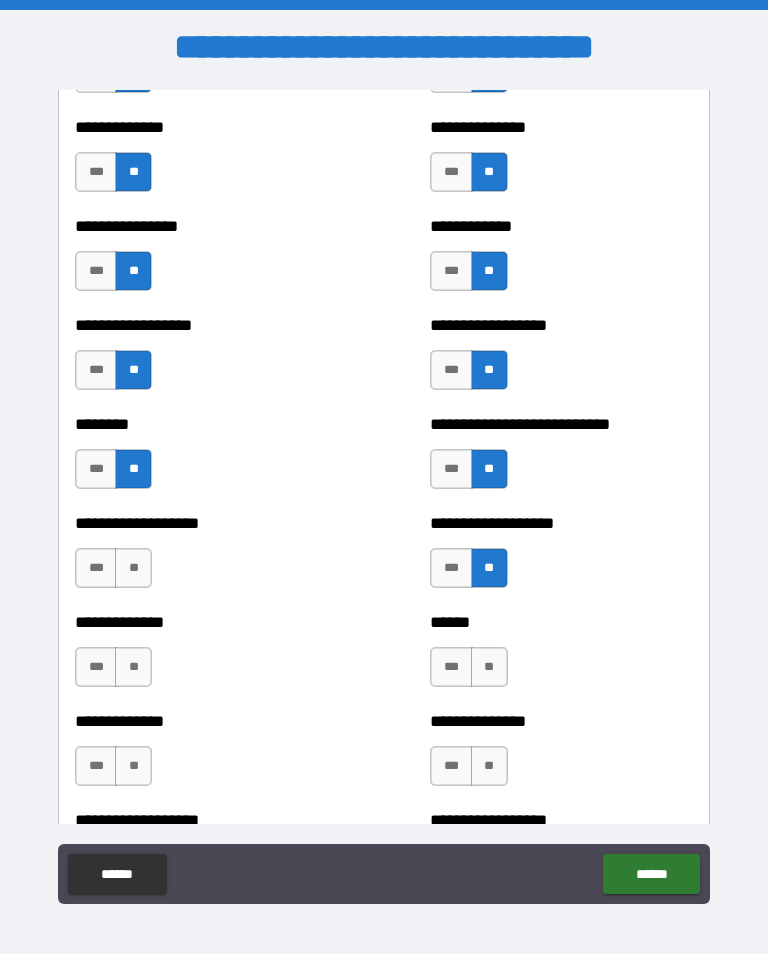 click on "**" at bounding box center (133, 568) 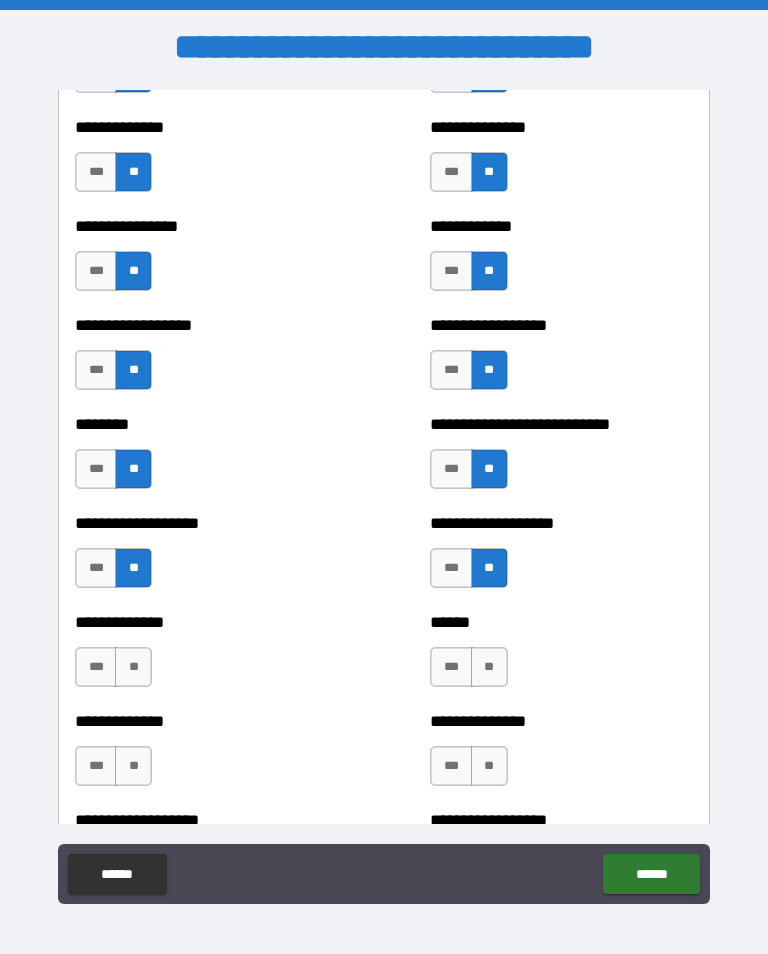 click on "**" at bounding box center [133, 667] 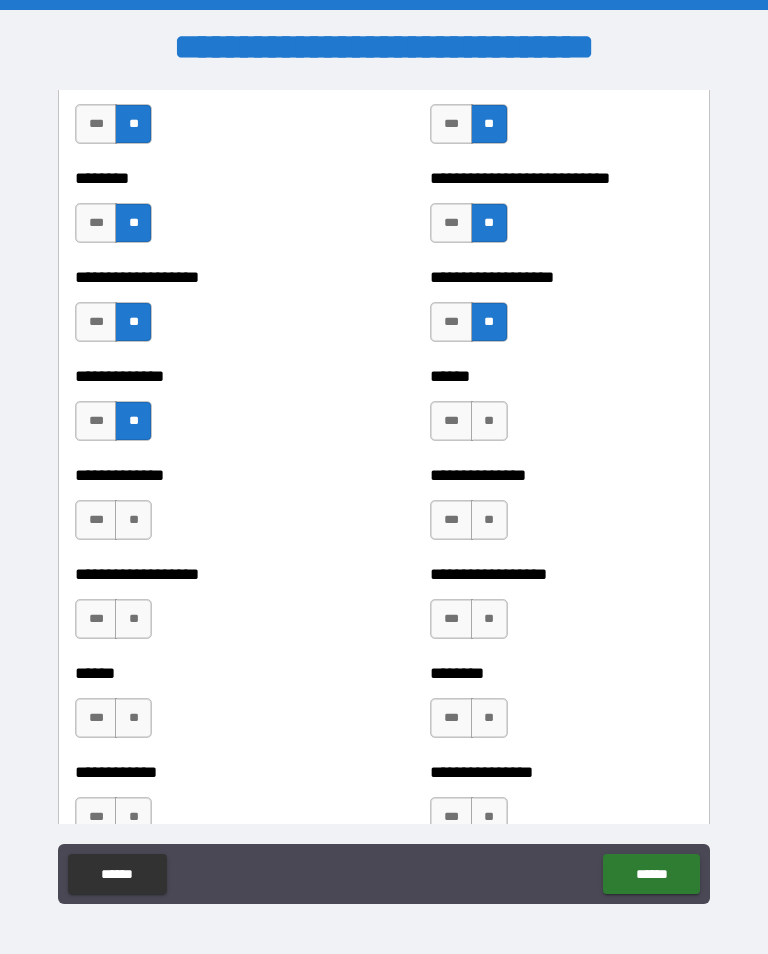 scroll, scrollTop: 4573, scrollLeft: 0, axis: vertical 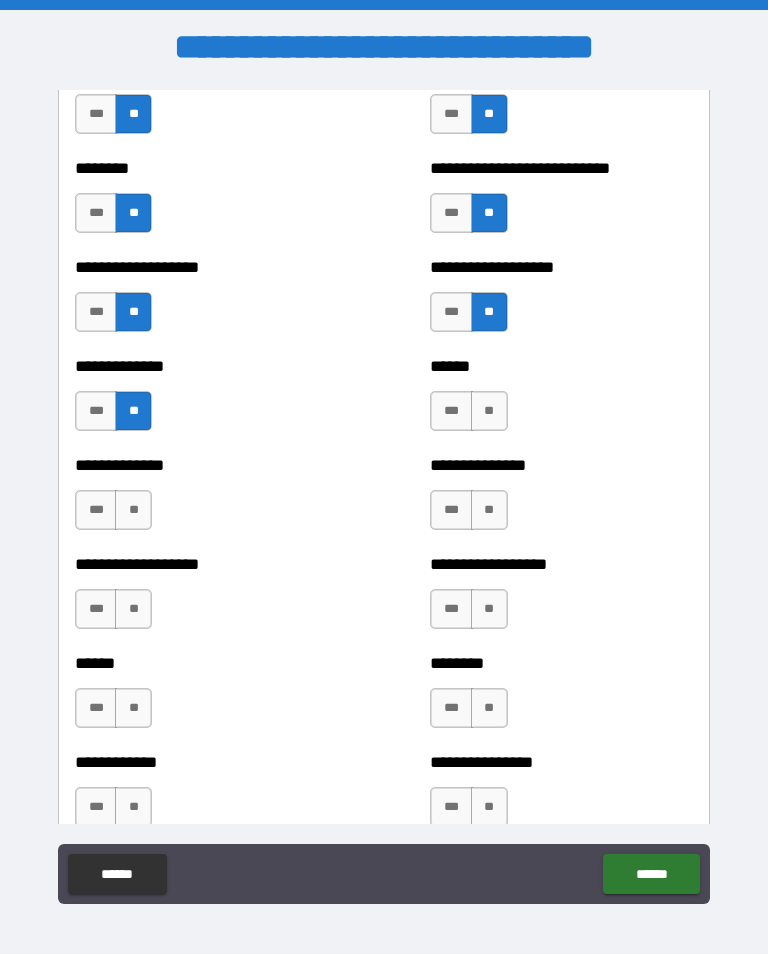 click on "**" at bounding box center [489, 411] 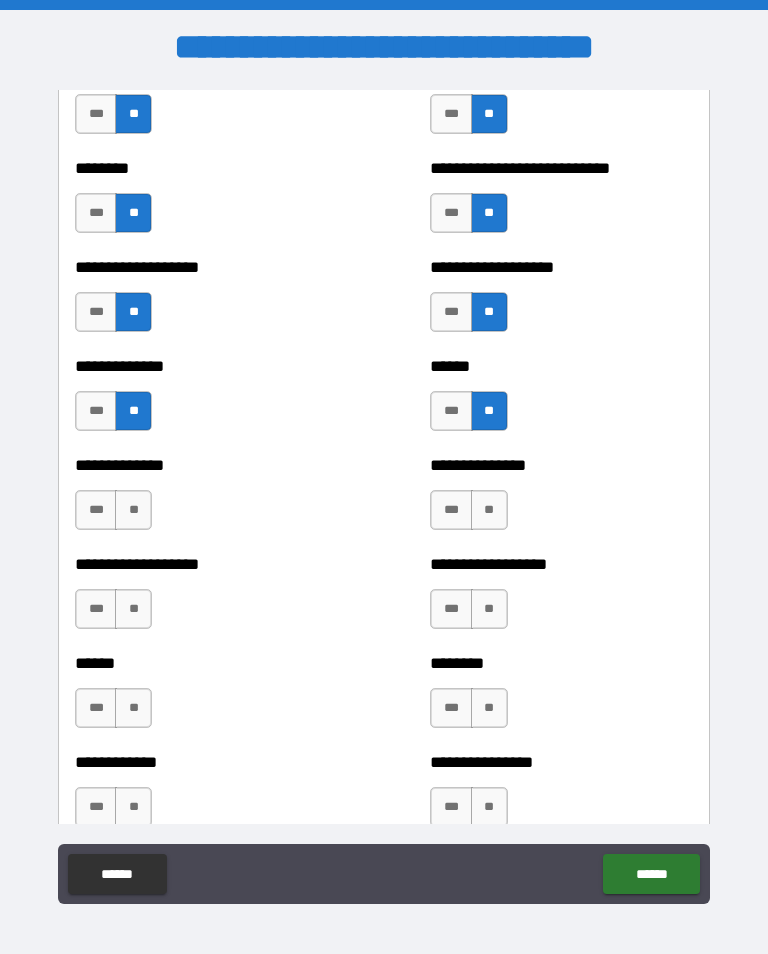 click on "**" at bounding box center [489, 510] 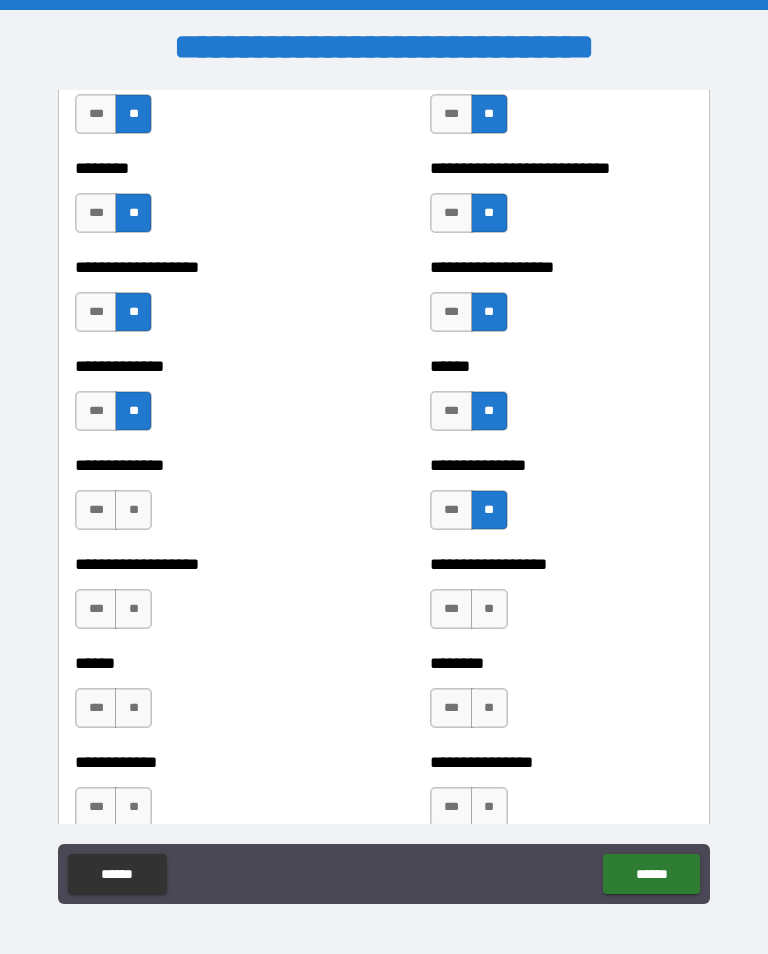 click on "**" at bounding box center [133, 510] 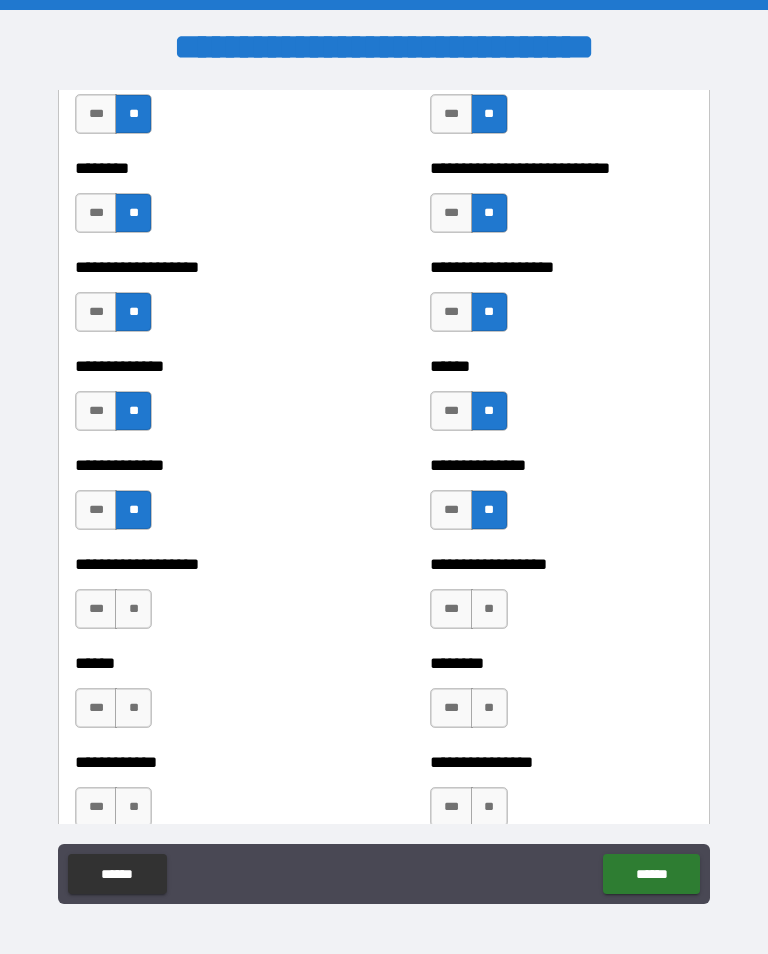 click on "**" at bounding box center (133, 609) 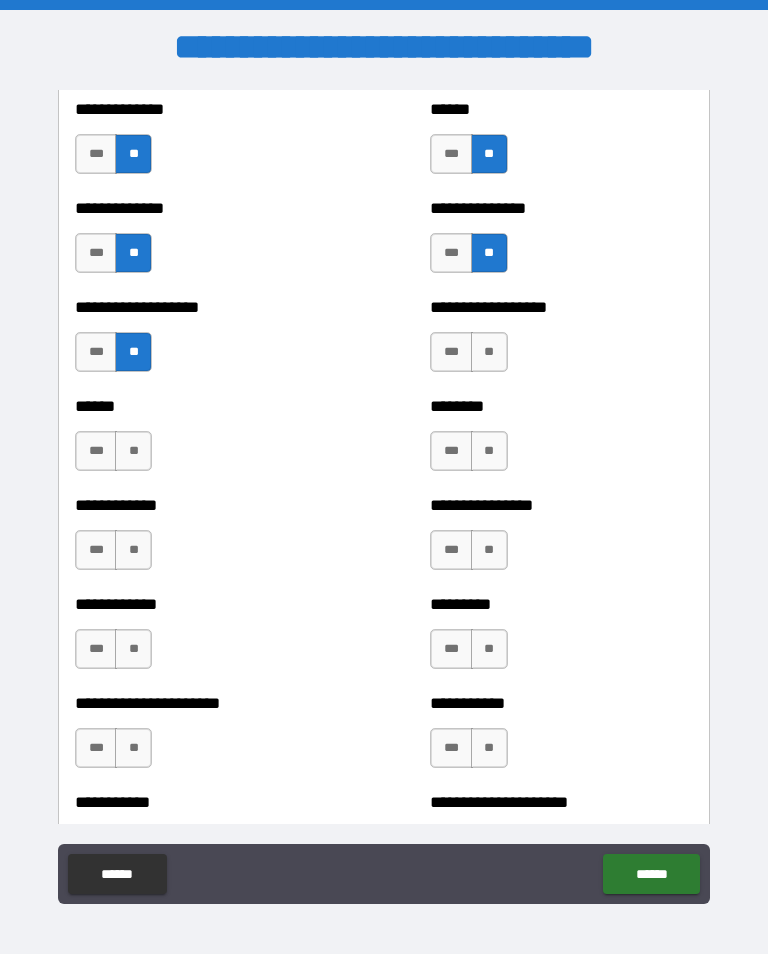 scroll, scrollTop: 4834, scrollLeft: 0, axis: vertical 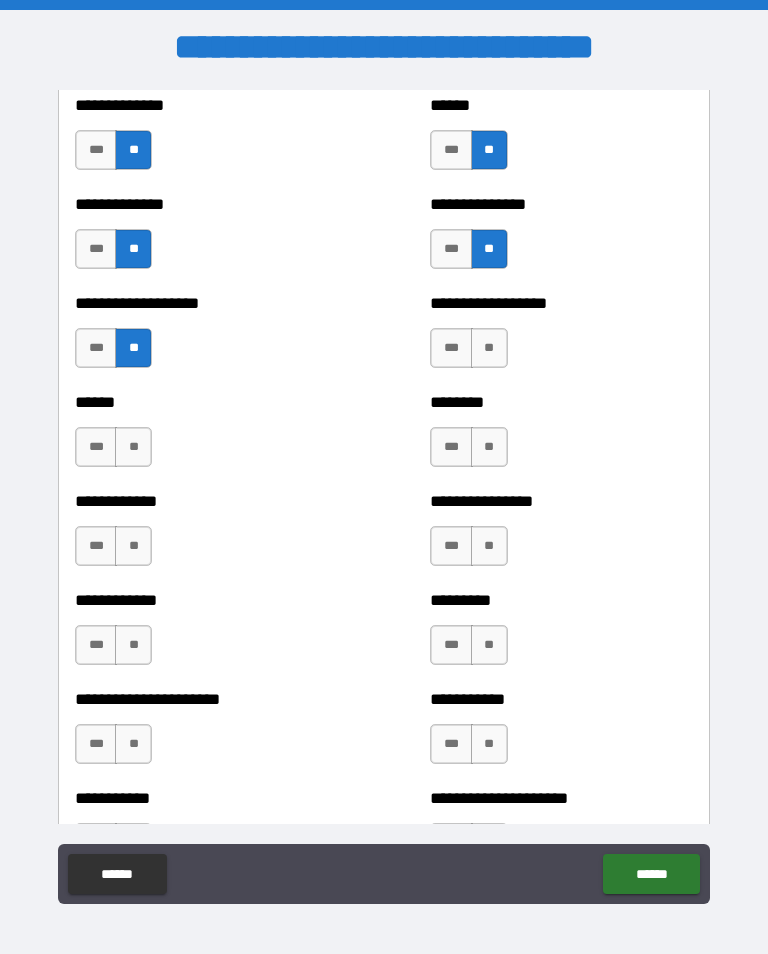 click on "**" at bounding box center (489, 348) 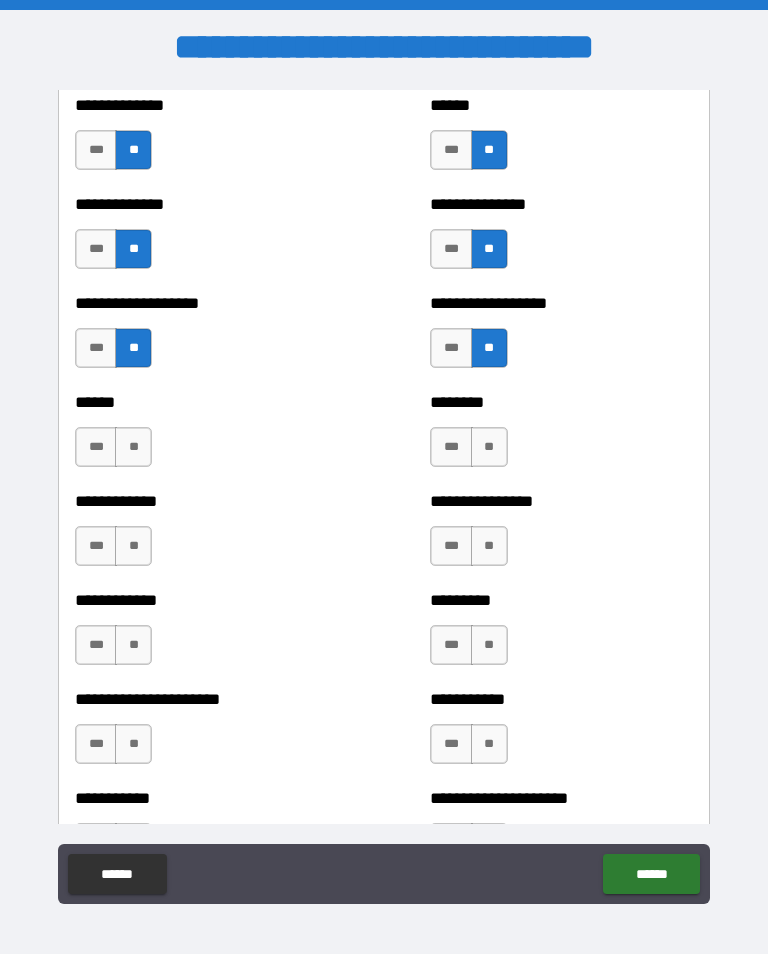 click on "**" at bounding box center [489, 447] 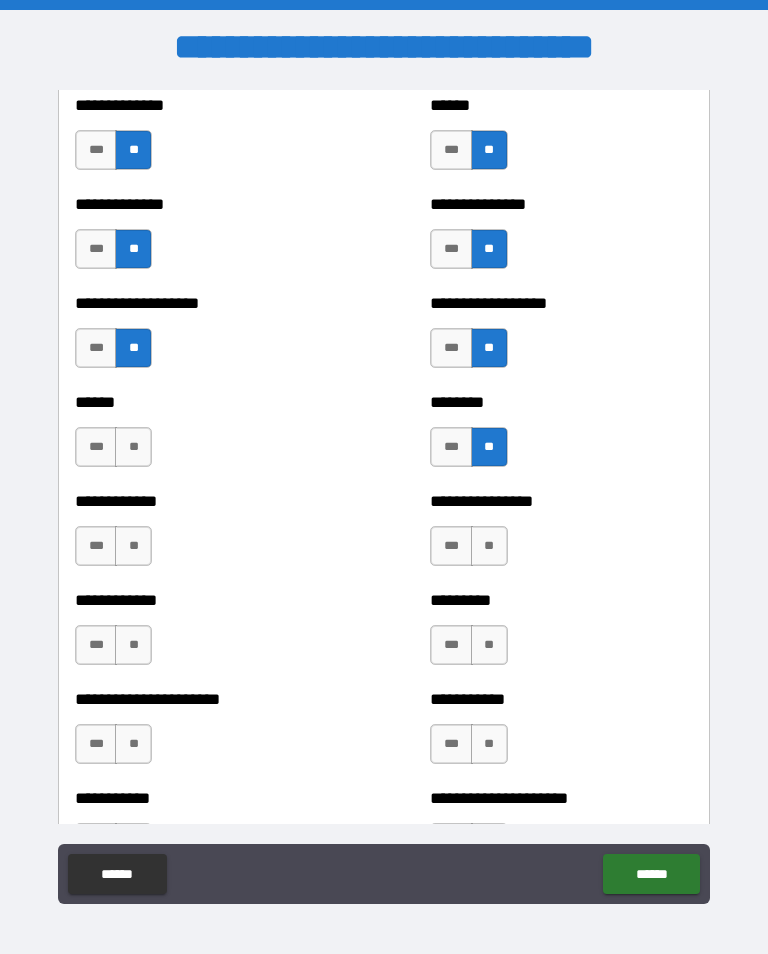 click on "**" at bounding box center (133, 447) 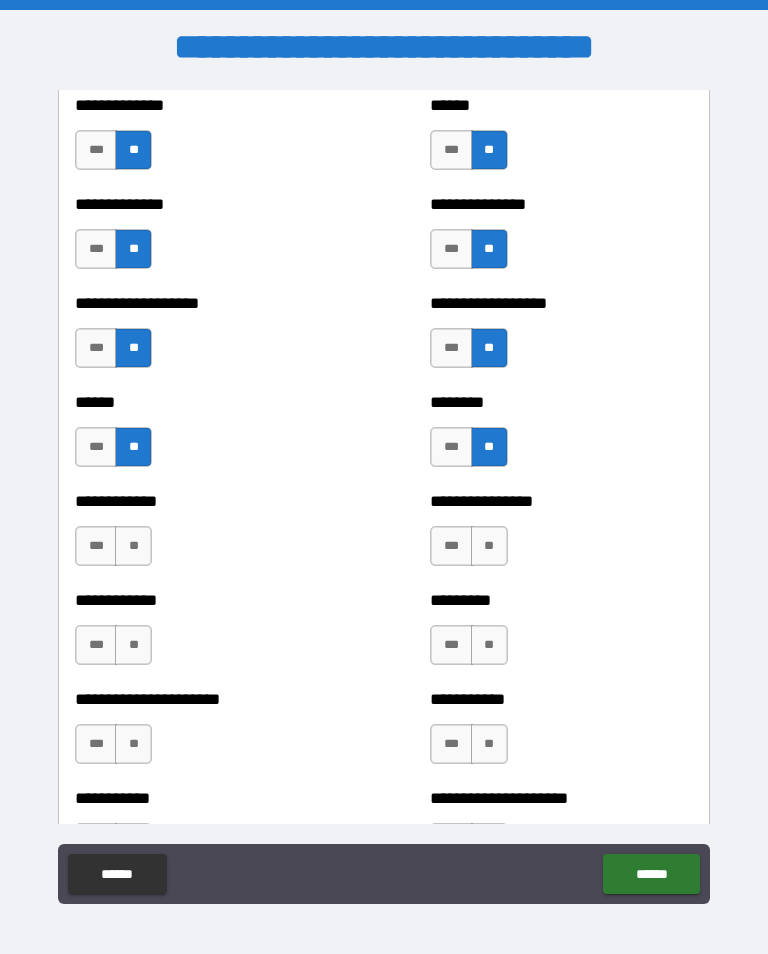 click on "**" at bounding box center [133, 546] 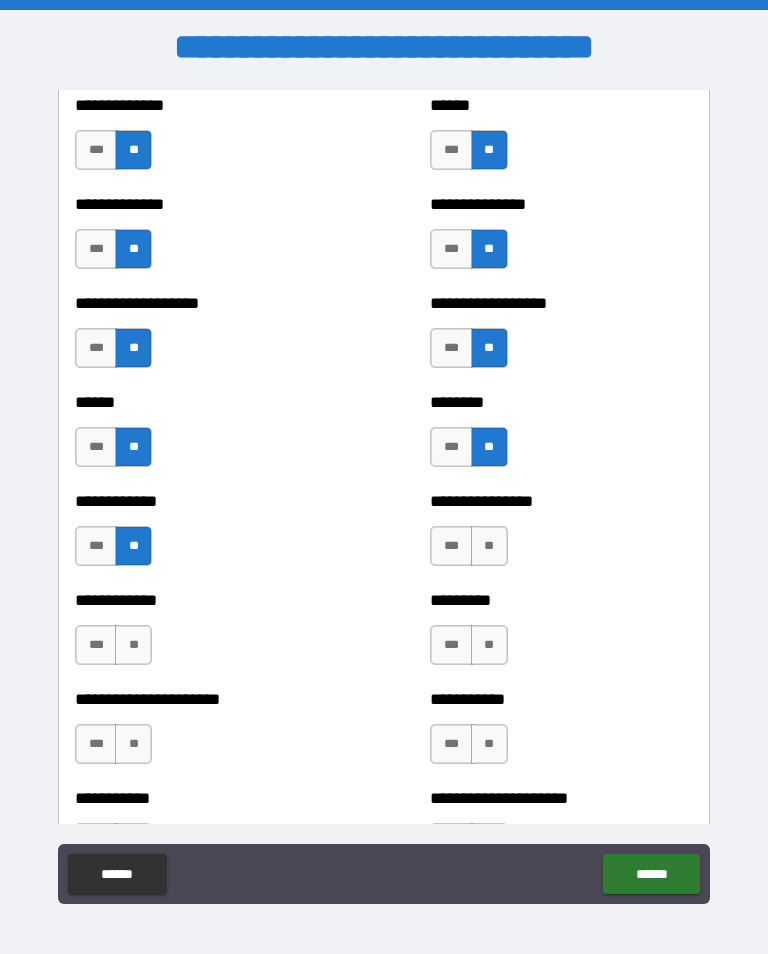 click on "**" at bounding box center [133, 645] 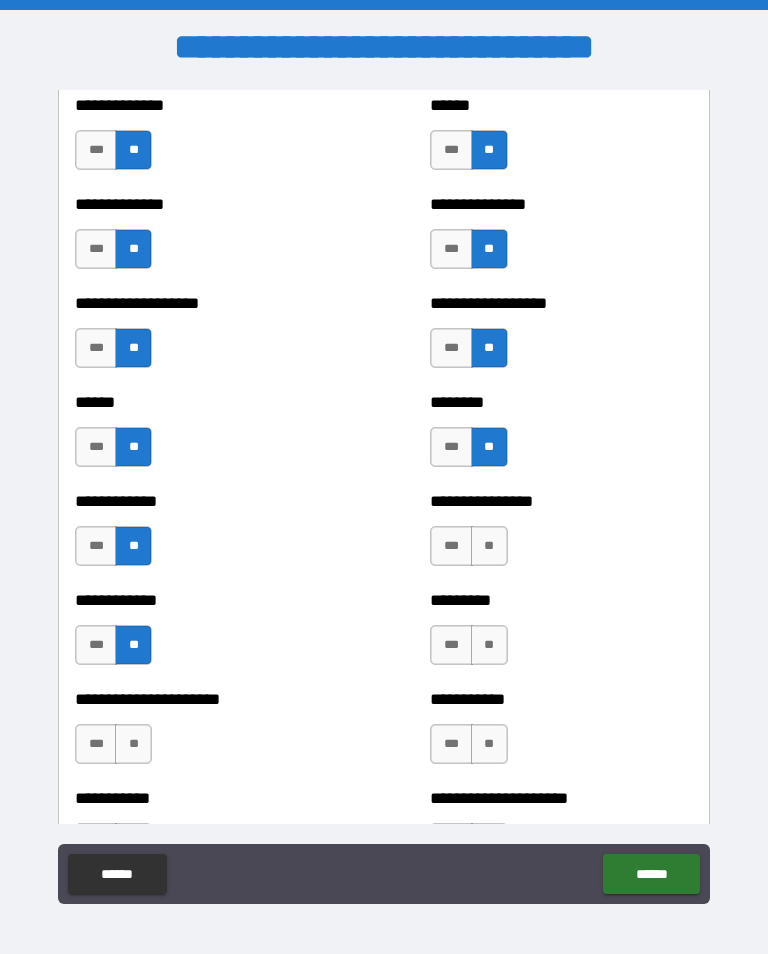 click on "**" at bounding box center (133, 744) 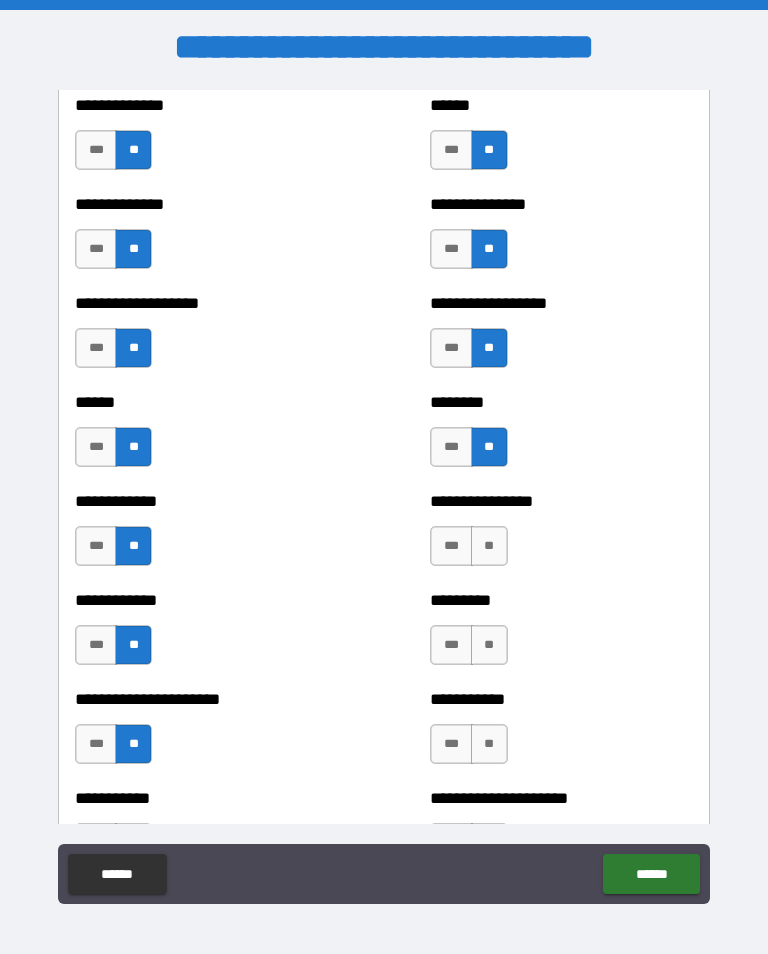 click on "**" at bounding box center [489, 546] 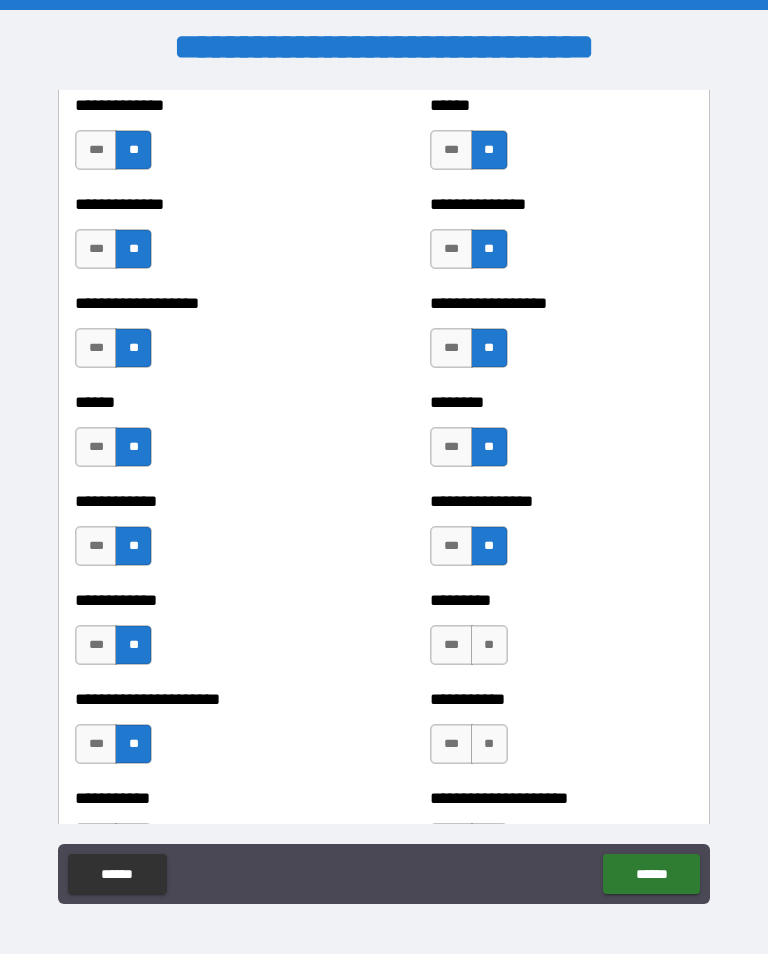 click on "**" at bounding box center [489, 645] 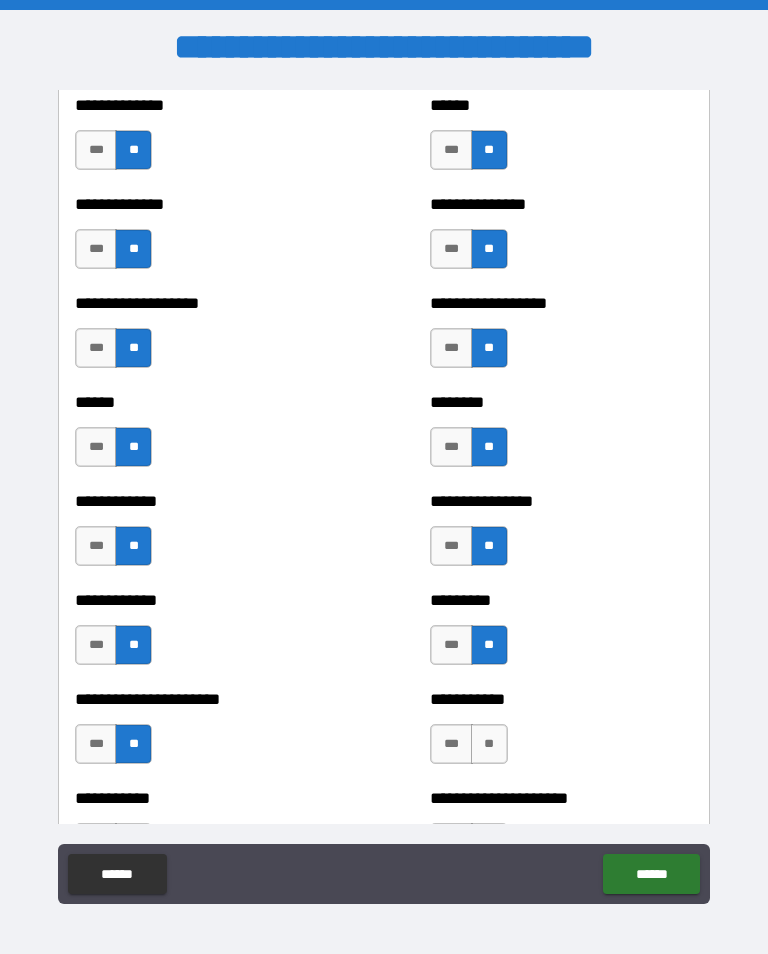 click on "**" at bounding box center (489, 744) 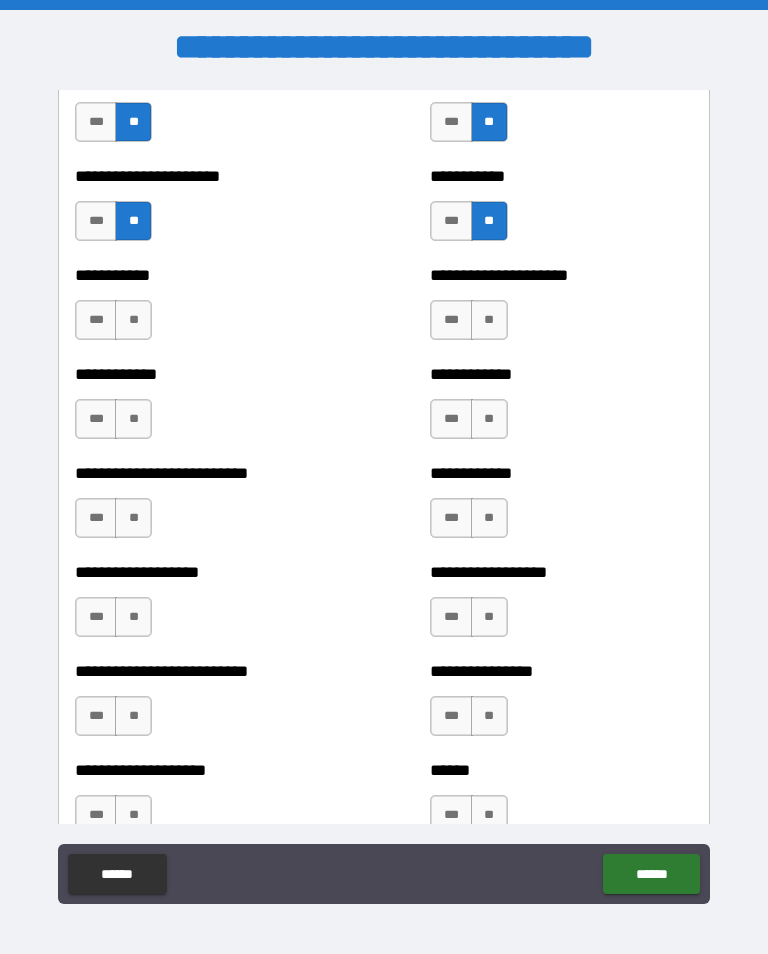 scroll, scrollTop: 5360, scrollLeft: 0, axis: vertical 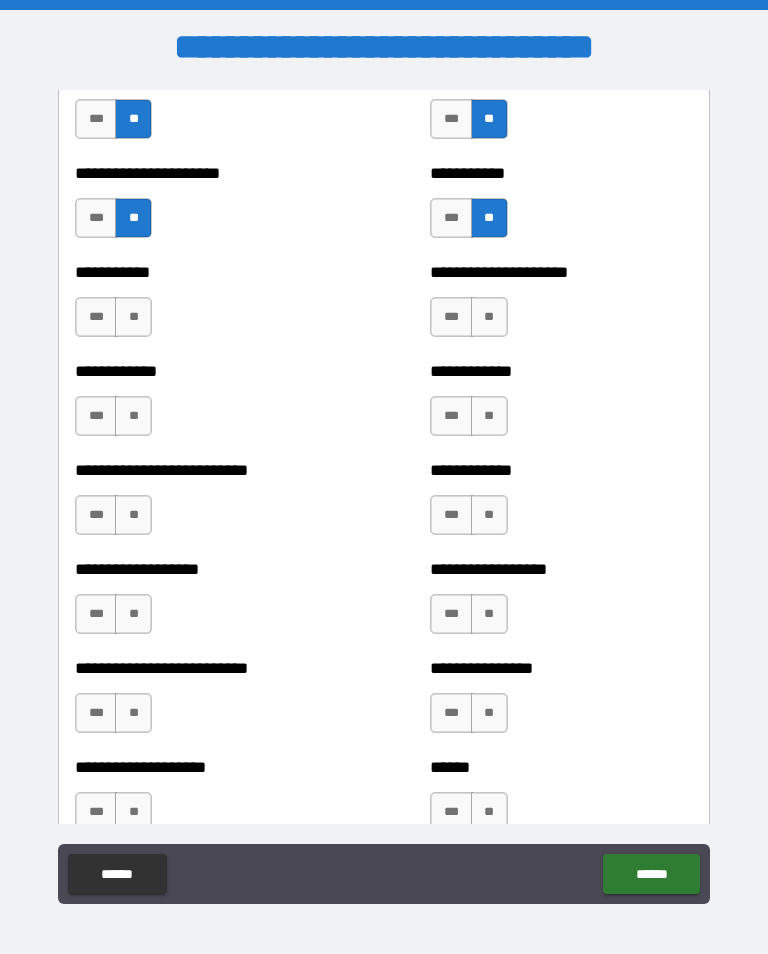 click on "**" at bounding box center [133, 317] 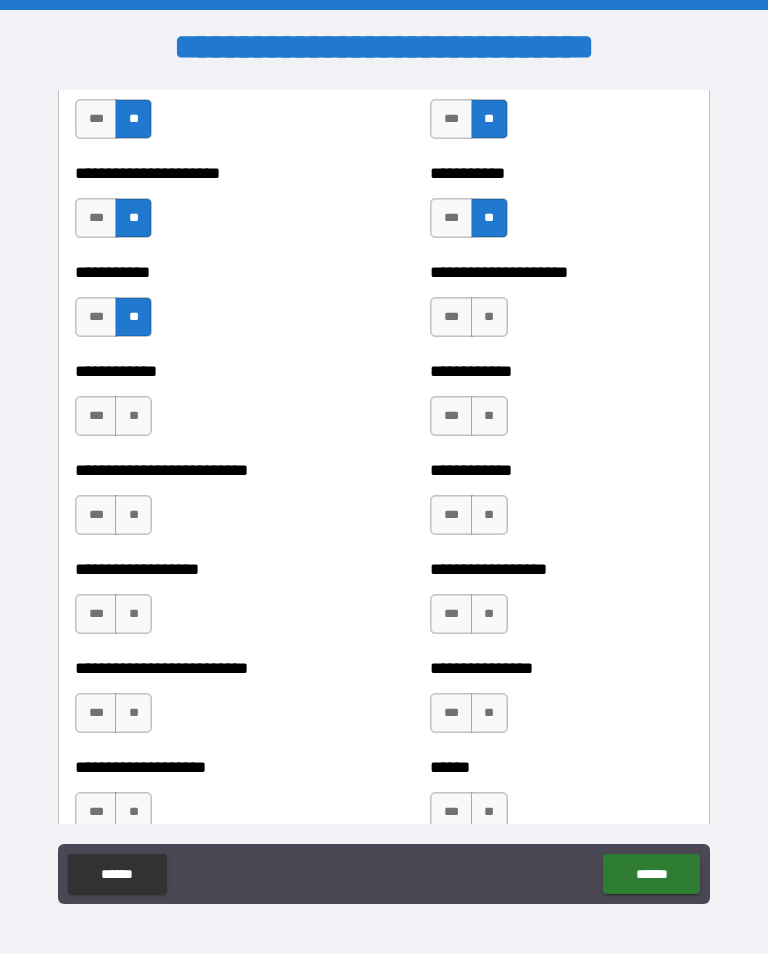 click on "**" at bounding box center [133, 416] 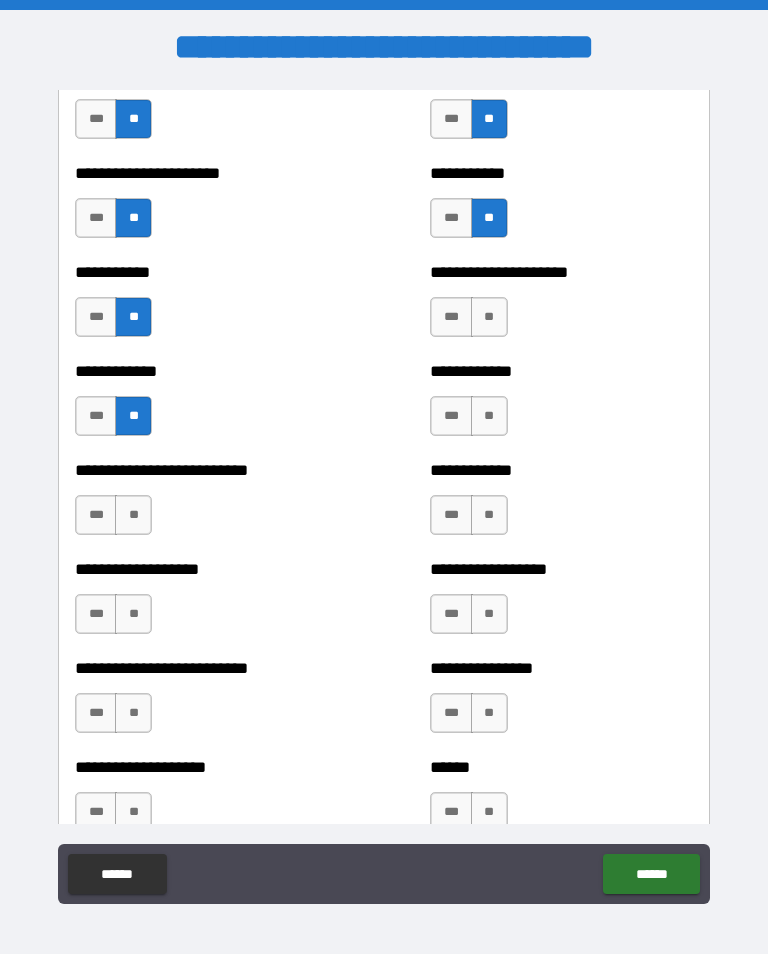 click on "**" at bounding box center [133, 515] 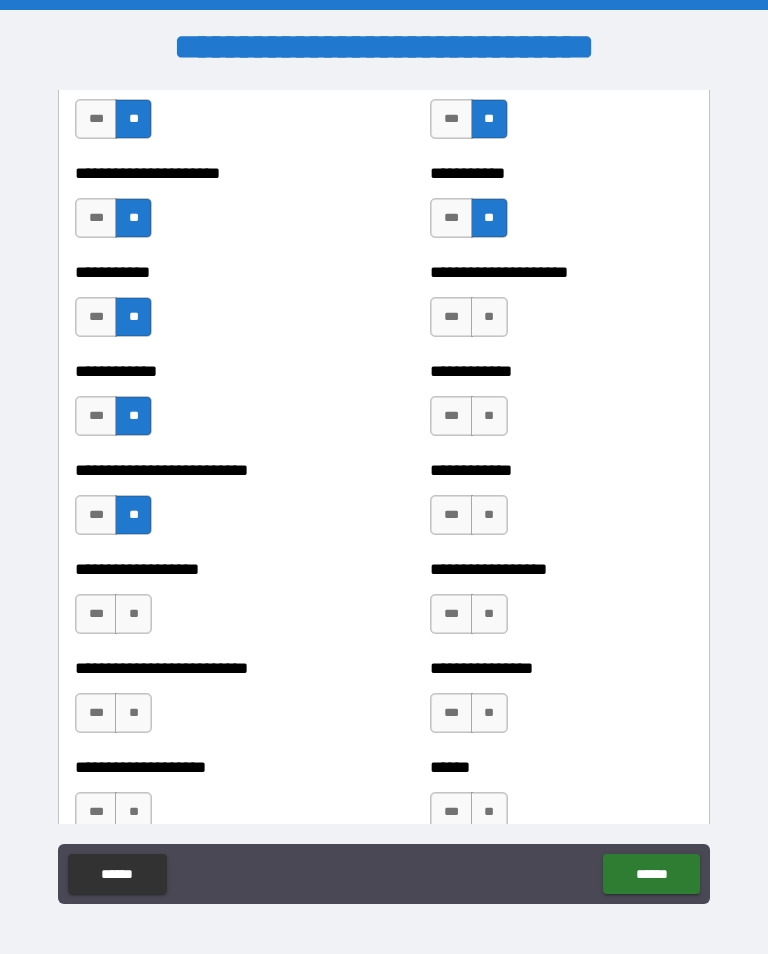 click on "**" at bounding box center (133, 614) 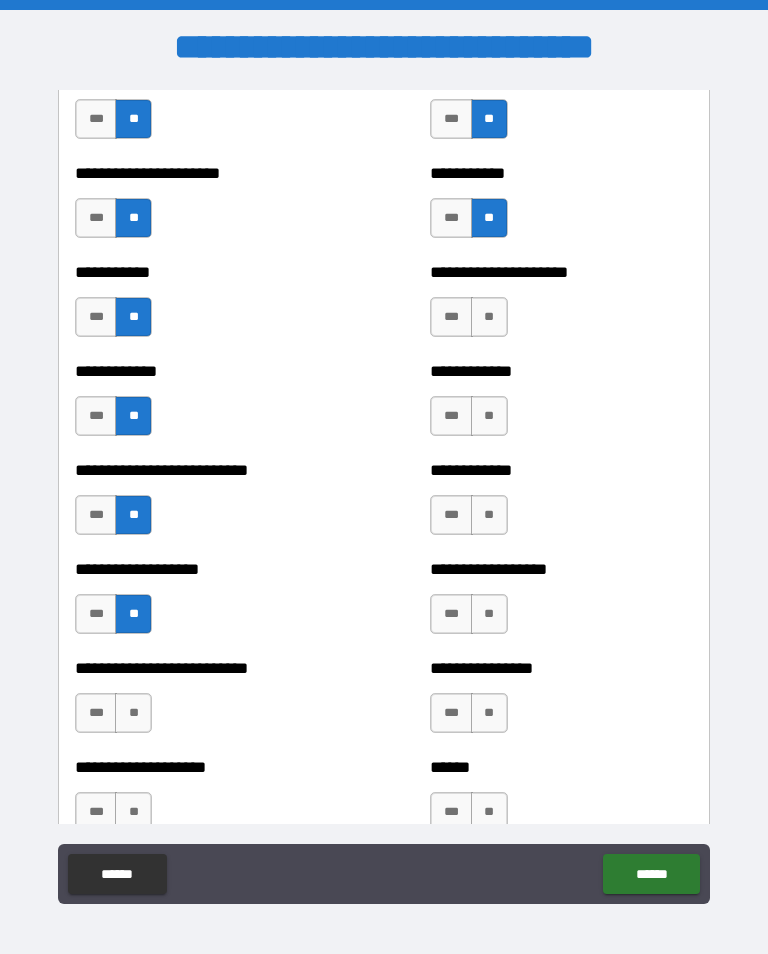 click on "**" at bounding box center (133, 713) 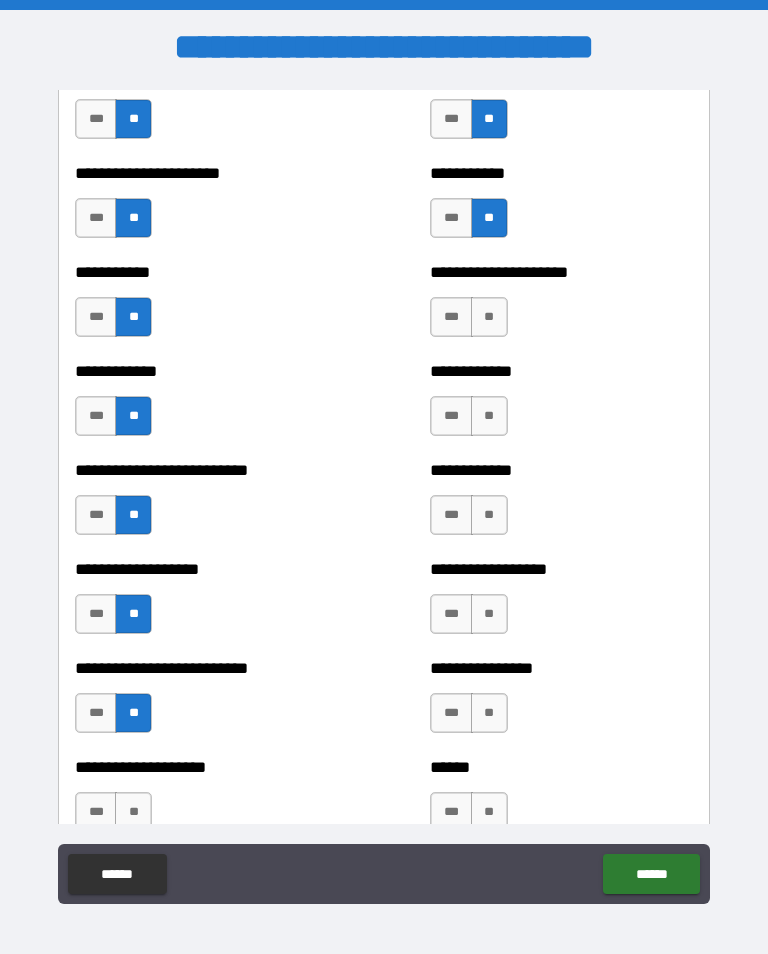 click on "**" at bounding box center [489, 317] 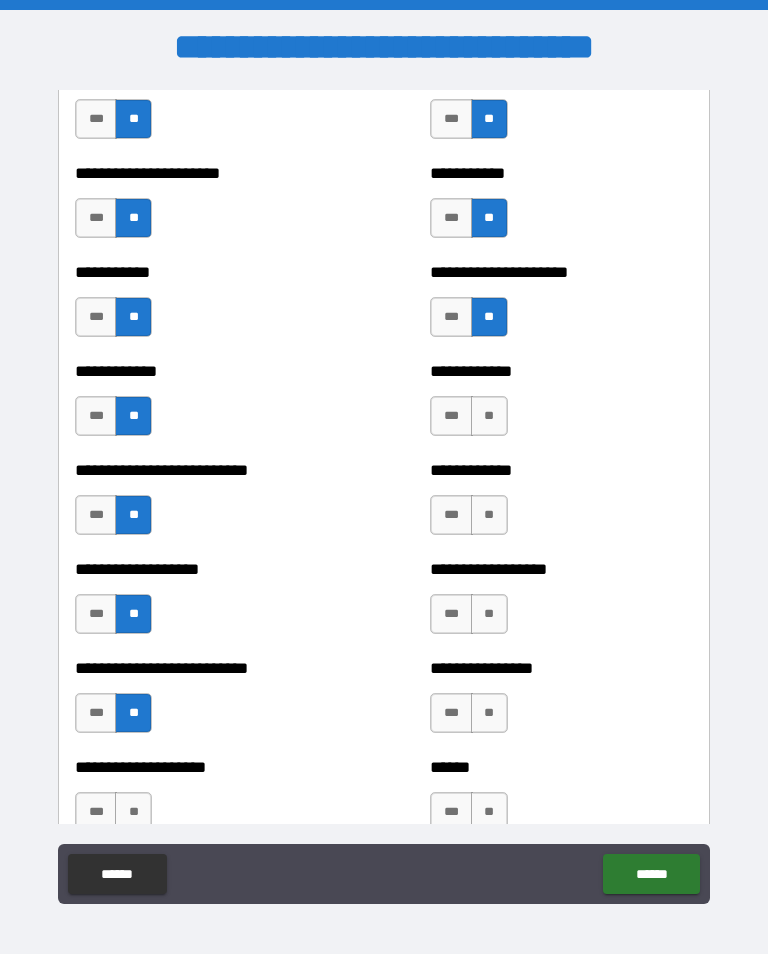 click on "**" at bounding box center (489, 416) 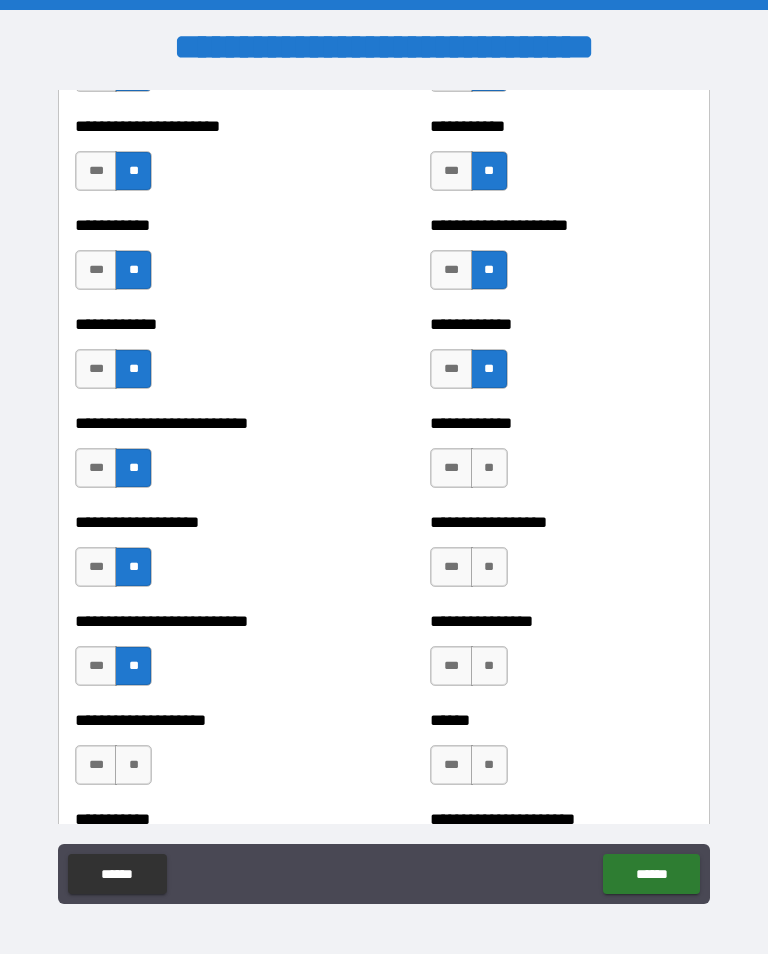 scroll, scrollTop: 5566, scrollLeft: 0, axis: vertical 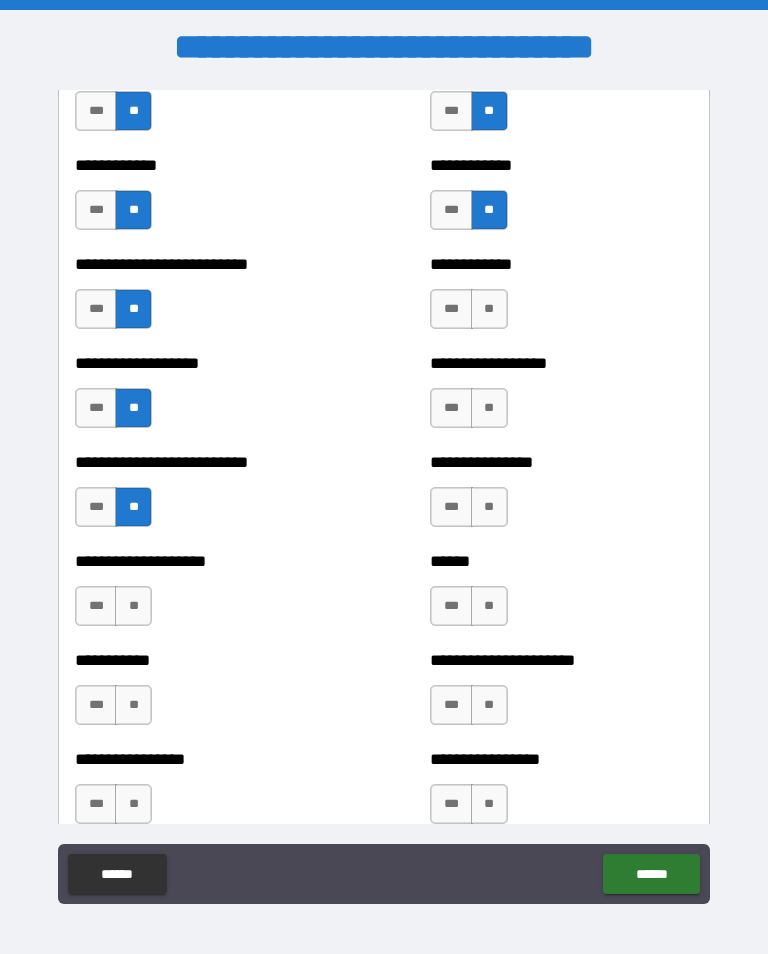 click on "**" at bounding box center (489, 309) 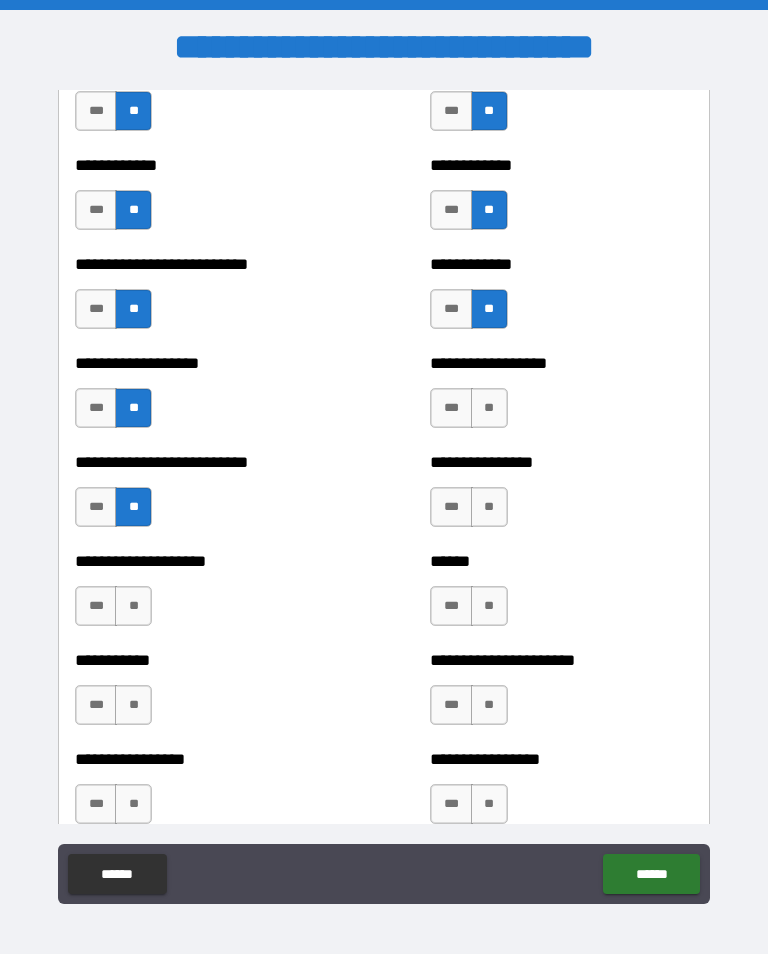 click on "**" at bounding box center (489, 408) 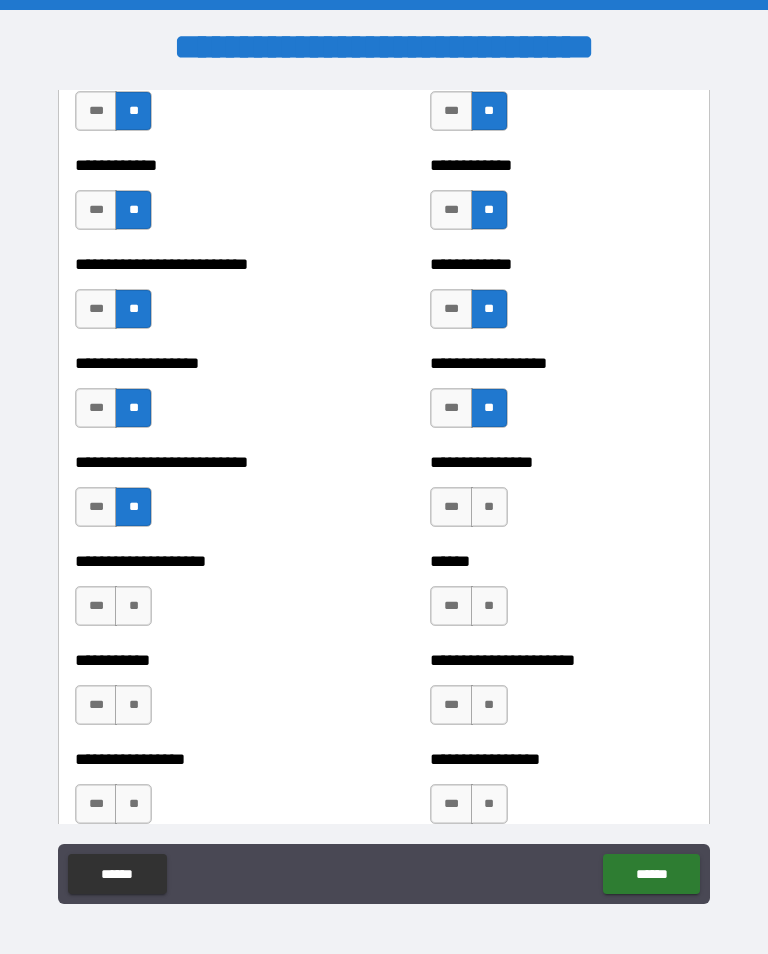 click on "**" at bounding box center (489, 507) 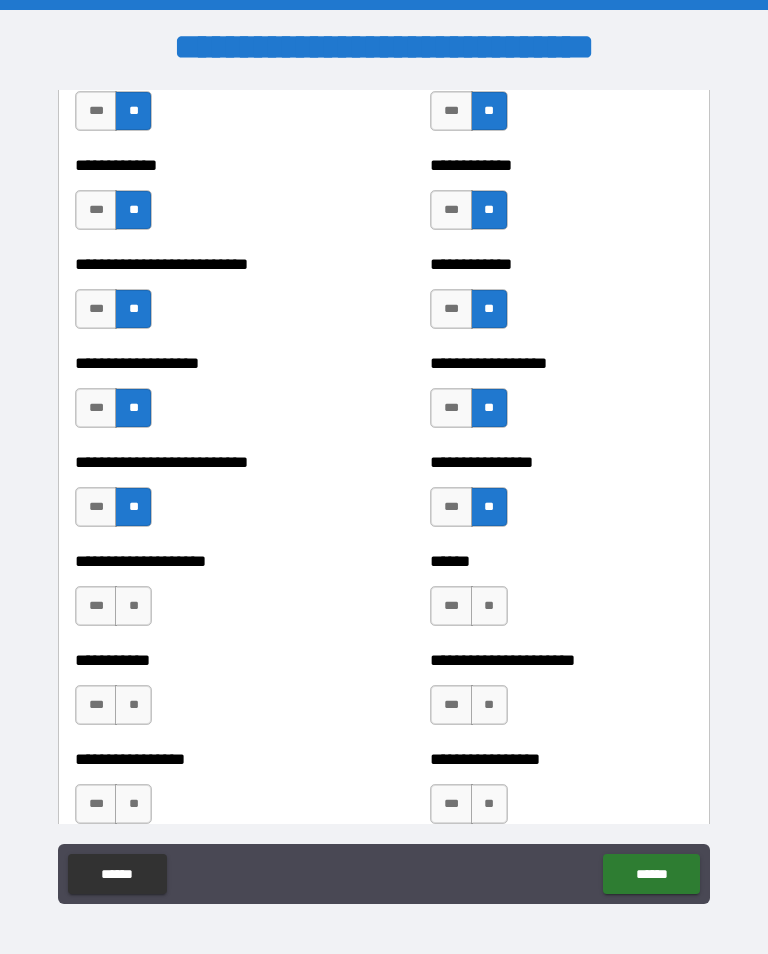 click on "**" at bounding box center (489, 606) 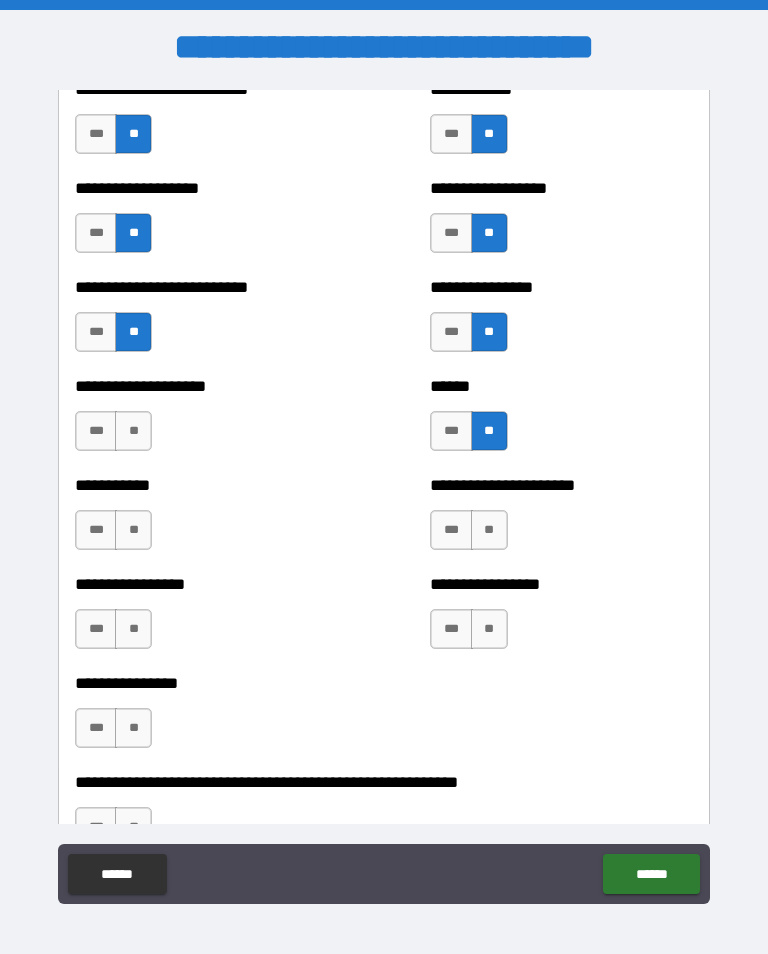 scroll, scrollTop: 5744, scrollLeft: 0, axis: vertical 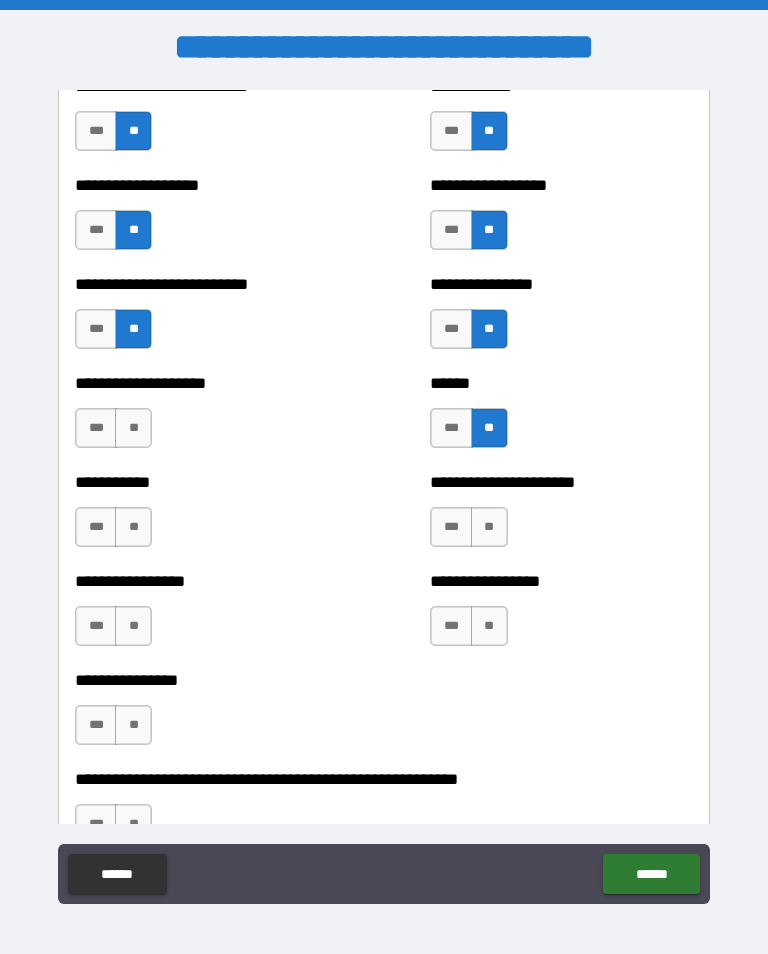 click on "**" at bounding box center [489, 527] 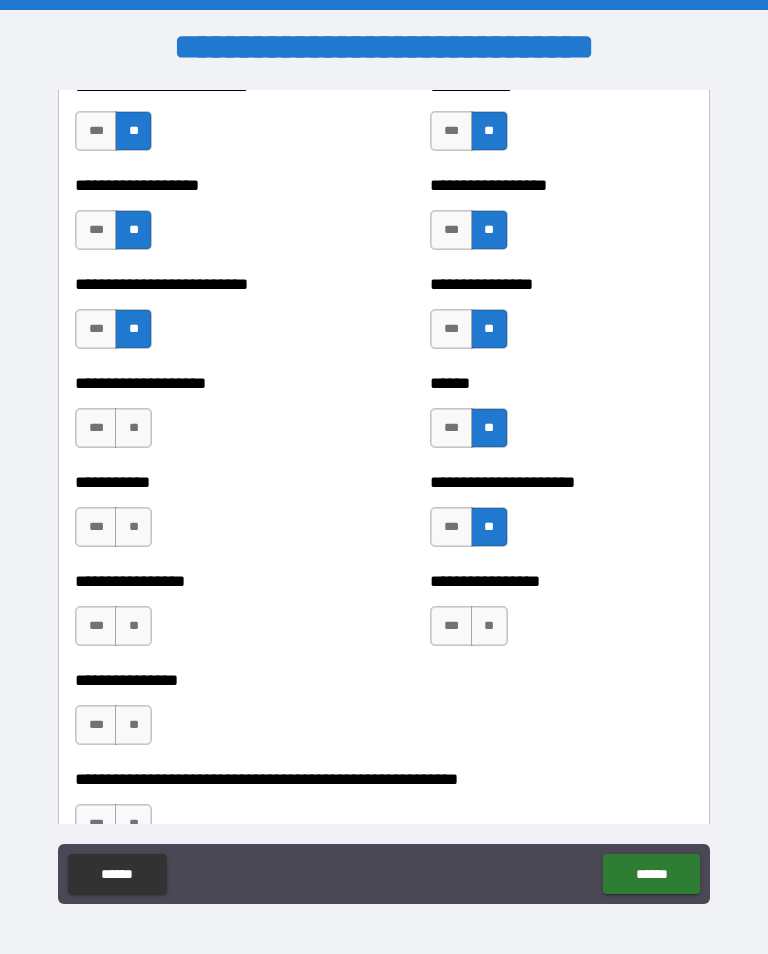 click on "**" at bounding box center [133, 428] 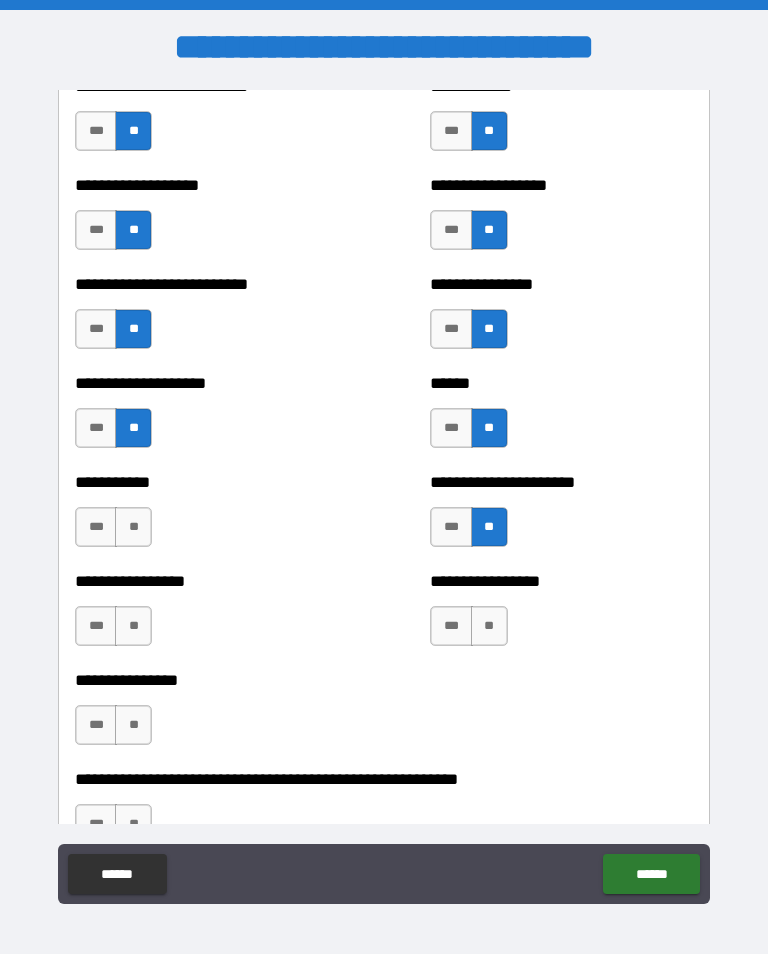 click on "**" at bounding box center (133, 527) 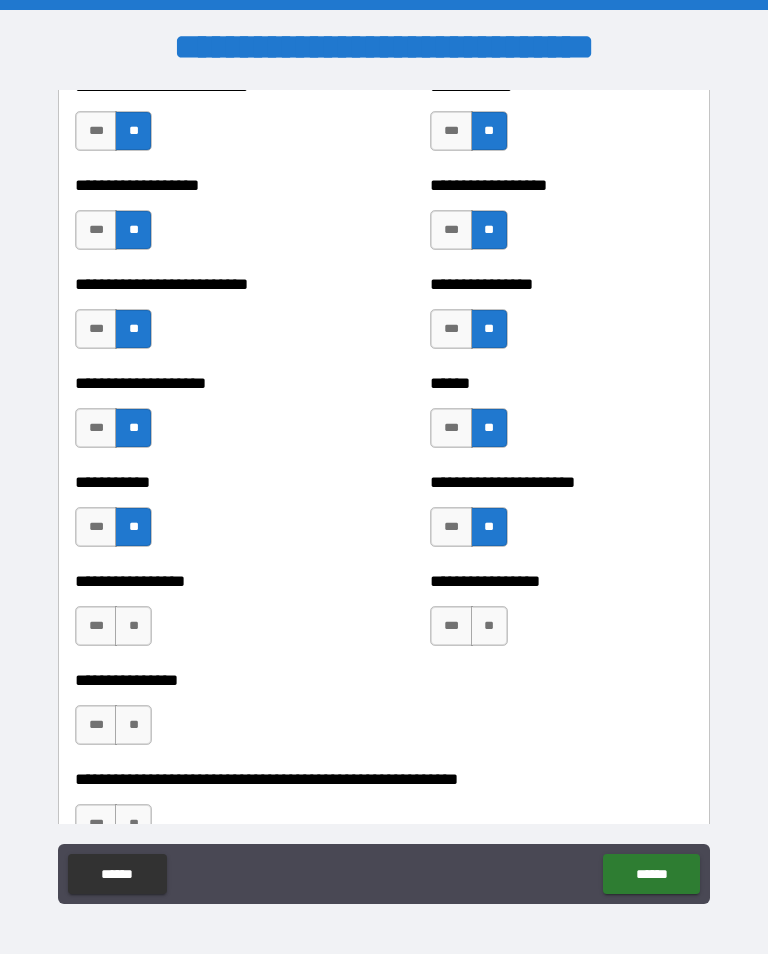 click on "**********" at bounding box center (206, 581) 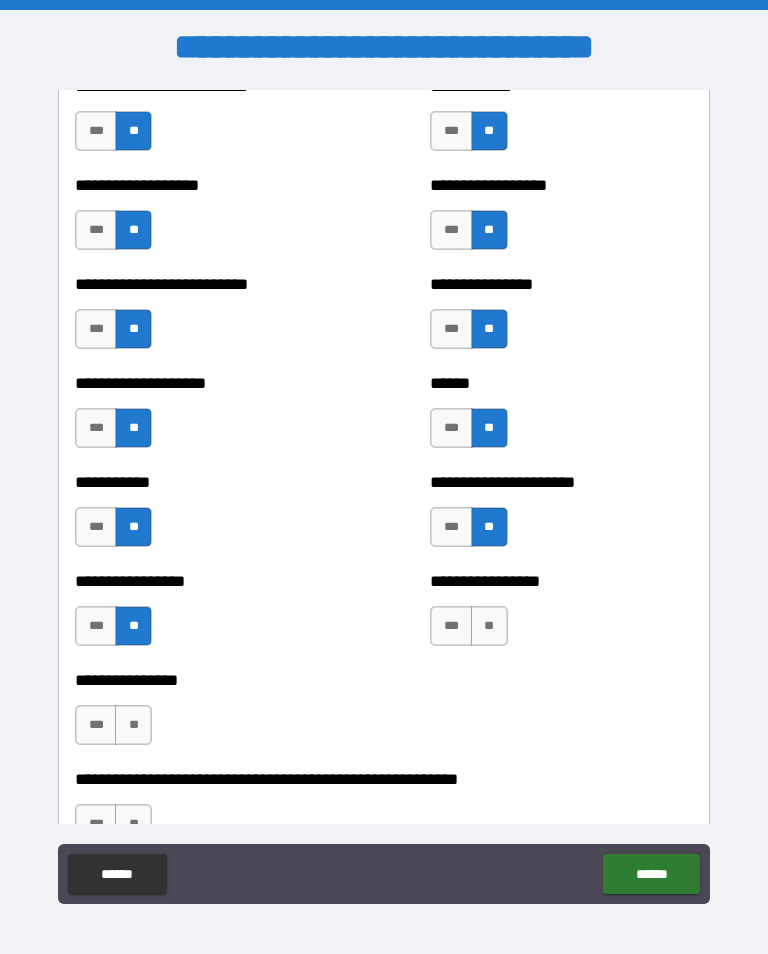 click on "**" at bounding box center [133, 725] 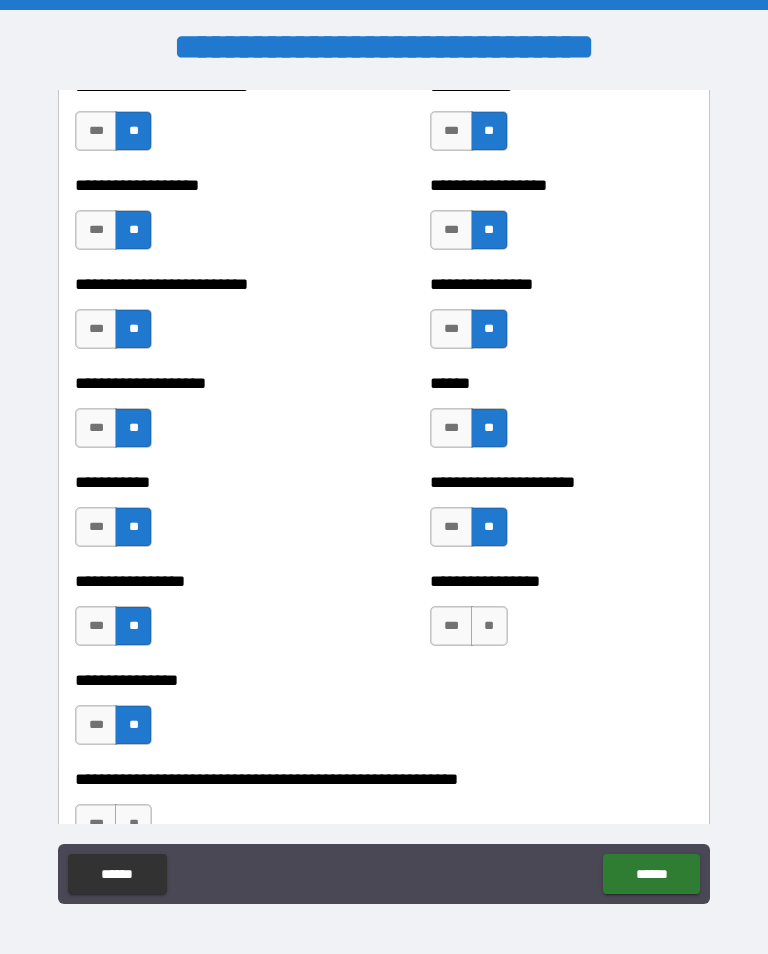 click on "**" at bounding box center (489, 626) 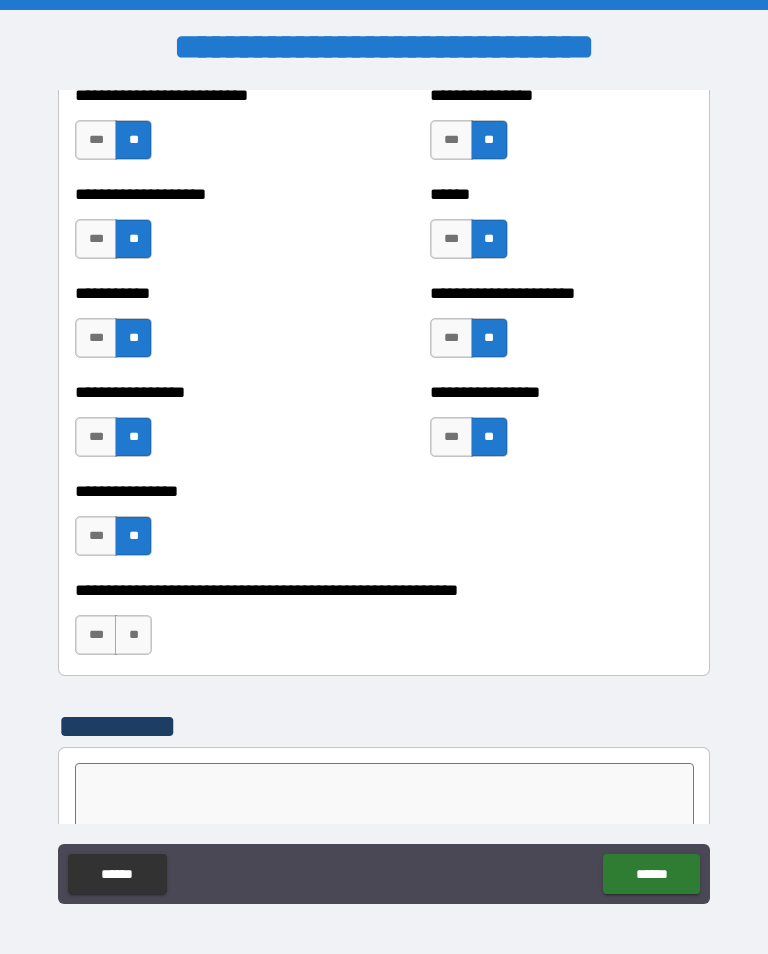 scroll, scrollTop: 5937, scrollLeft: 0, axis: vertical 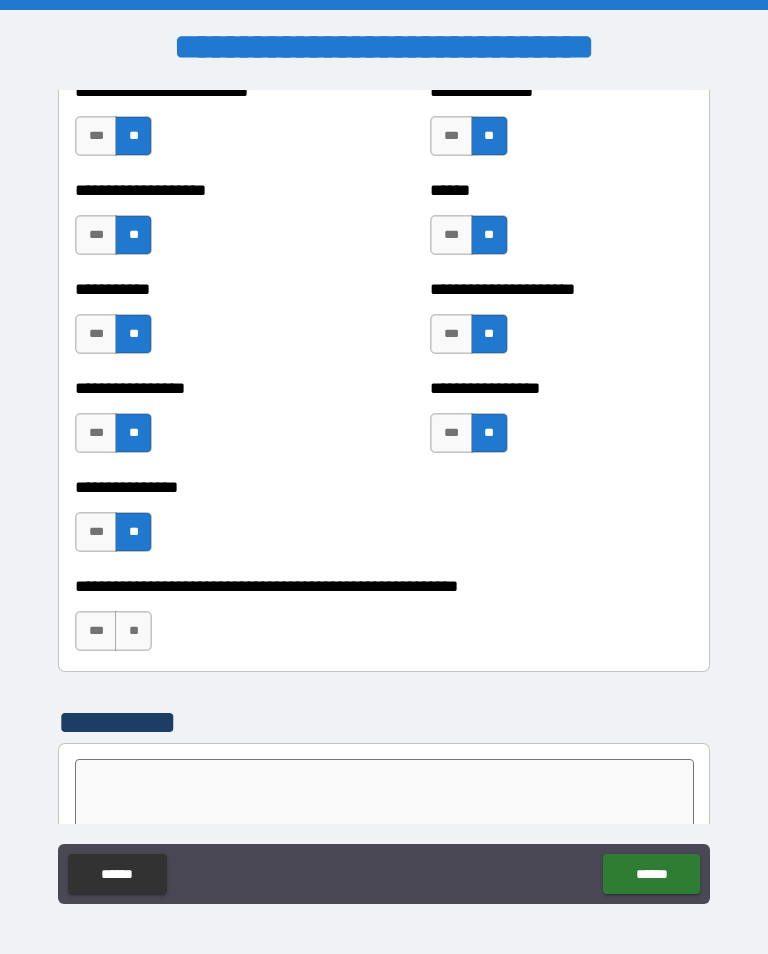 click on "**" at bounding box center [133, 631] 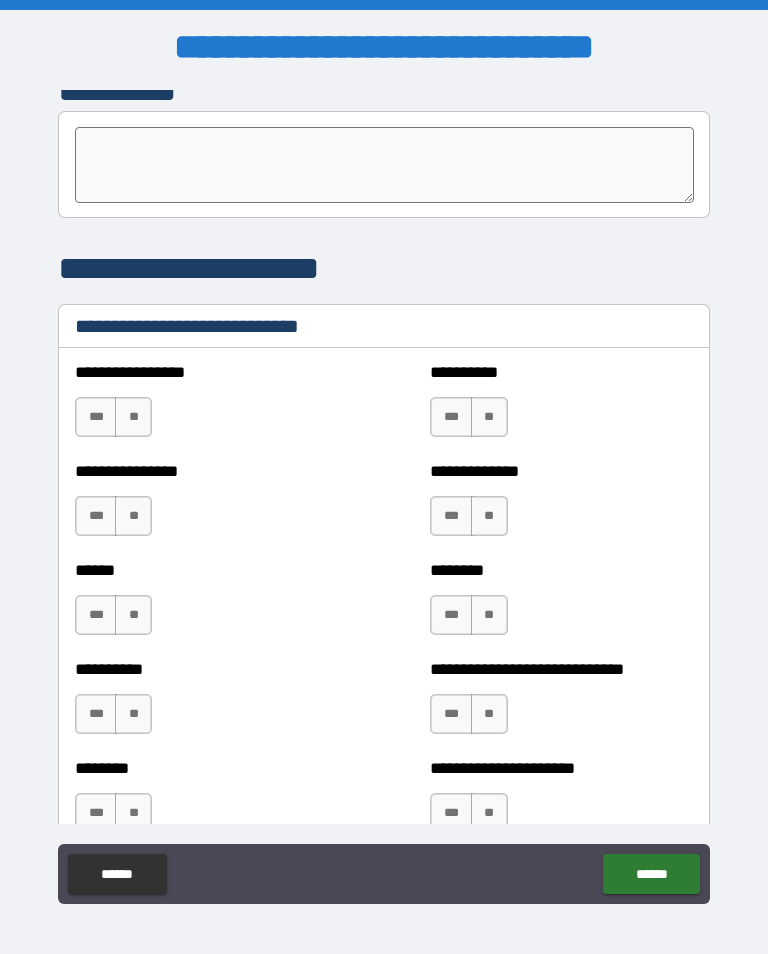scroll, scrollTop: 6598, scrollLeft: 0, axis: vertical 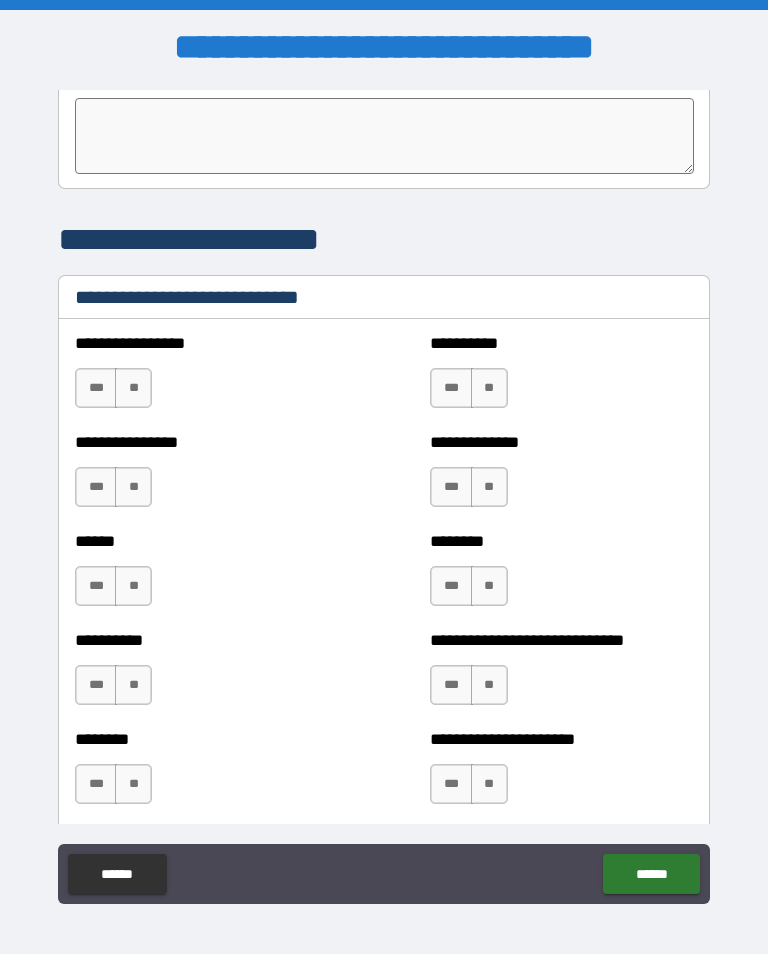 click on "**" at bounding box center [133, 388] 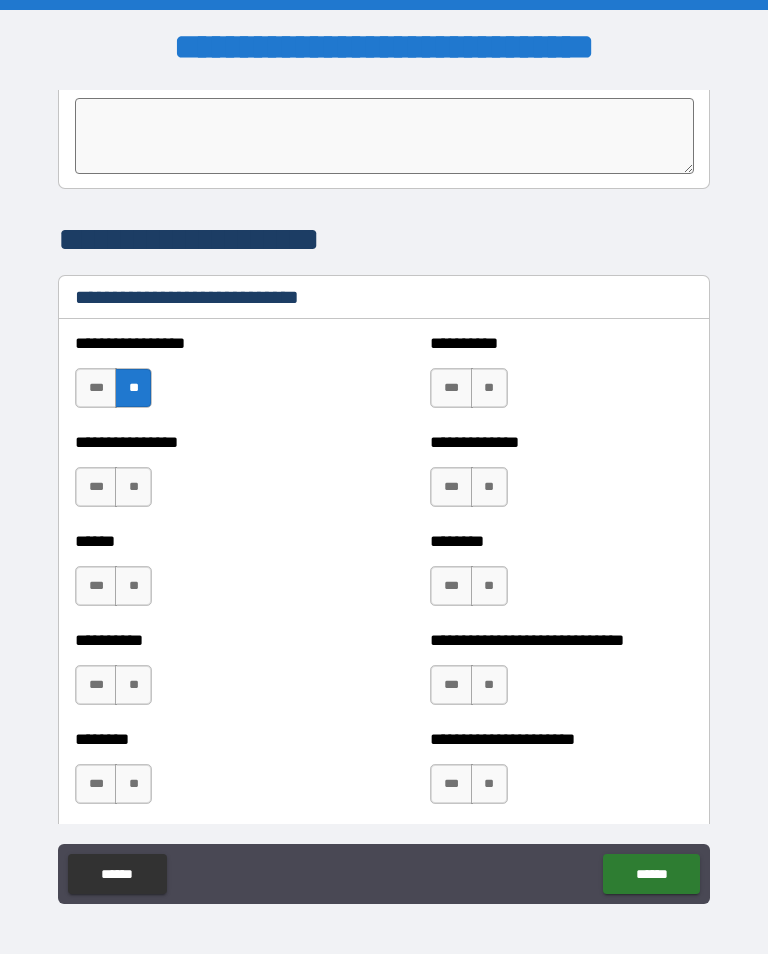 click on "**" at bounding box center [489, 388] 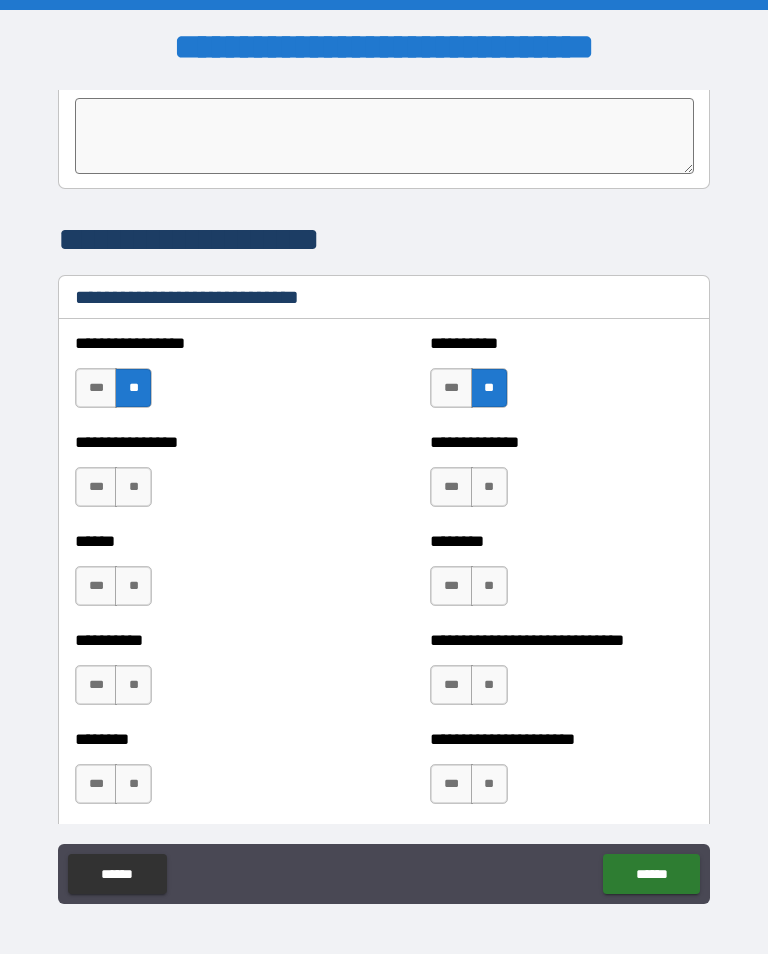 click on "**" at bounding box center [133, 487] 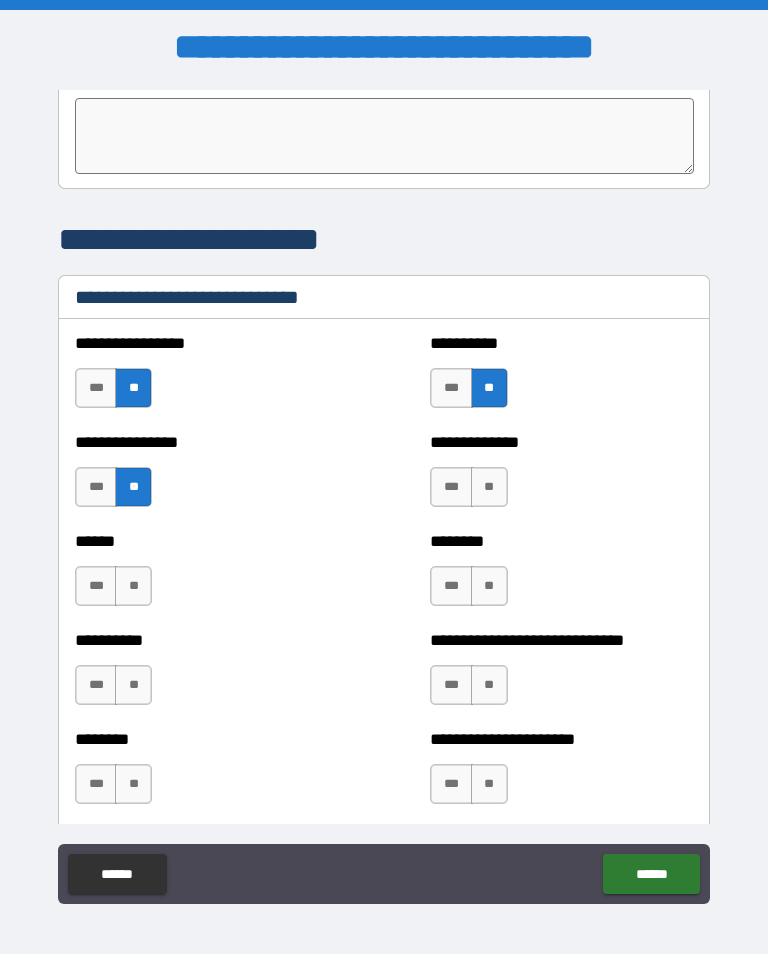 click on "**" at bounding box center [489, 487] 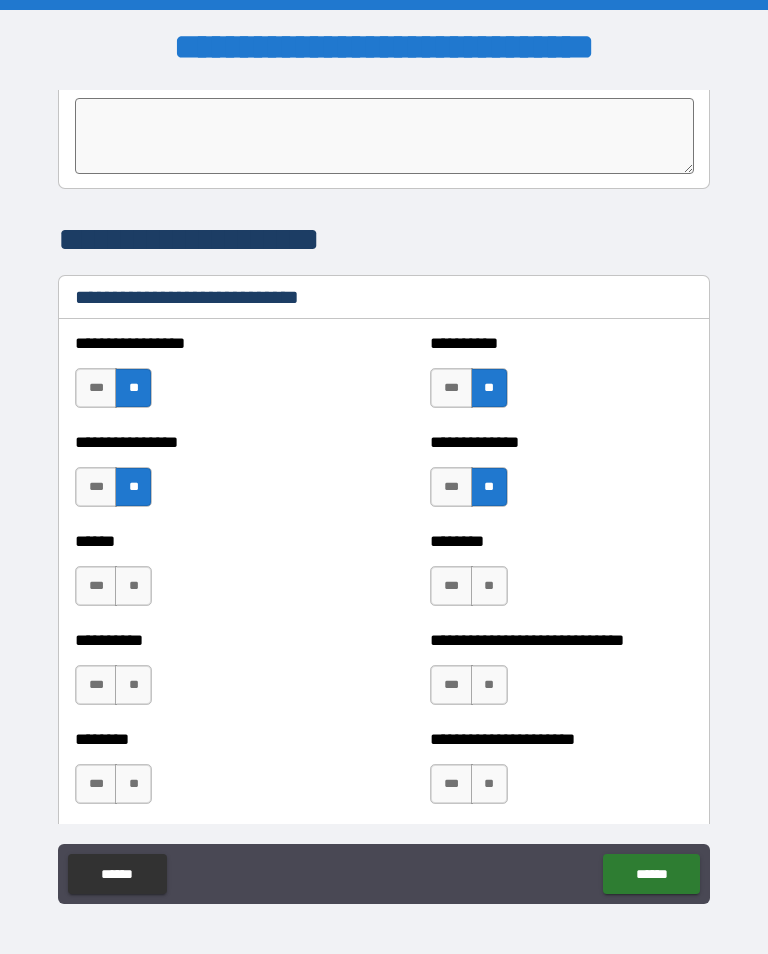click on "**" at bounding box center (133, 586) 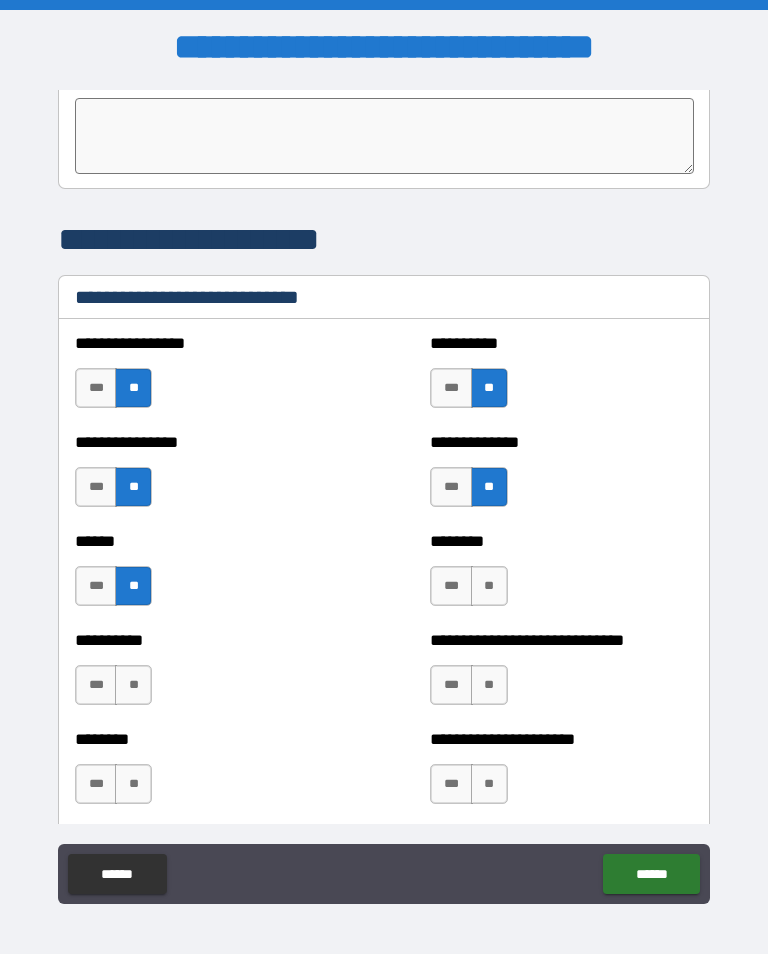 click on "**" at bounding box center (489, 586) 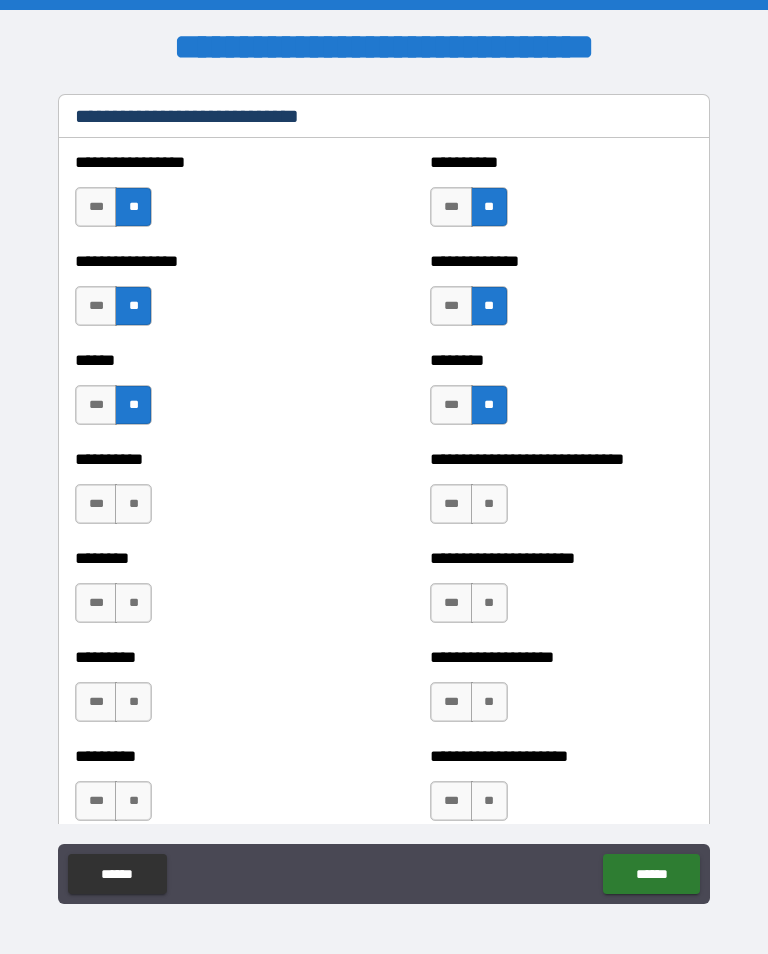 scroll, scrollTop: 6815, scrollLeft: 0, axis: vertical 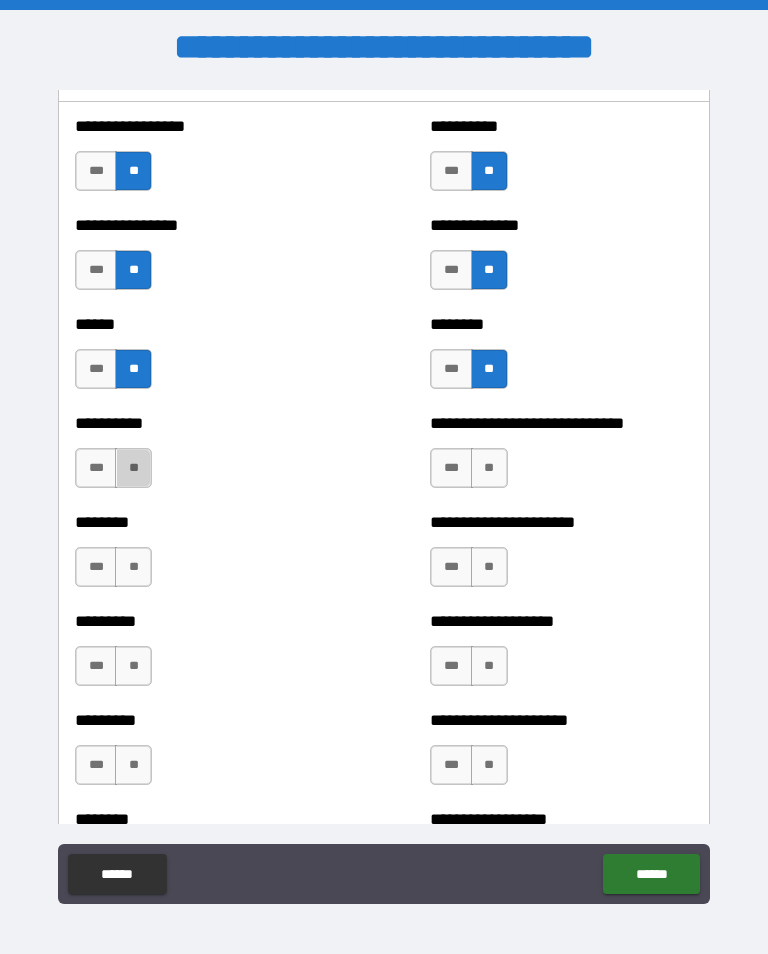 click on "**" at bounding box center (133, 468) 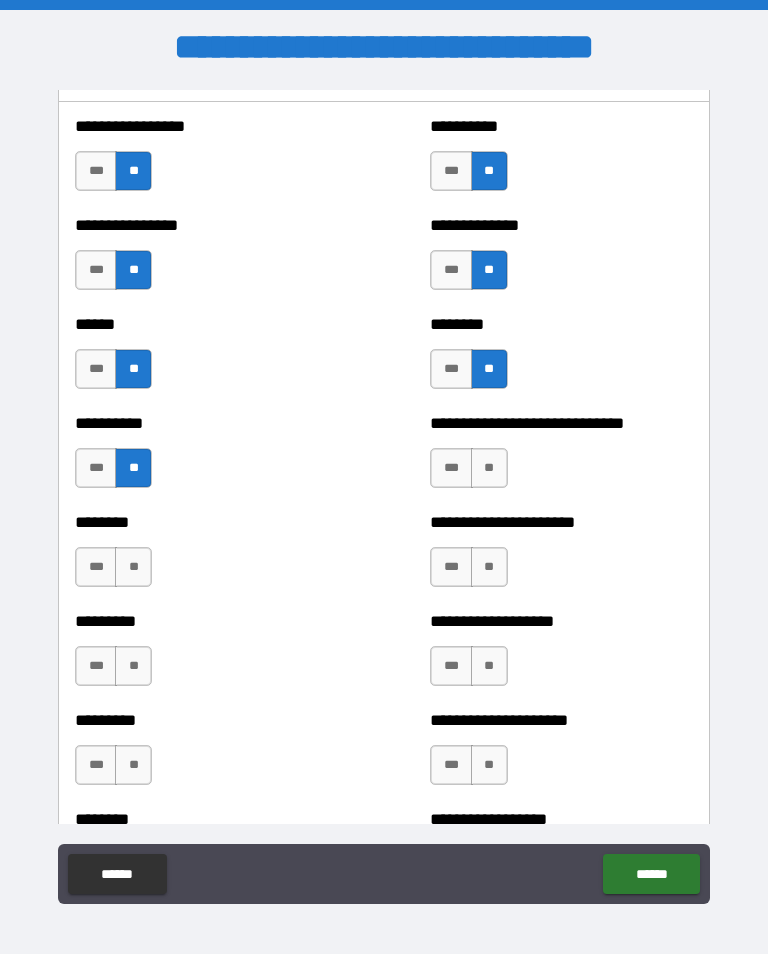 click on "**" at bounding box center (489, 468) 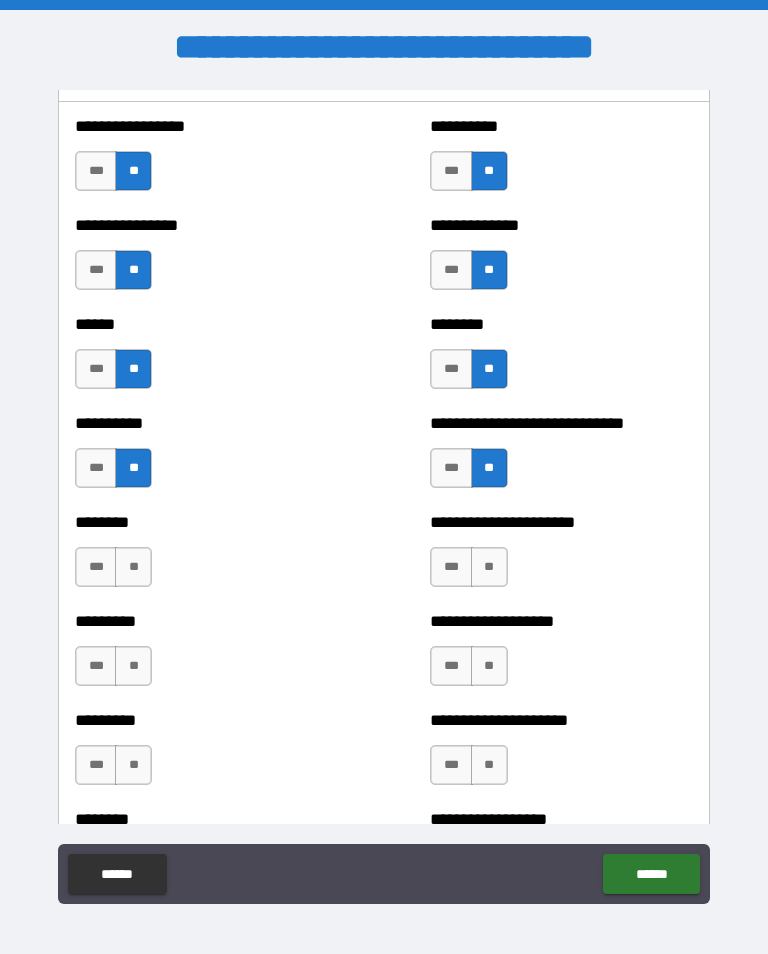 click on "**" at bounding box center (133, 567) 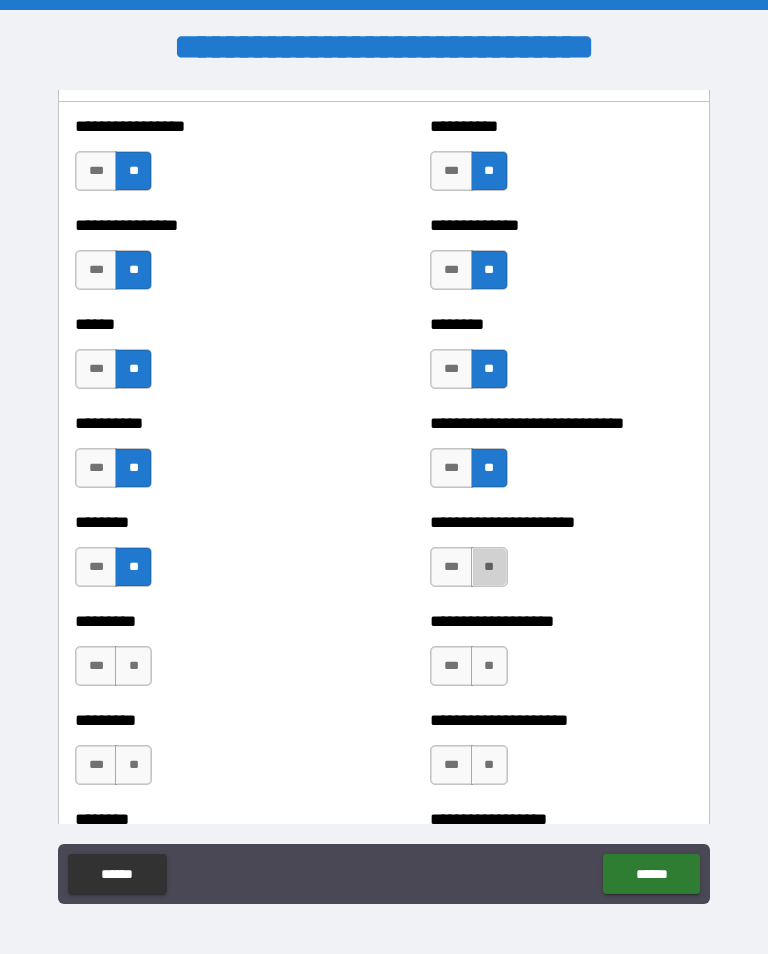 click on "**" at bounding box center [489, 567] 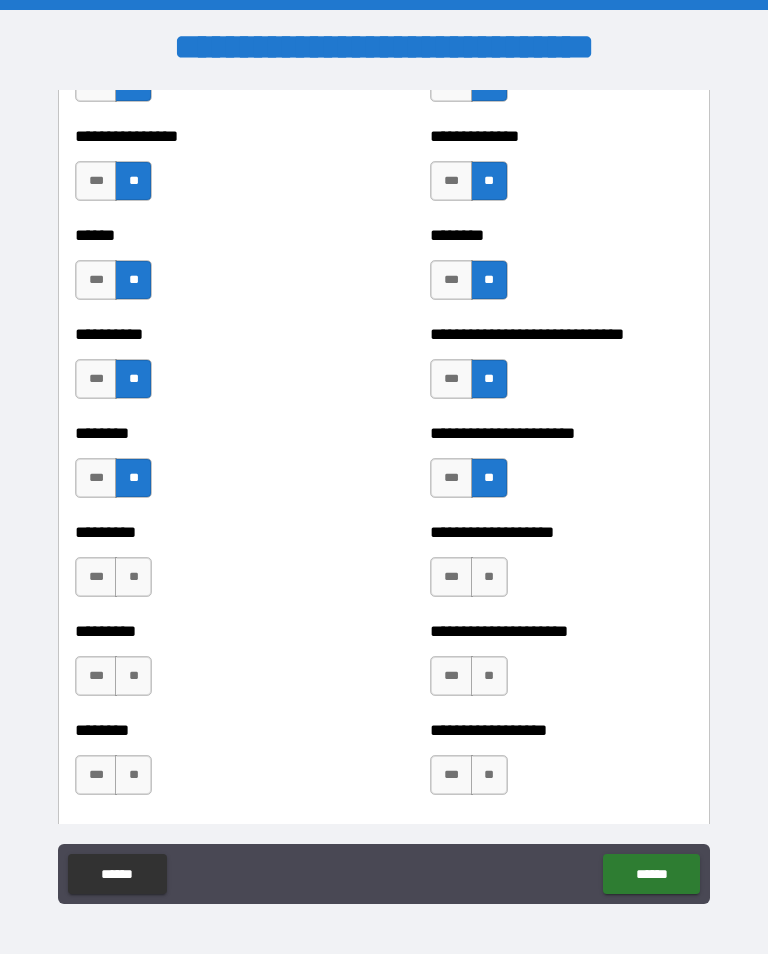 scroll, scrollTop: 6905, scrollLeft: 0, axis: vertical 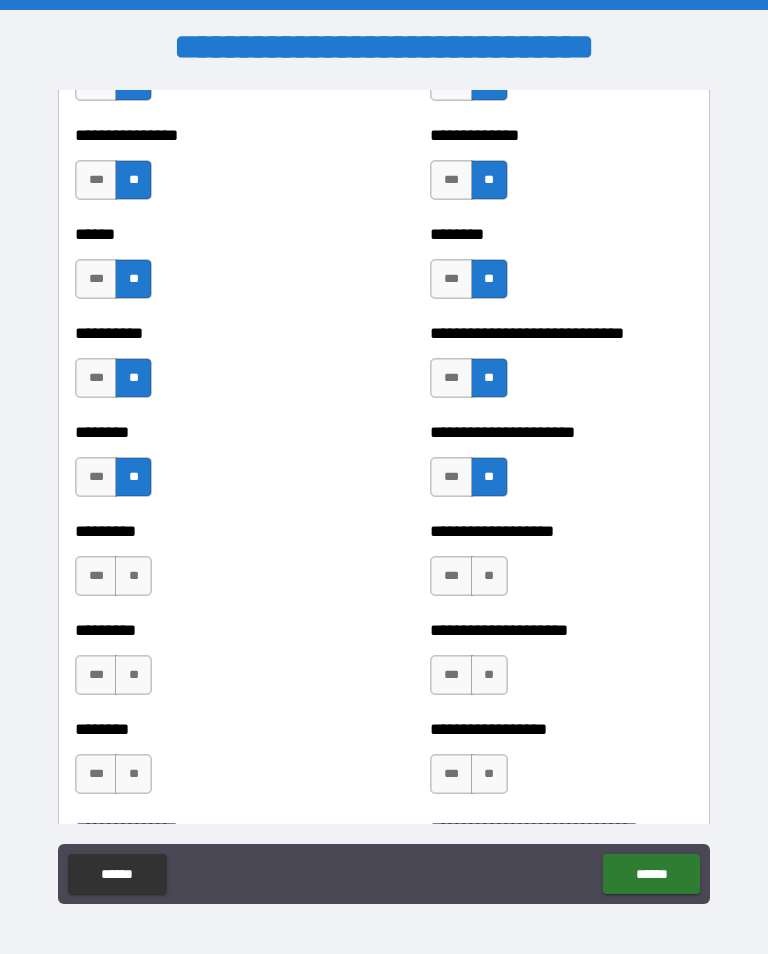 click on "**" at bounding box center [133, 576] 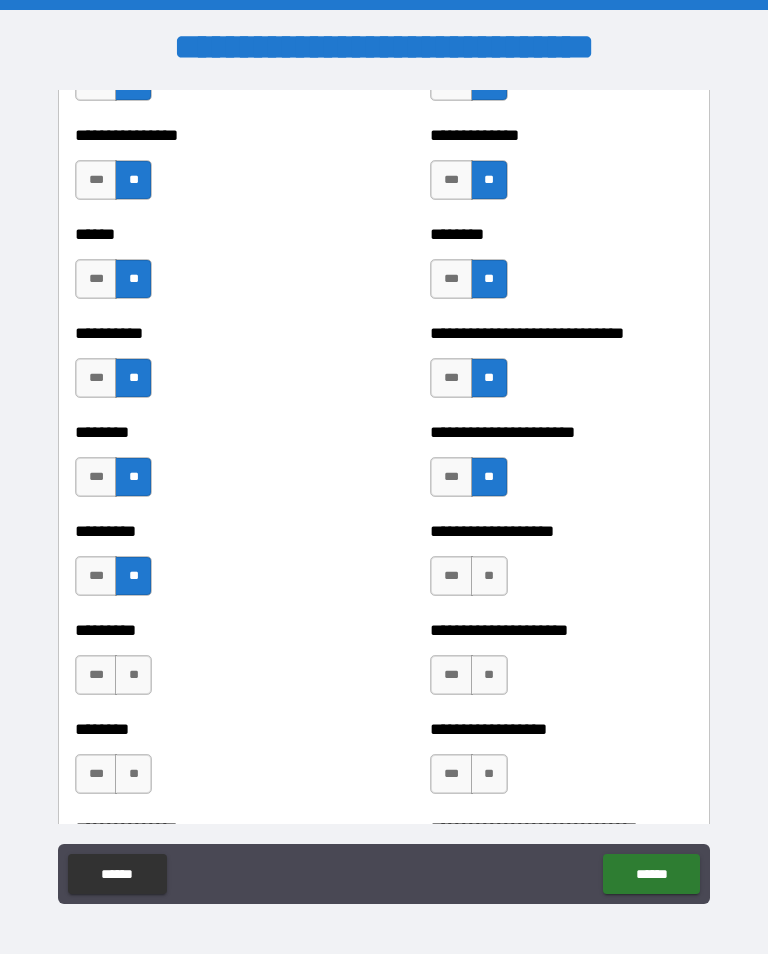 click on "**" at bounding box center [489, 576] 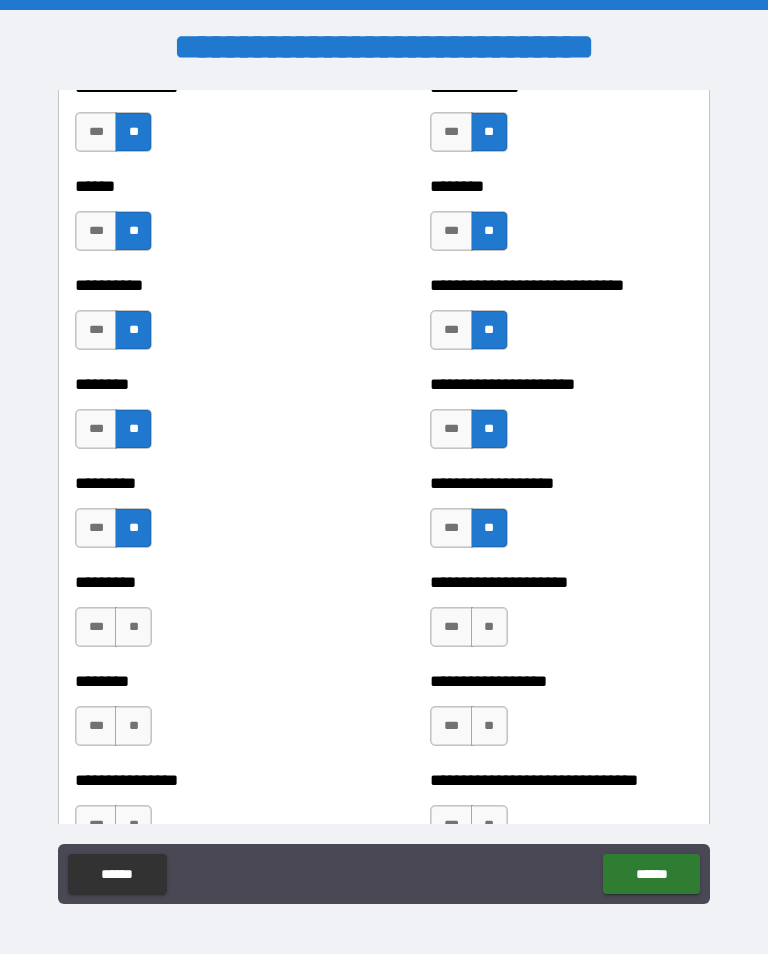 scroll, scrollTop: 6981, scrollLeft: 0, axis: vertical 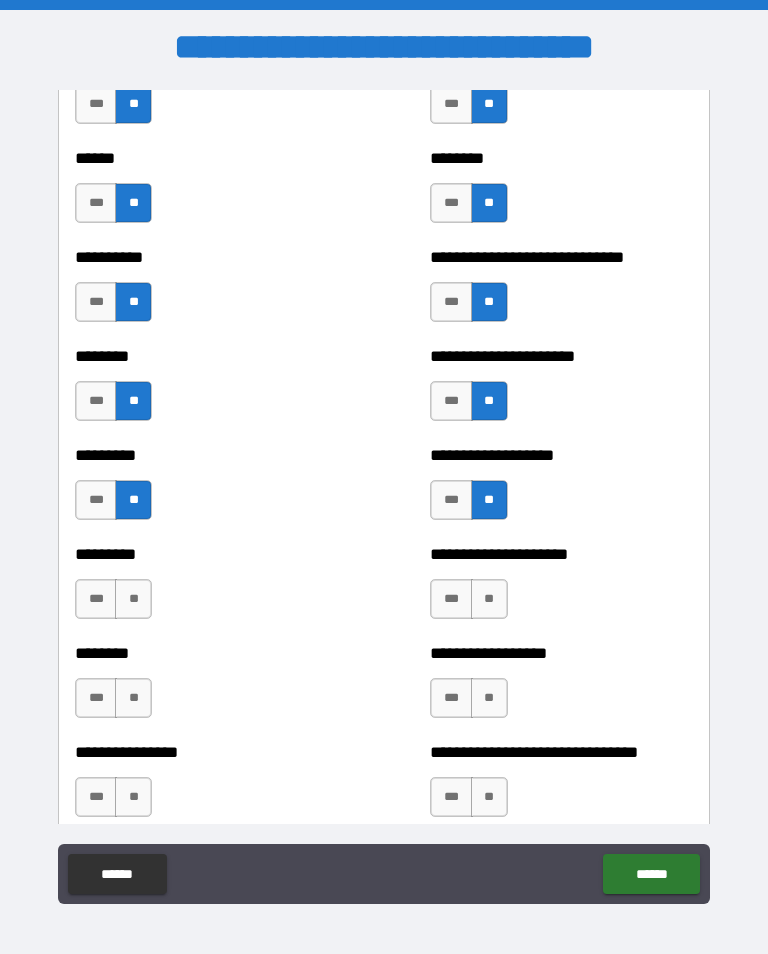 click on "**" at bounding box center (133, 599) 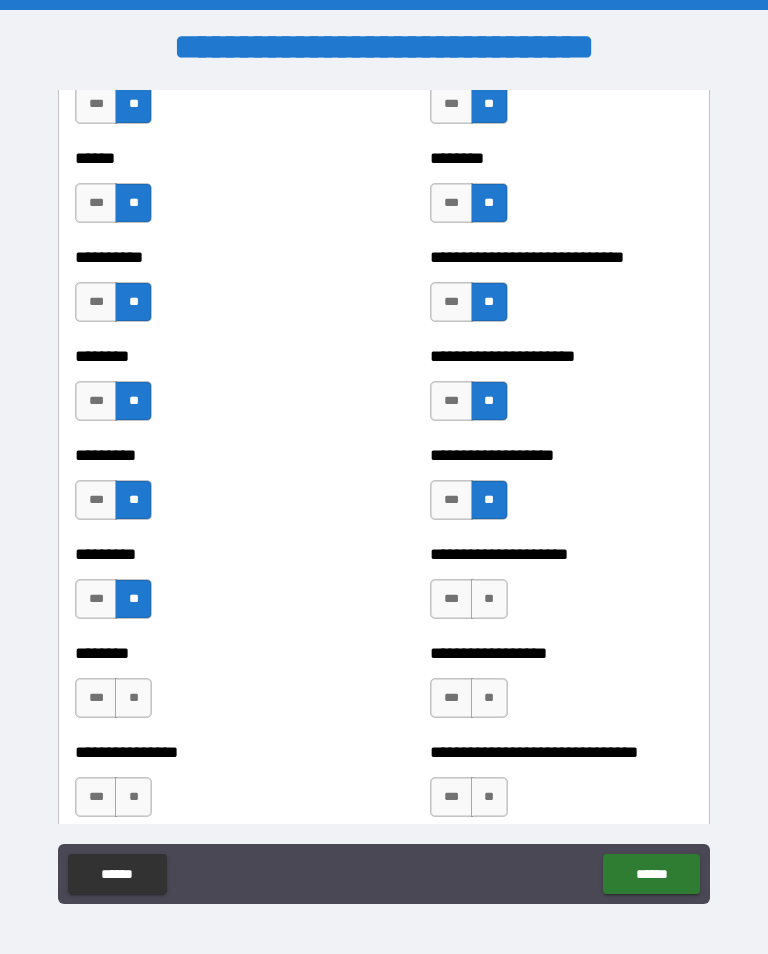 click on "**" at bounding box center (489, 599) 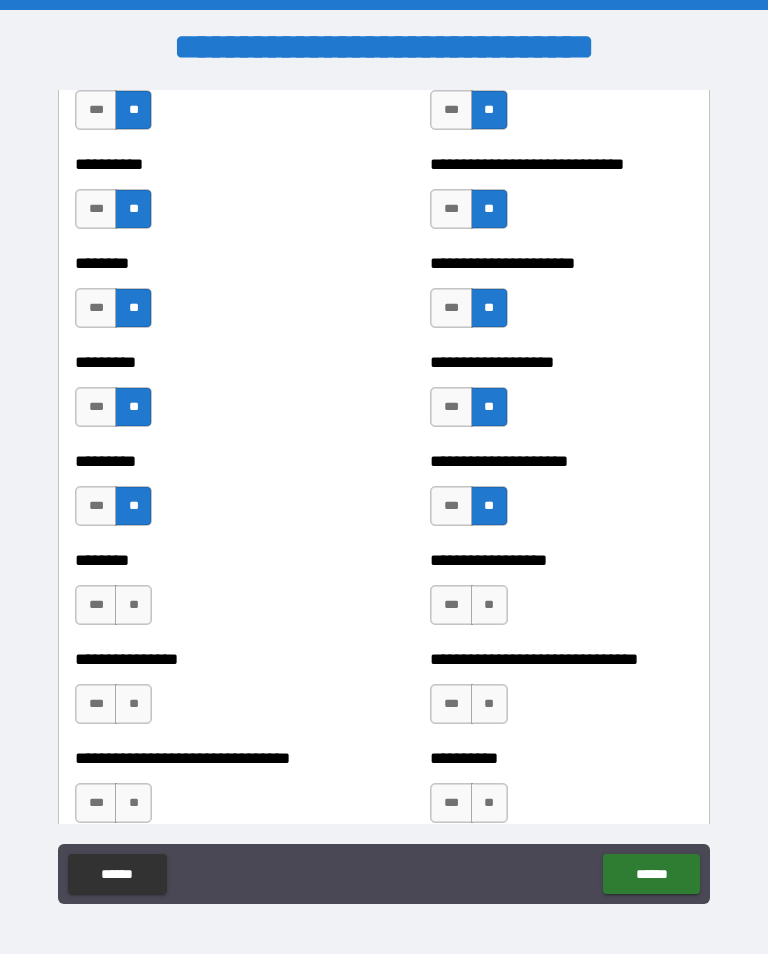 scroll, scrollTop: 7081, scrollLeft: 0, axis: vertical 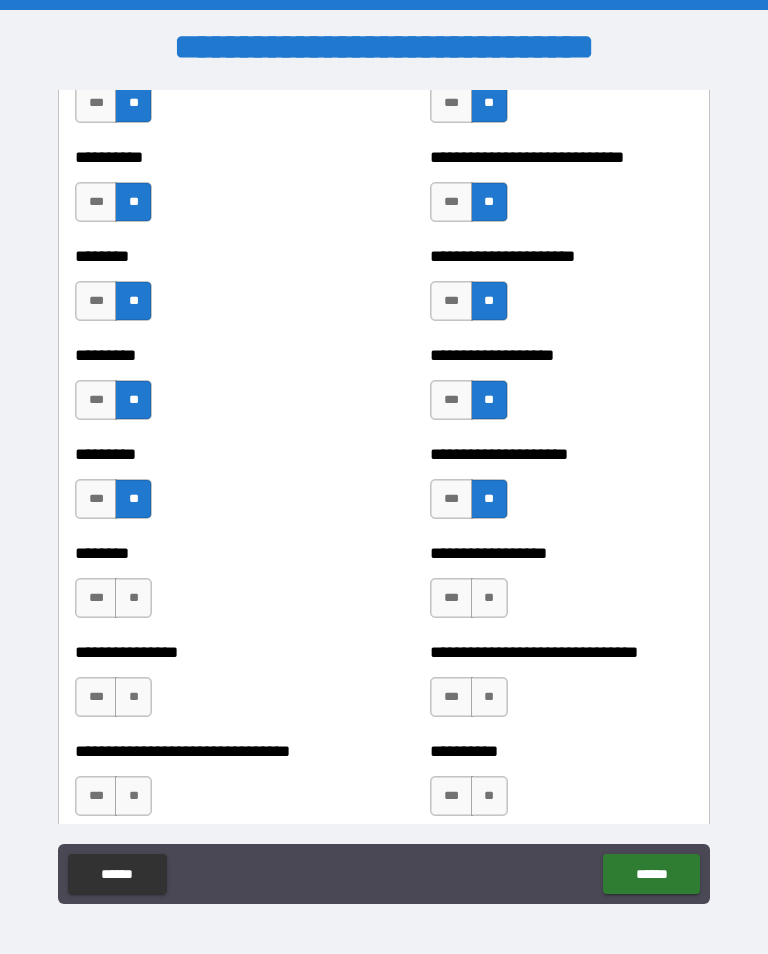 click on "**" at bounding box center (133, 598) 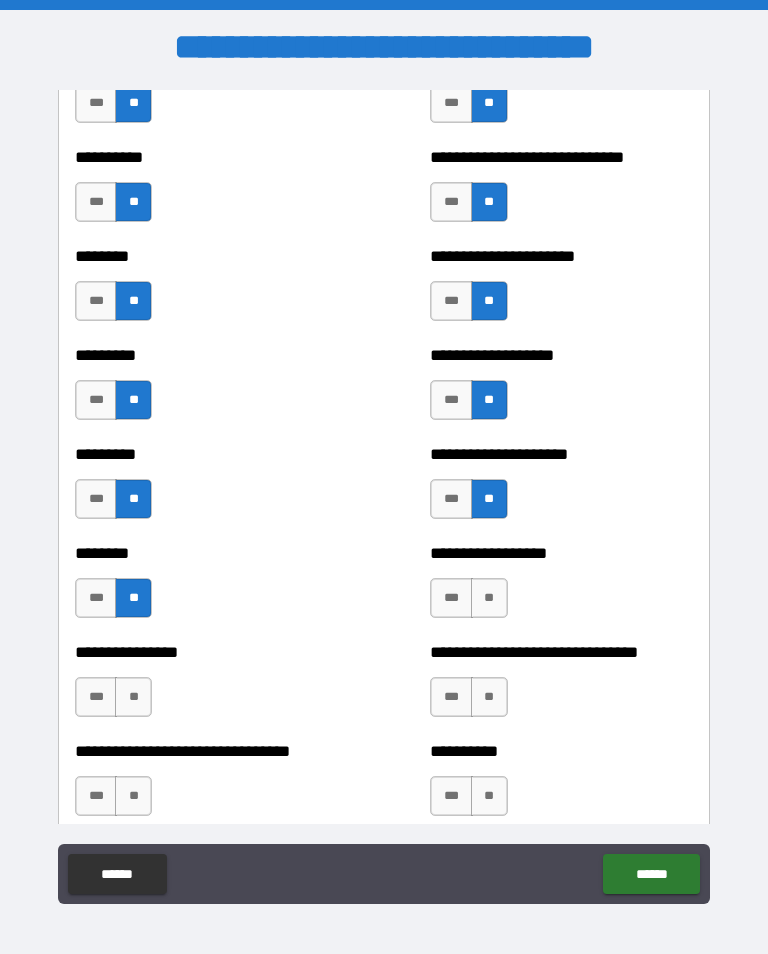click on "**" at bounding box center (489, 598) 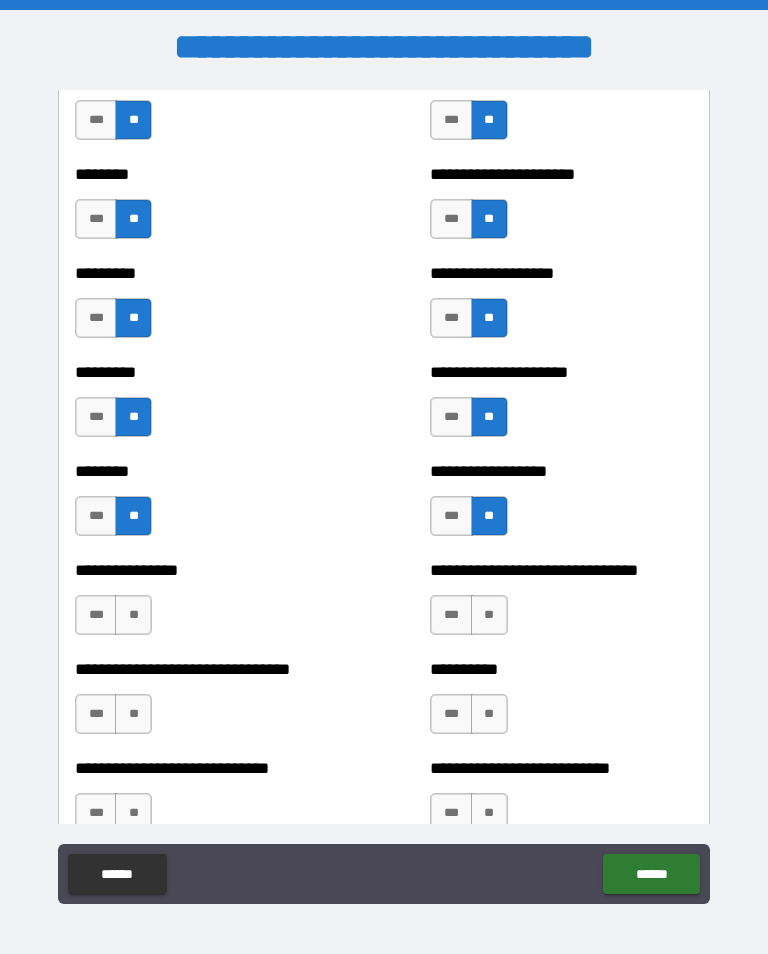 scroll, scrollTop: 7167, scrollLeft: 0, axis: vertical 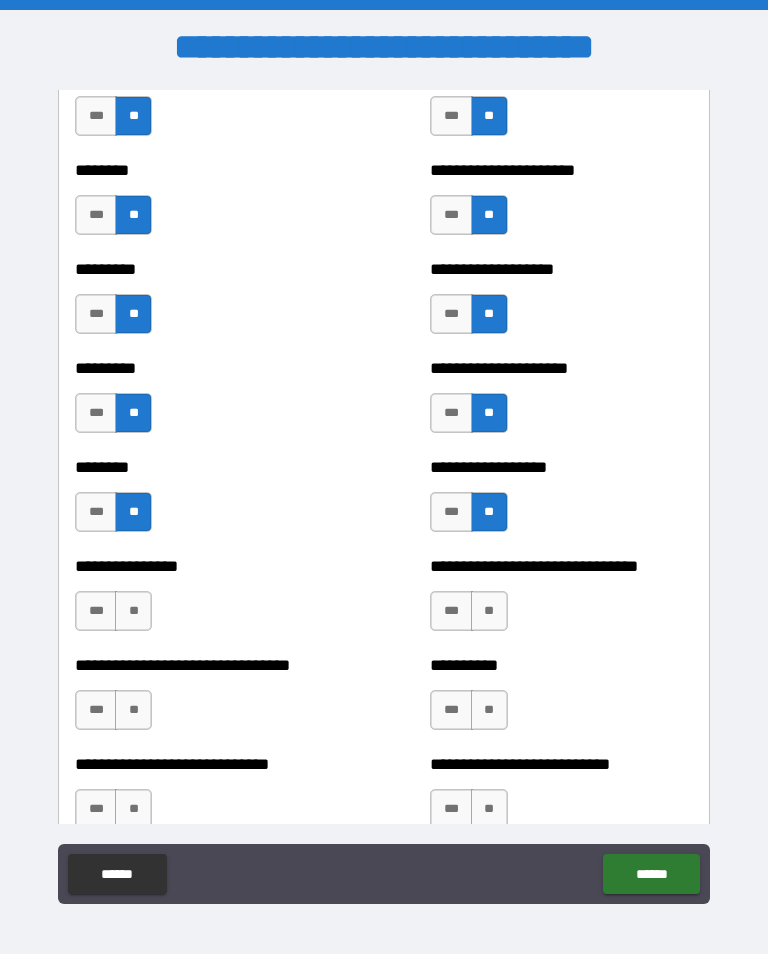 click on "**" at bounding box center (133, 611) 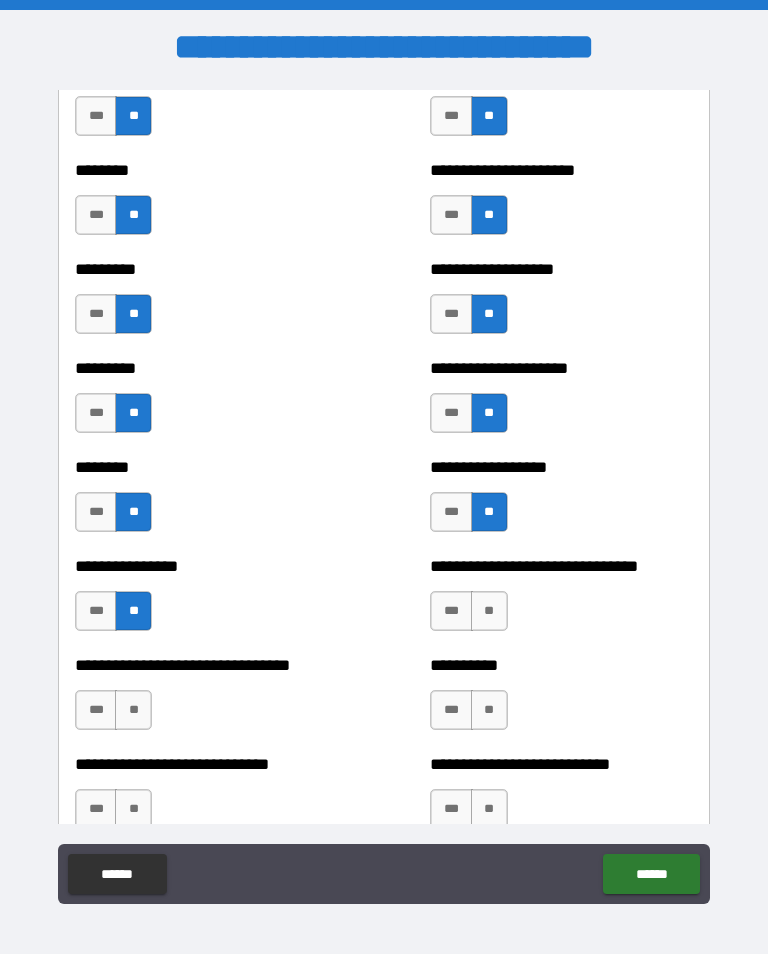 click on "**" at bounding box center [489, 611] 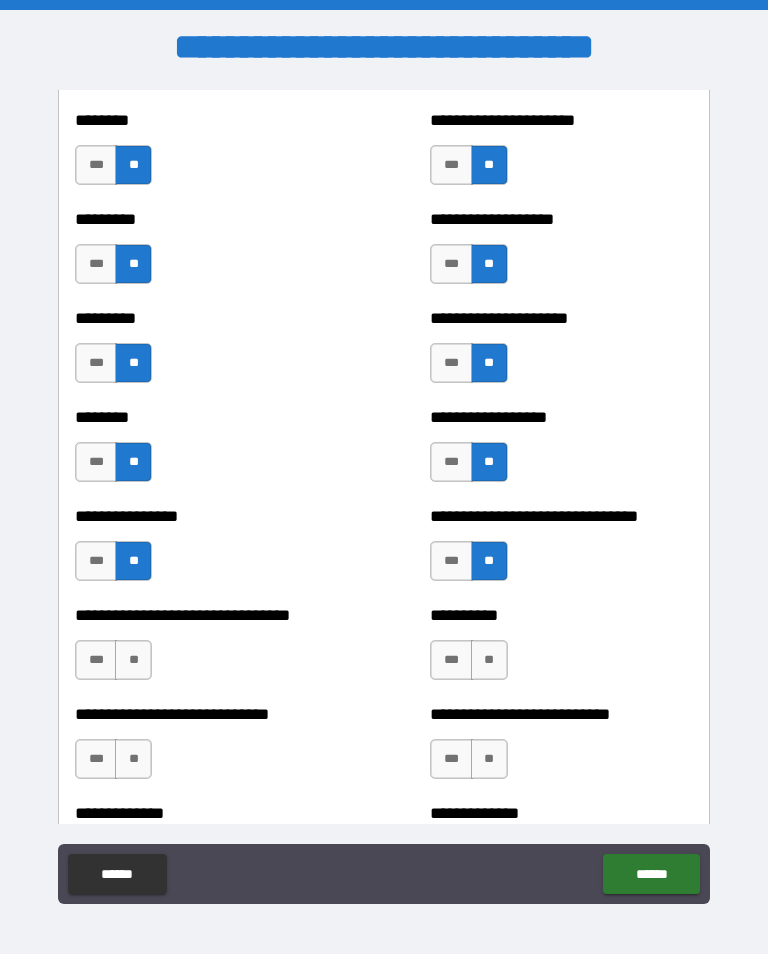 scroll, scrollTop: 7229, scrollLeft: 0, axis: vertical 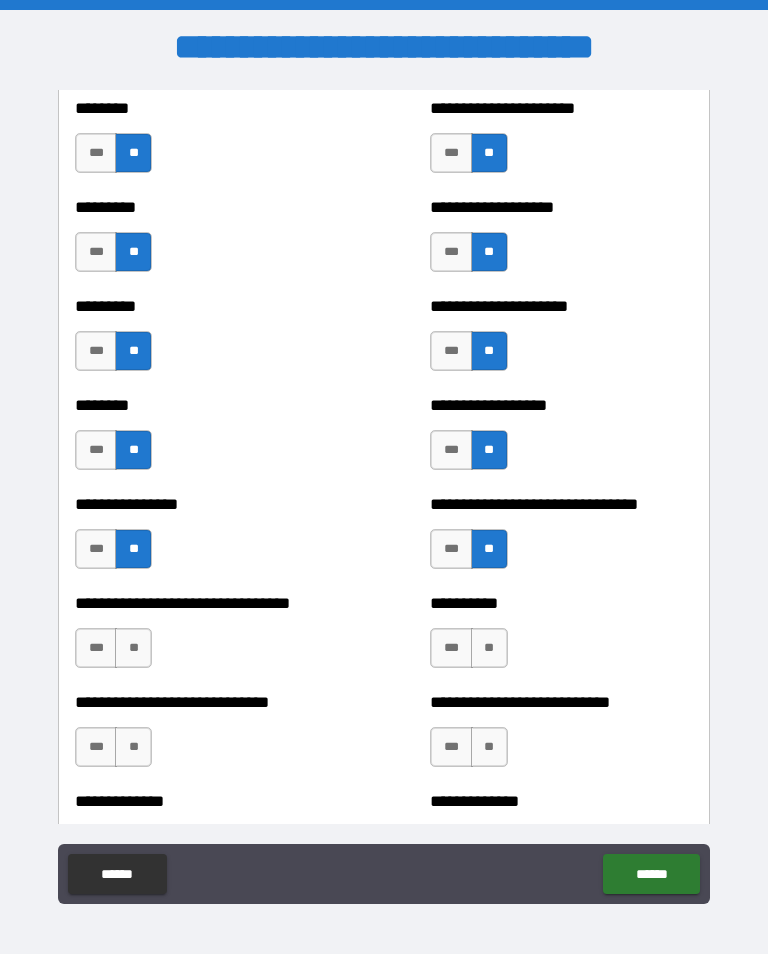 click on "**" at bounding box center (133, 648) 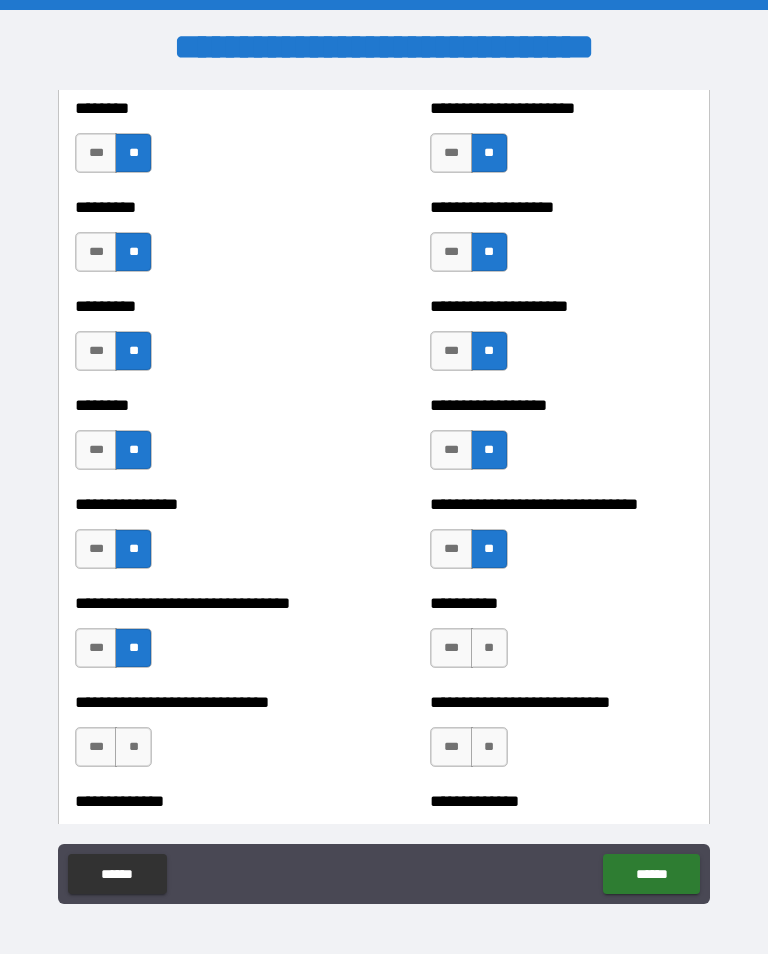 click on "**" at bounding box center [489, 648] 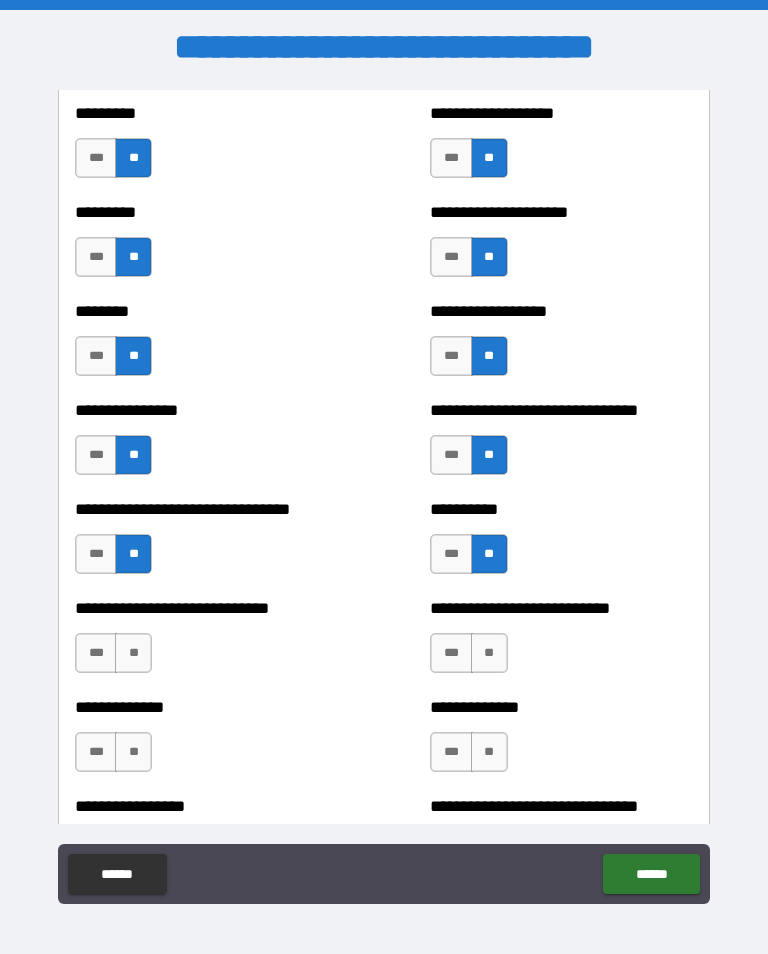 scroll, scrollTop: 7321, scrollLeft: 0, axis: vertical 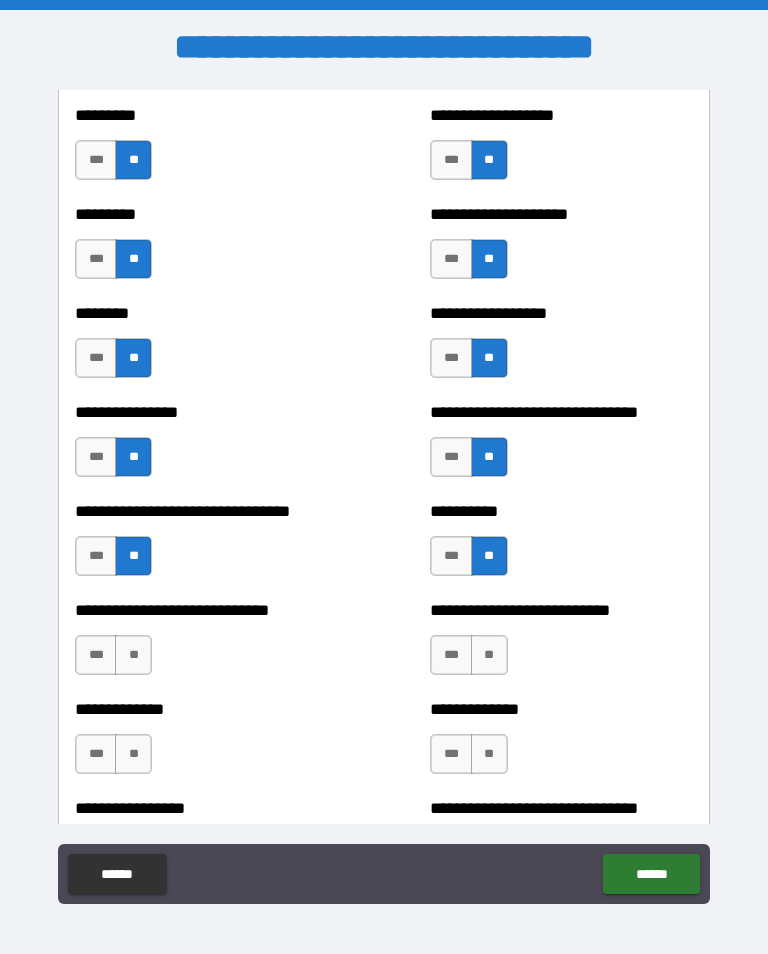 click on "**" at bounding box center [133, 655] 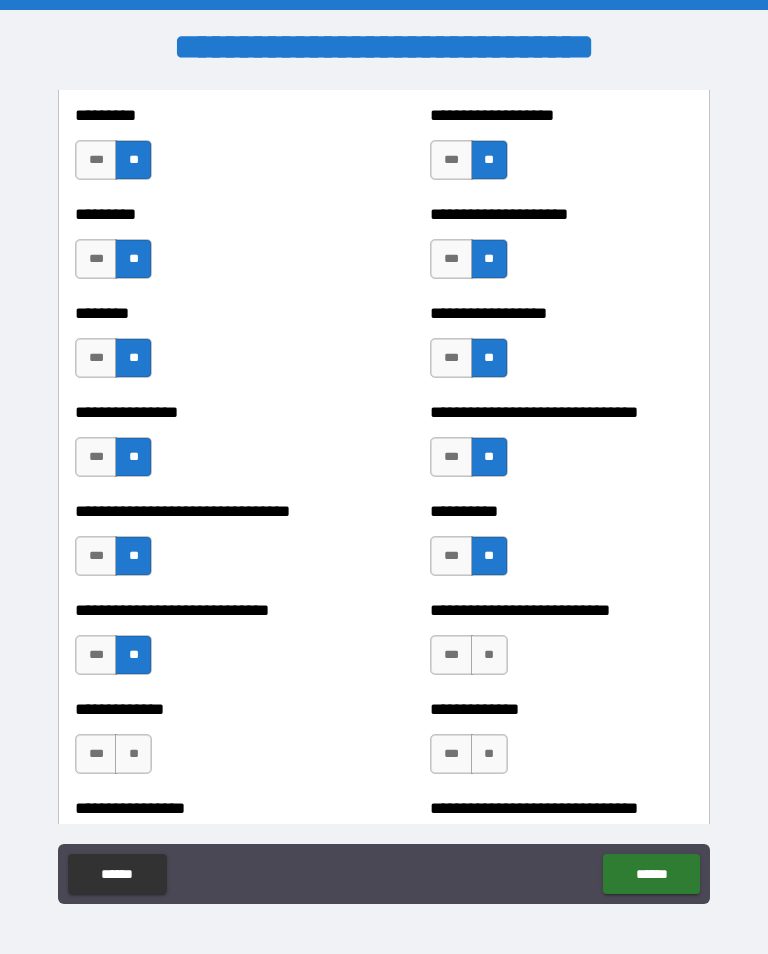 click on "**" at bounding box center [489, 655] 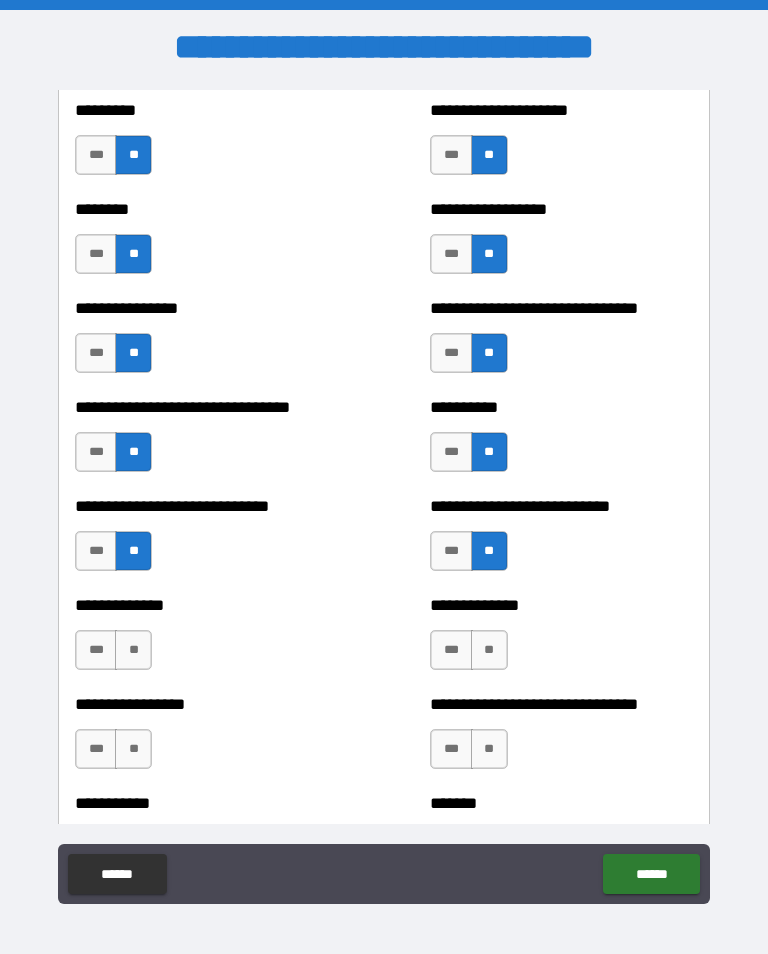 scroll, scrollTop: 7426, scrollLeft: 0, axis: vertical 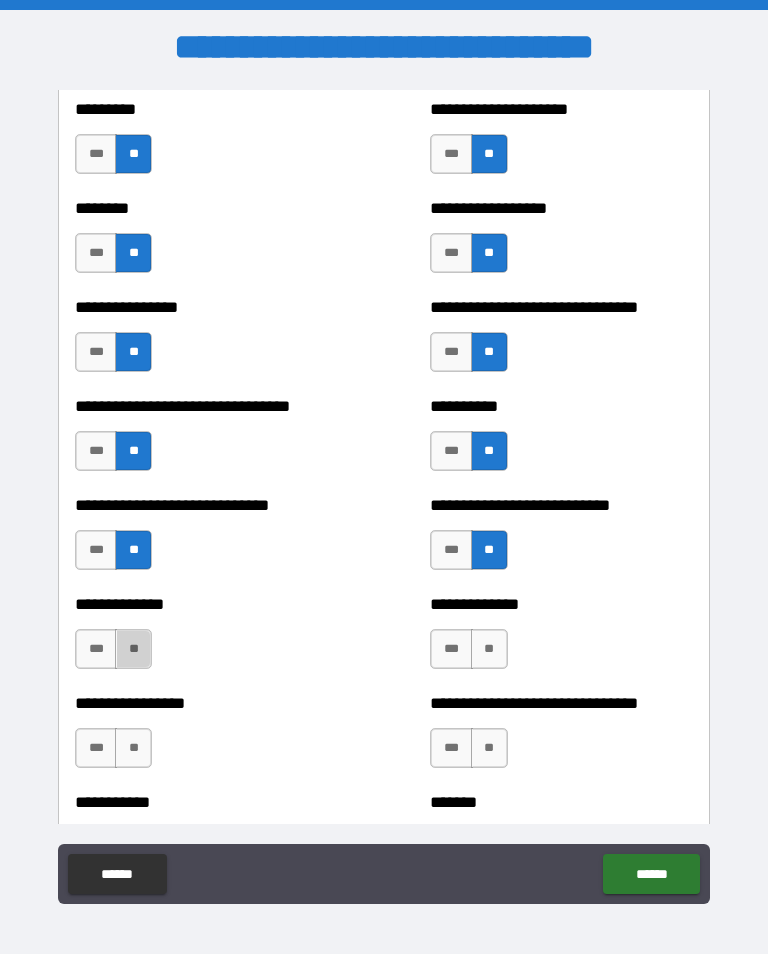 click on "**" at bounding box center (133, 649) 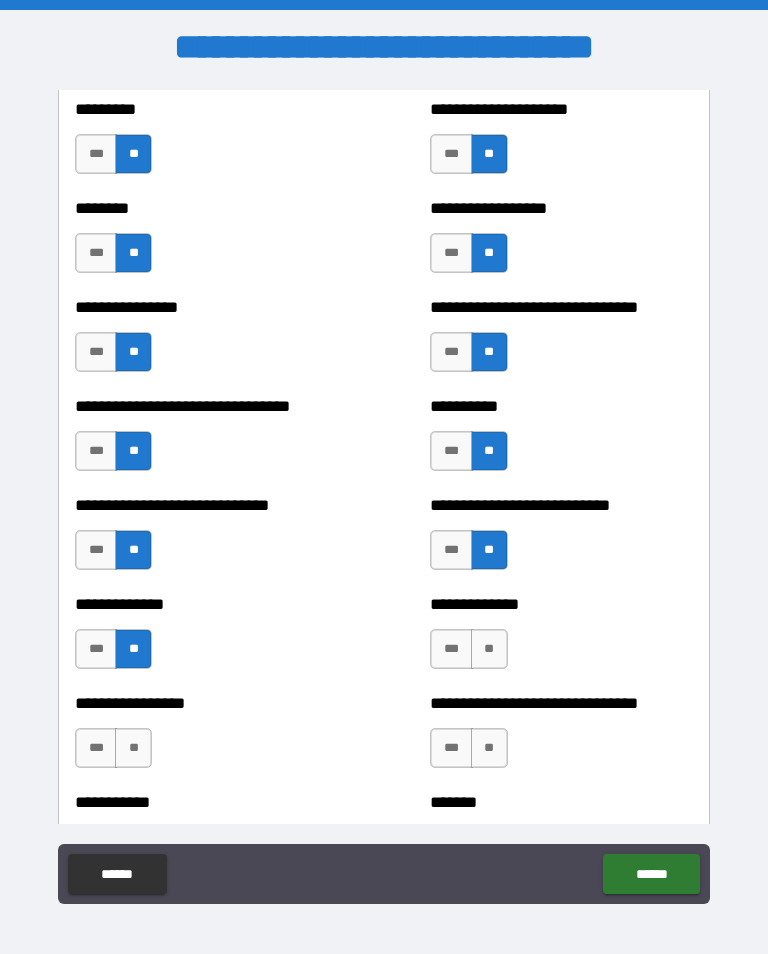 click on "**" at bounding box center (489, 649) 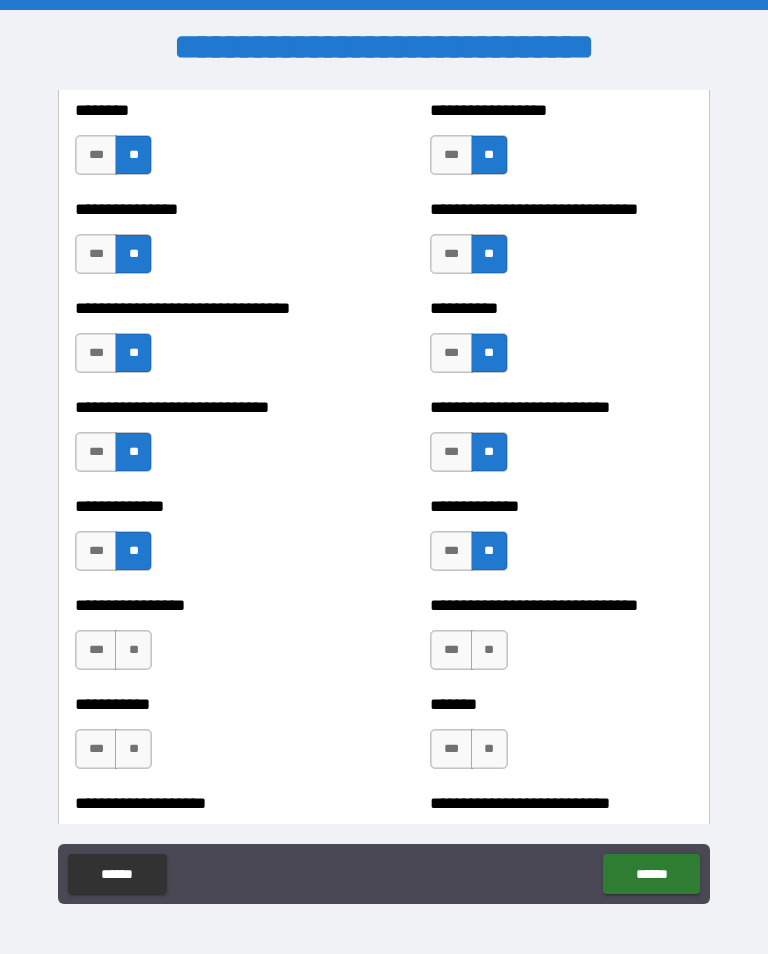 scroll, scrollTop: 7525, scrollLeft: 0, axis: vertical 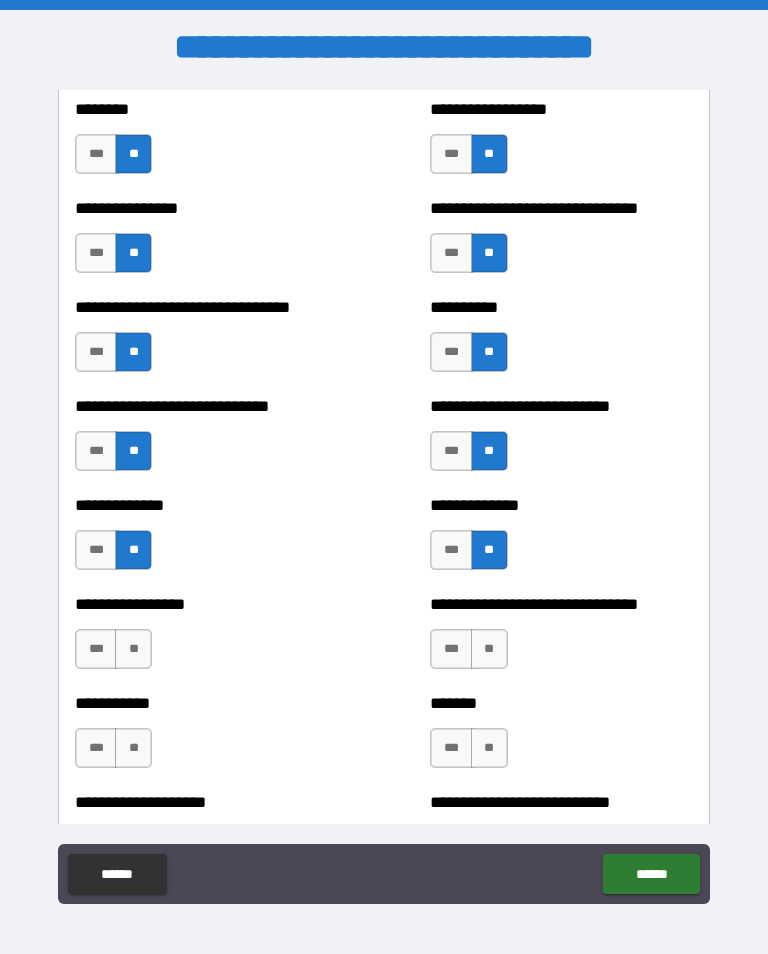 click on "**" at bounding box center (133, 649) 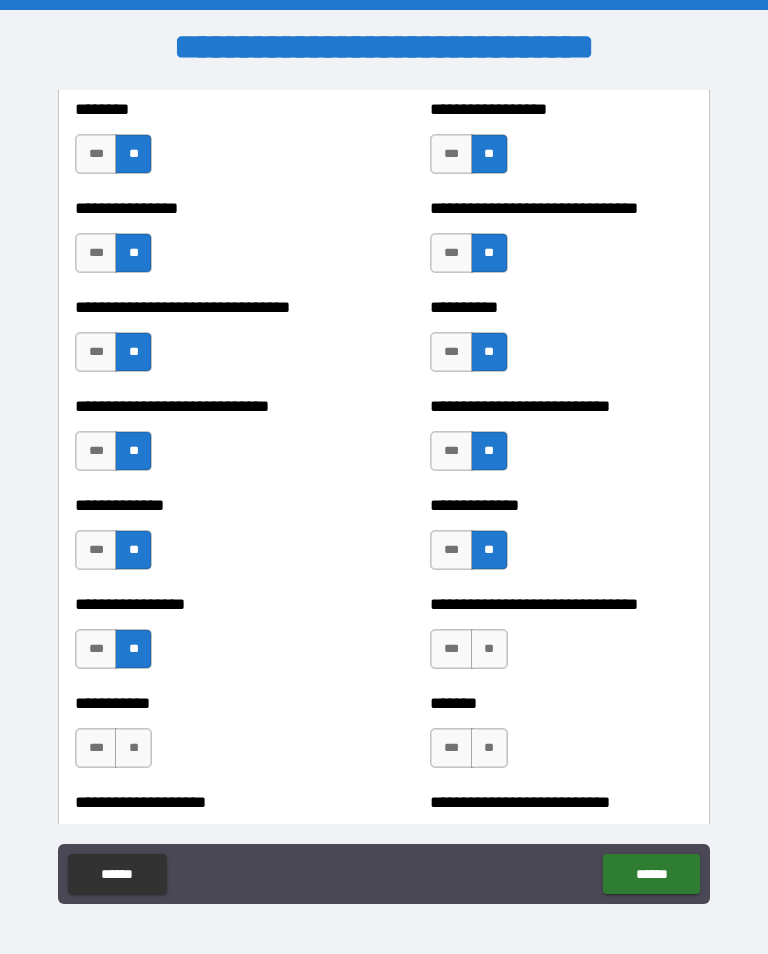 click on "**" at bounding box center [489, 649] 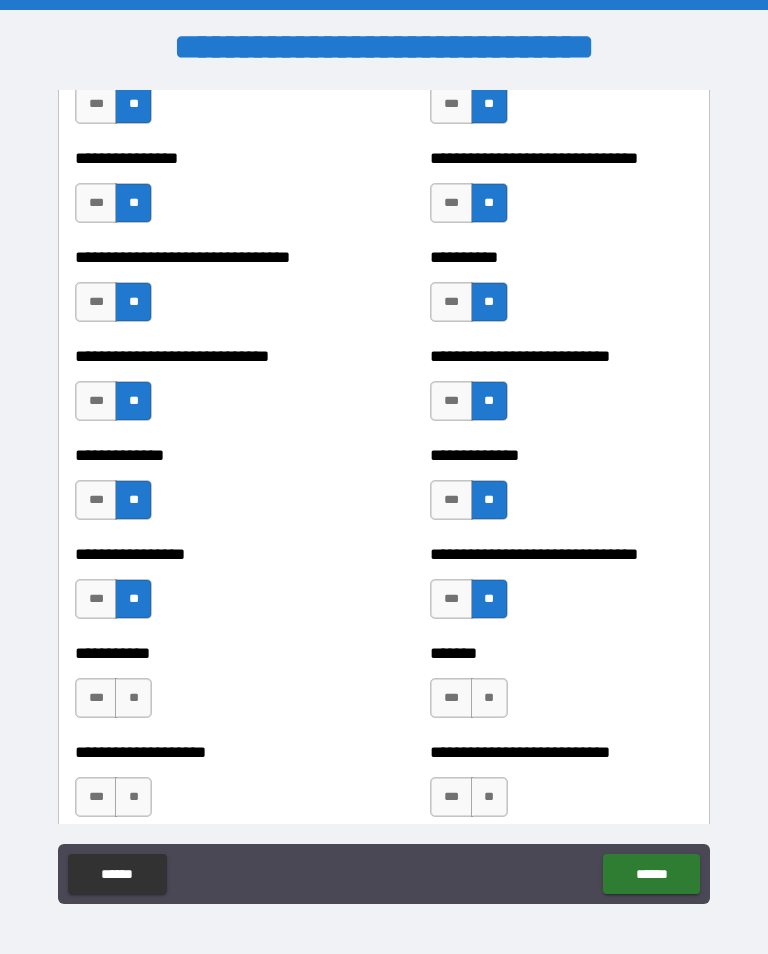 scroll, scrollTop: 7622, scrollLeft: 0, axis: vertical 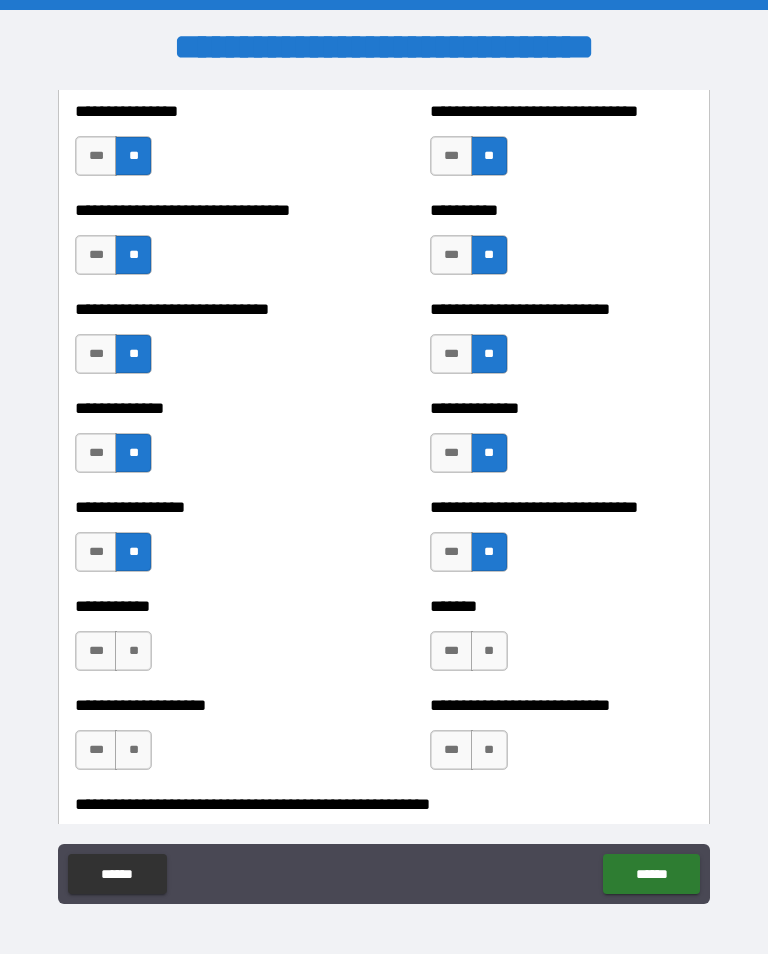 click on "**" at bounding box center (133, 651) 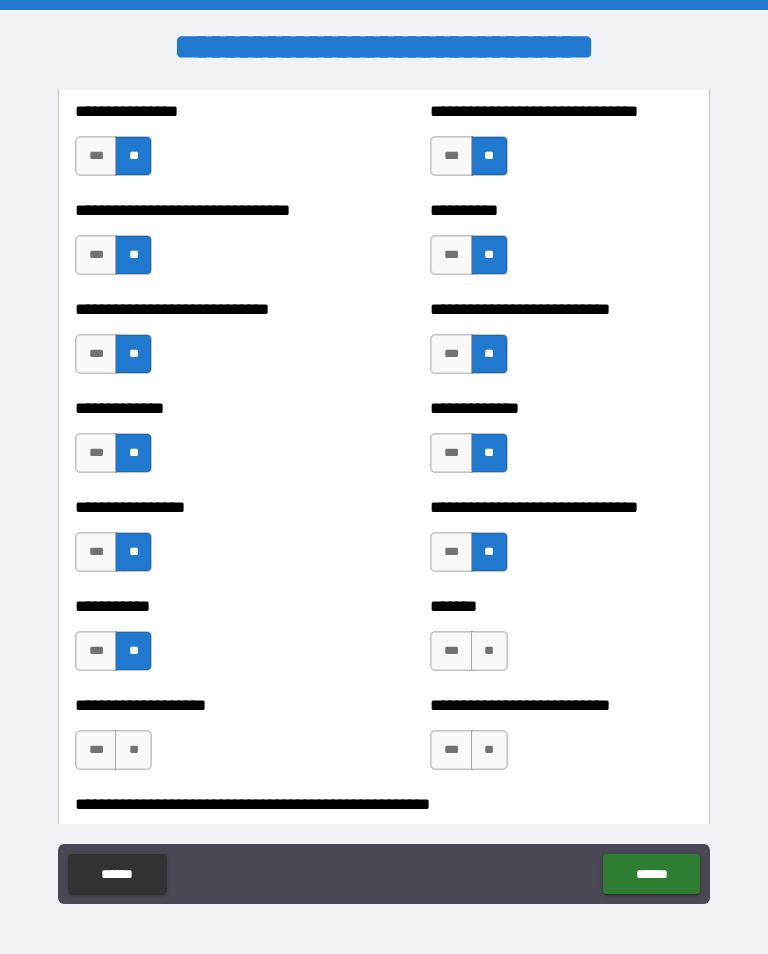 click on "**" at bounding box center [489, 651] 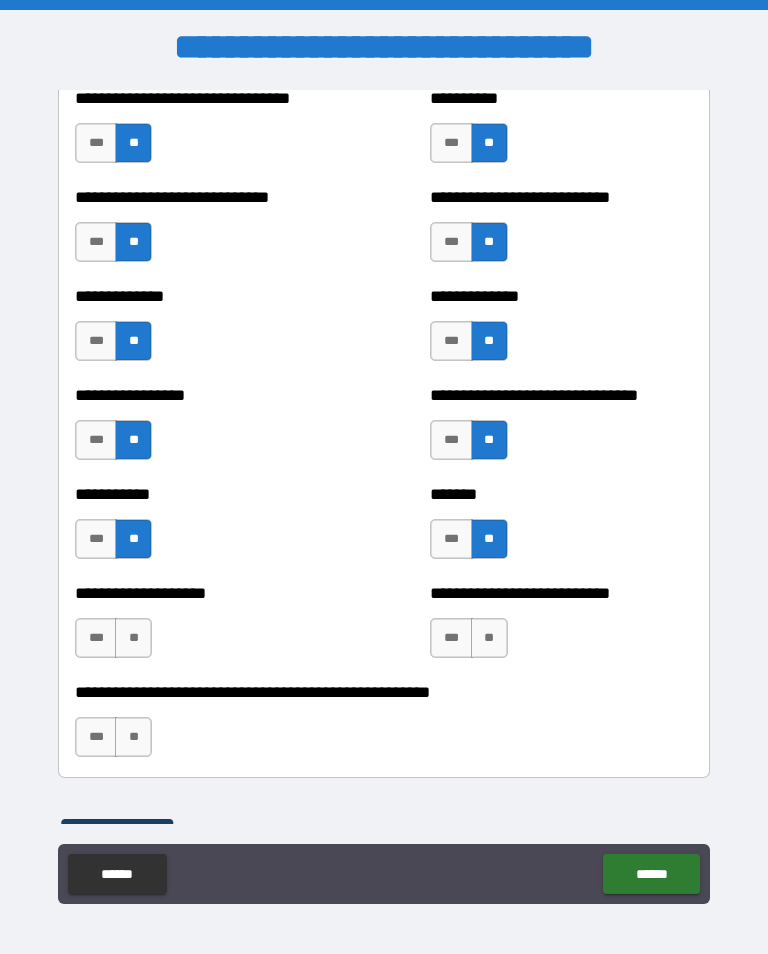 scroll, scrollTop: 7738, scrollLeft: 0, axis: vertical 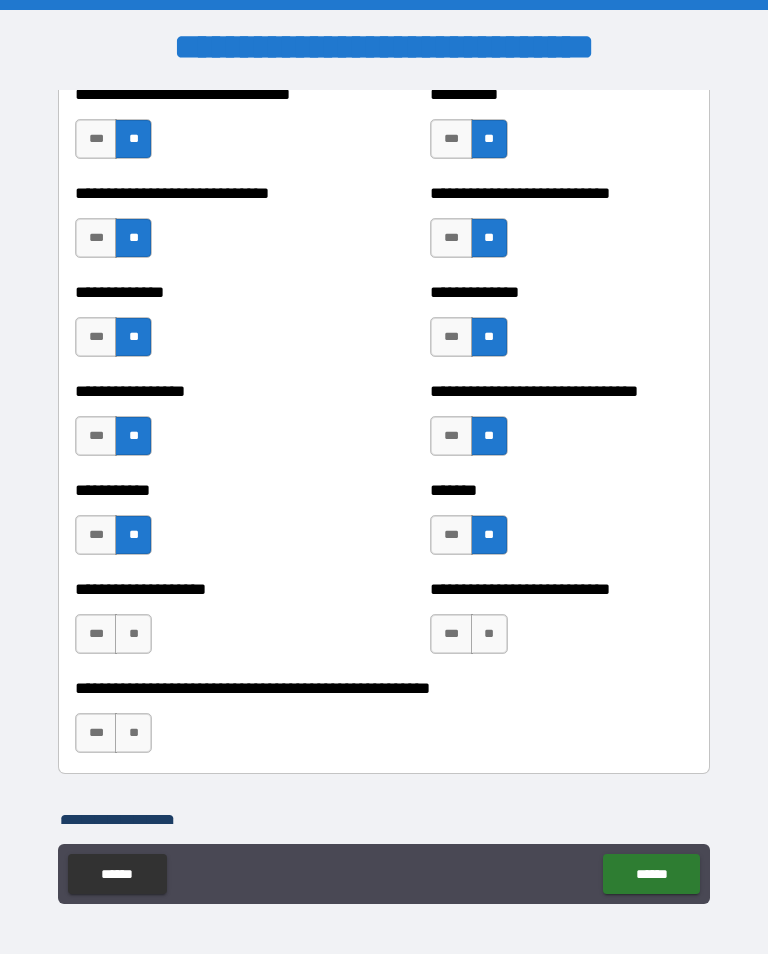 click on "**" at bounding box center (133, 634) 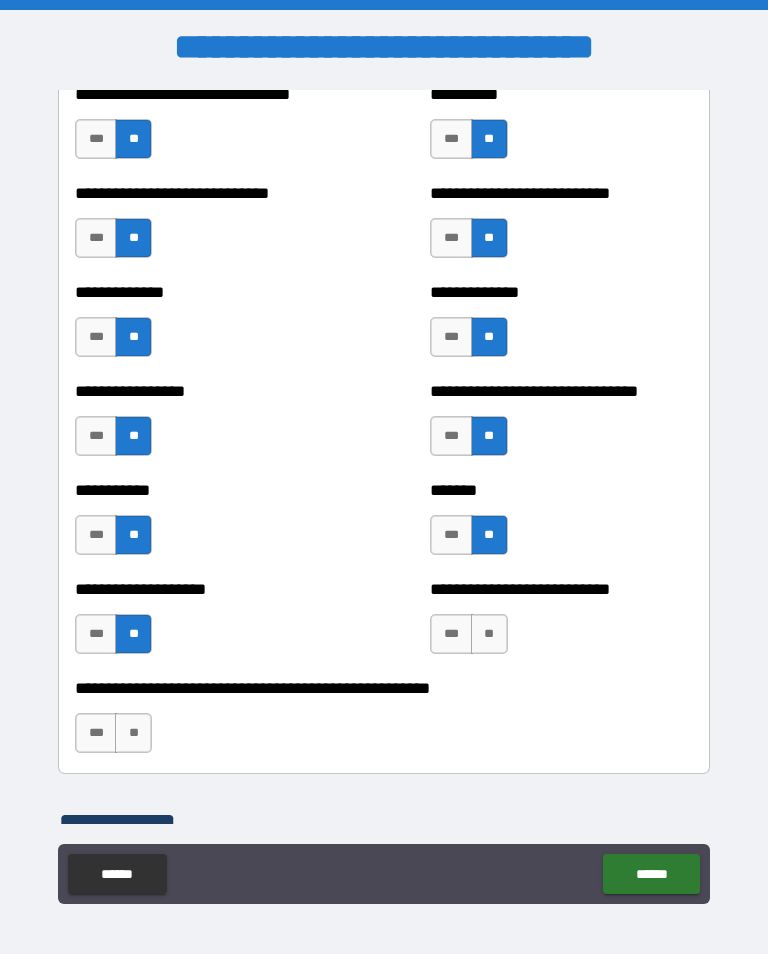 click on "**" at bounding box center [489, 634] 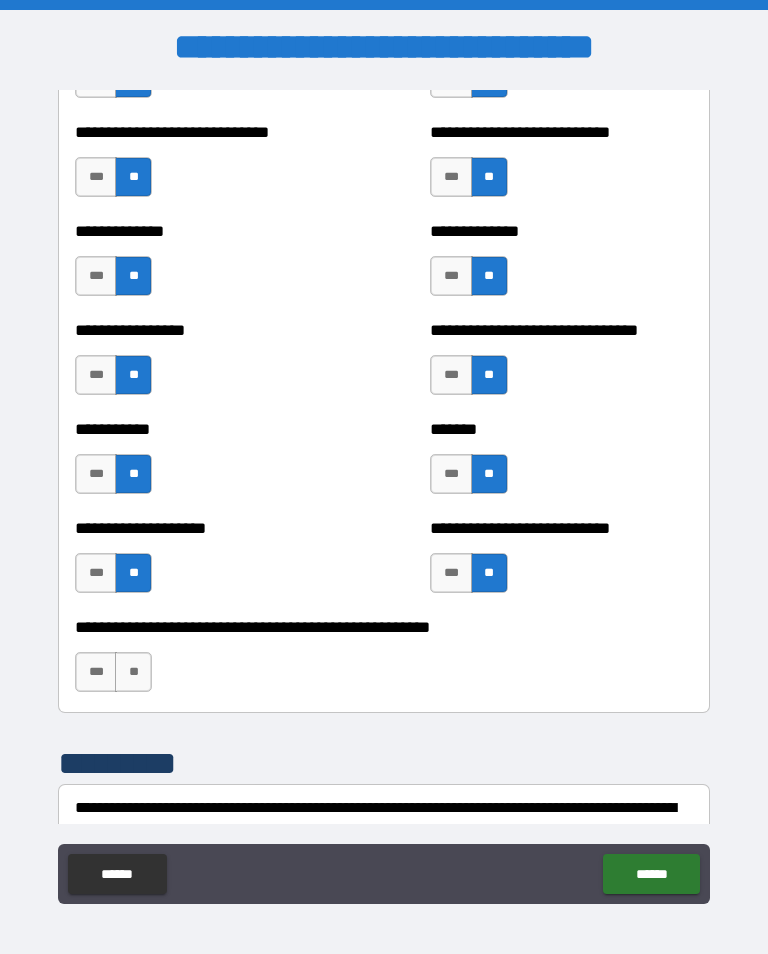 scroll, scrollTop: 7804, scrollLeft: 0, axis: vertical 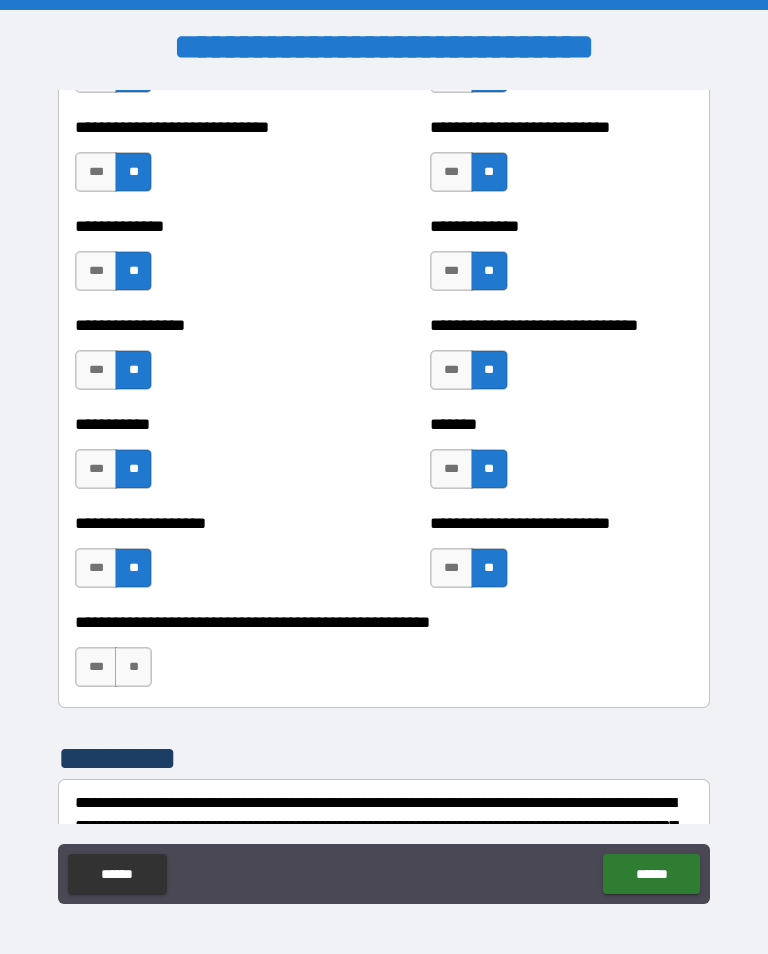 click on "**" at bounding box center [133, 667] 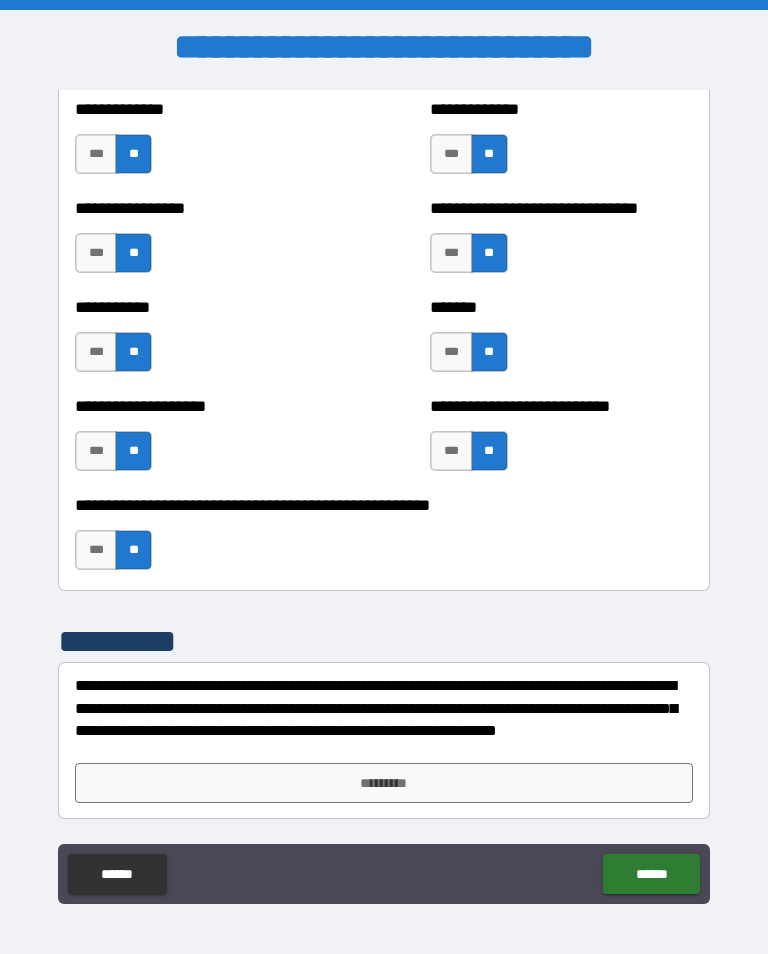 scroll, scrollTop: 7921, scrollLeft: 0, axis: vertical 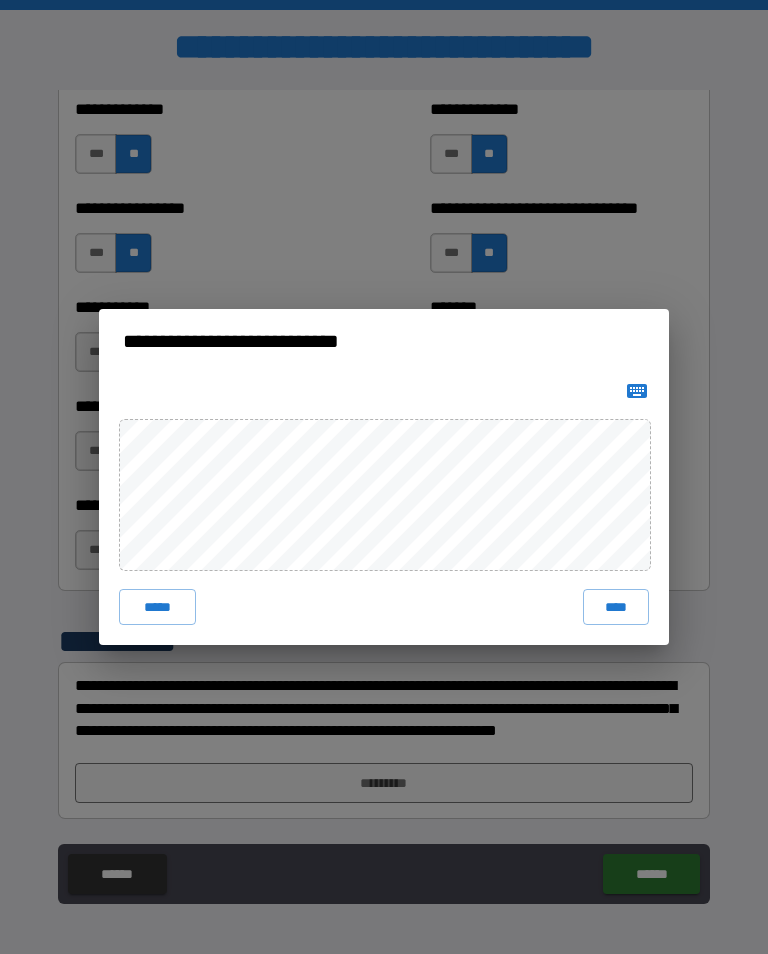 click on "****" at bounding box center (616, 607) 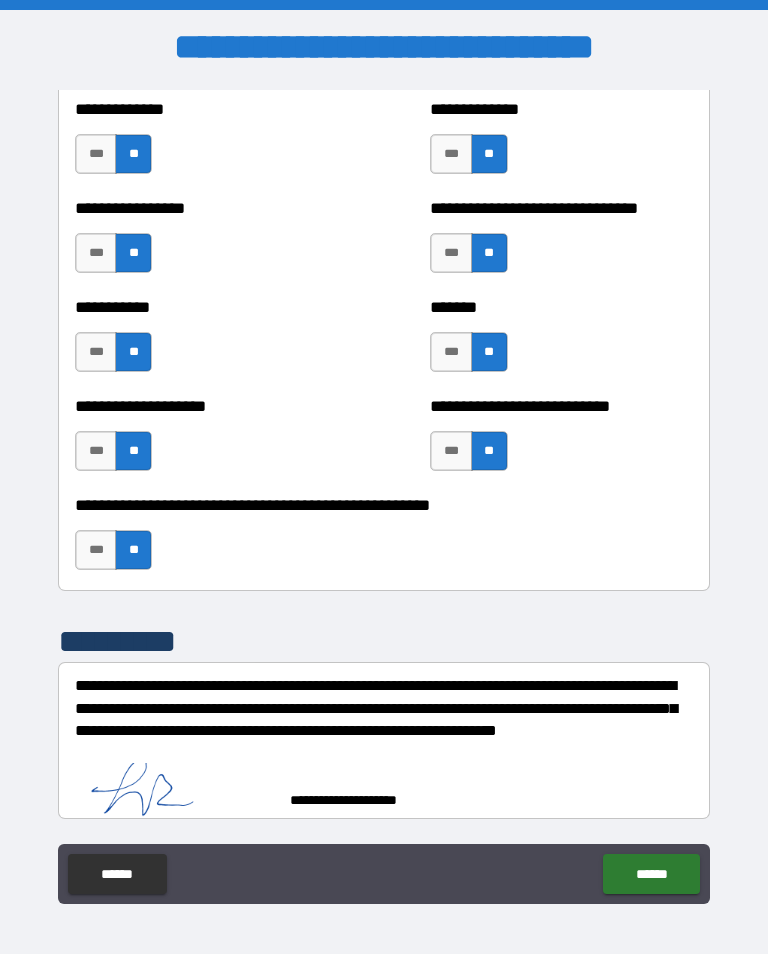 scroll, scrollTop: 7911, scrollLeft: 0, axis: vertical 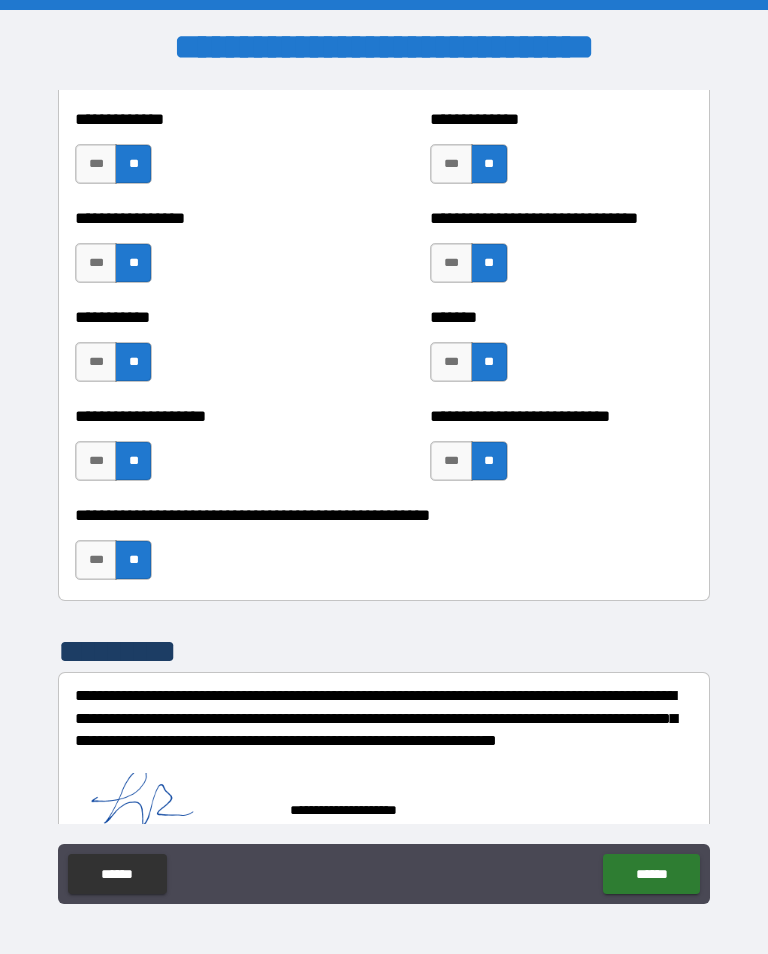 click on "******" at bounding box center (651, 874) 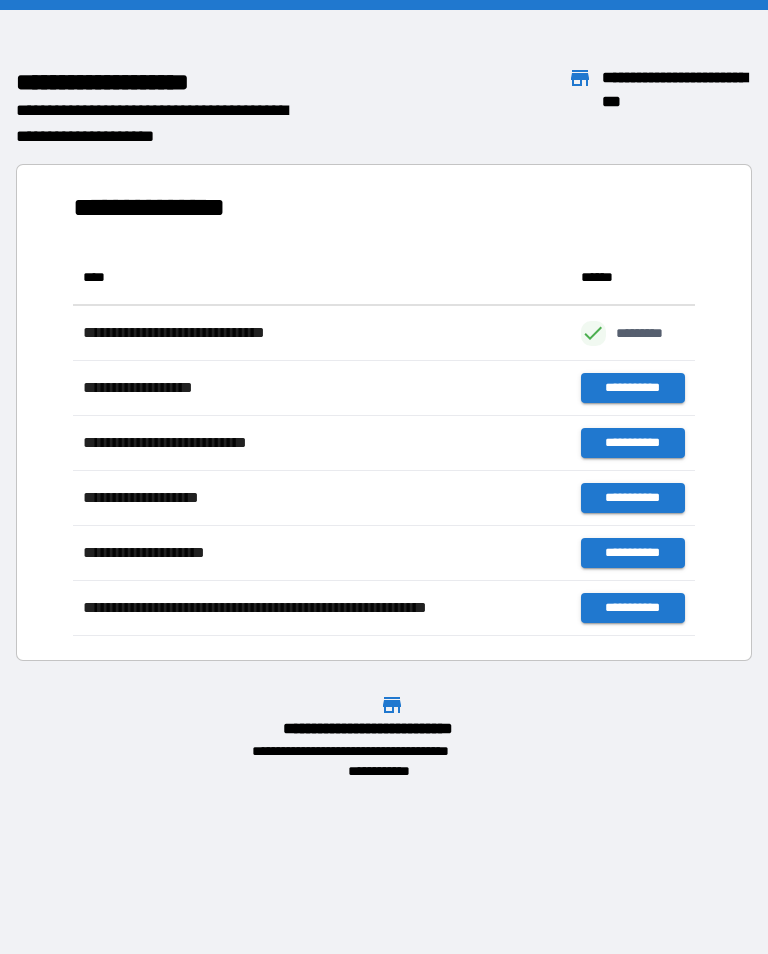 scroll, scrollTop: 1, scrollLeft: 1, axis: both 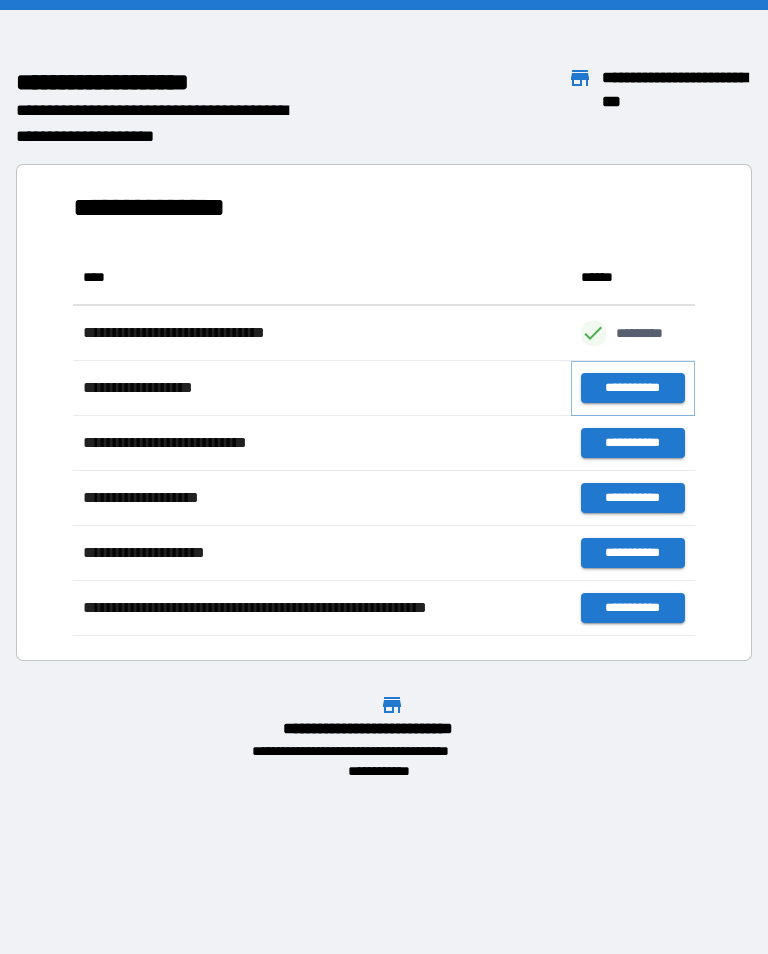 click on "**********" at bounding box center (633, 388) 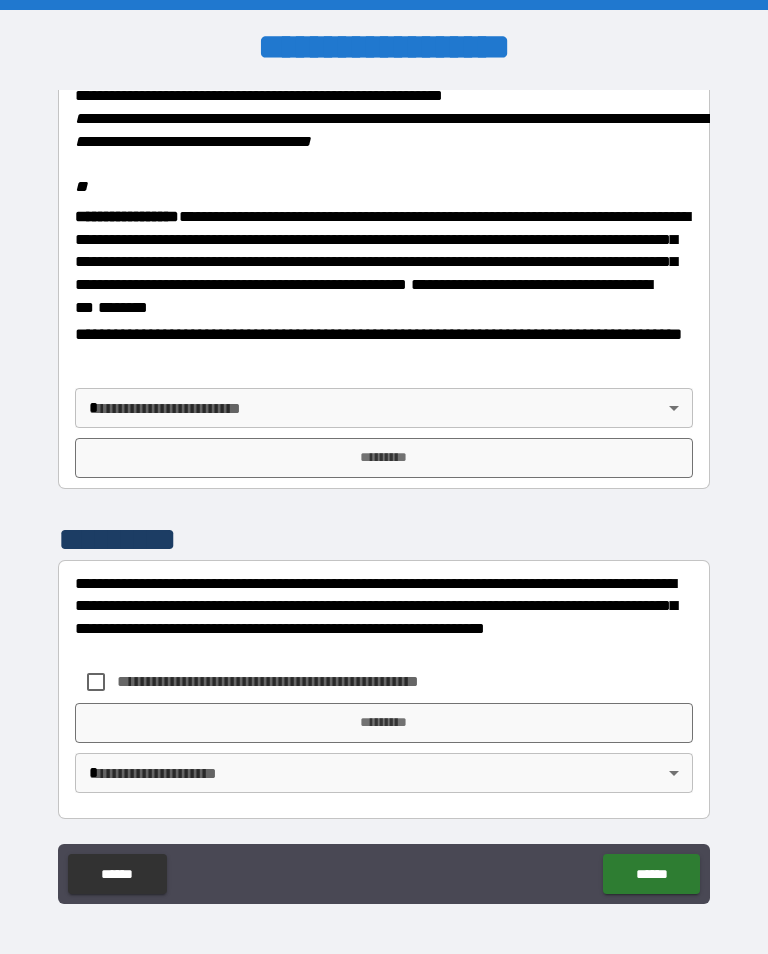 scroll, scrollTop: 2448, scrollLeft: 0, axis: vertical 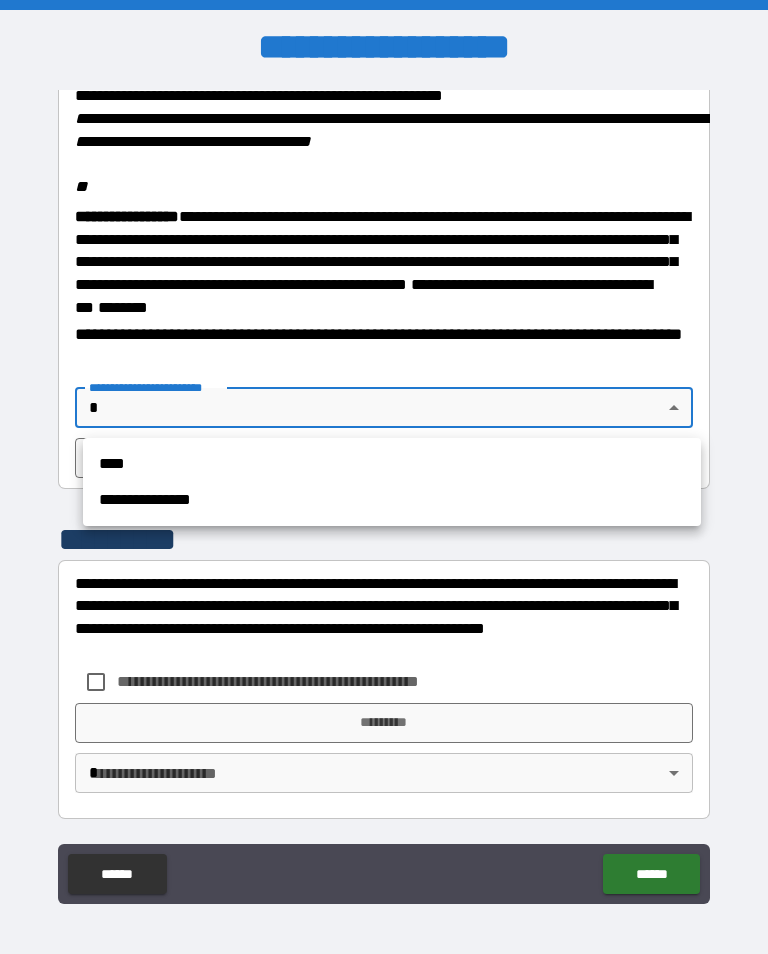 click on "**********" at bounding box center (392, 500) 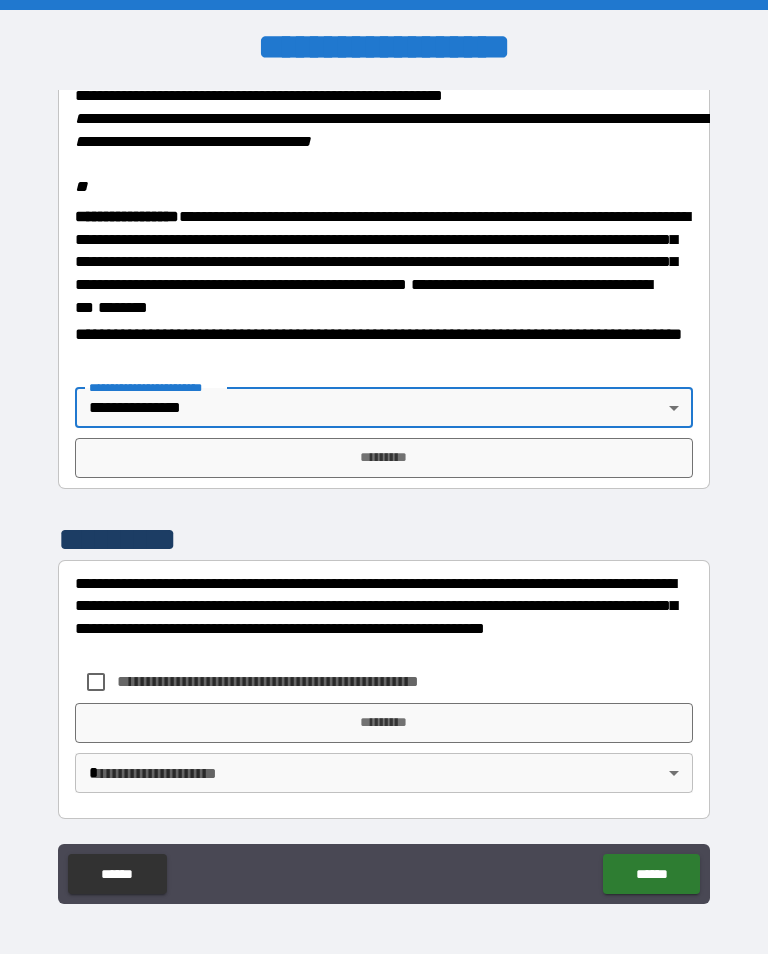 click on "*********" at bounding box center (384, 458) 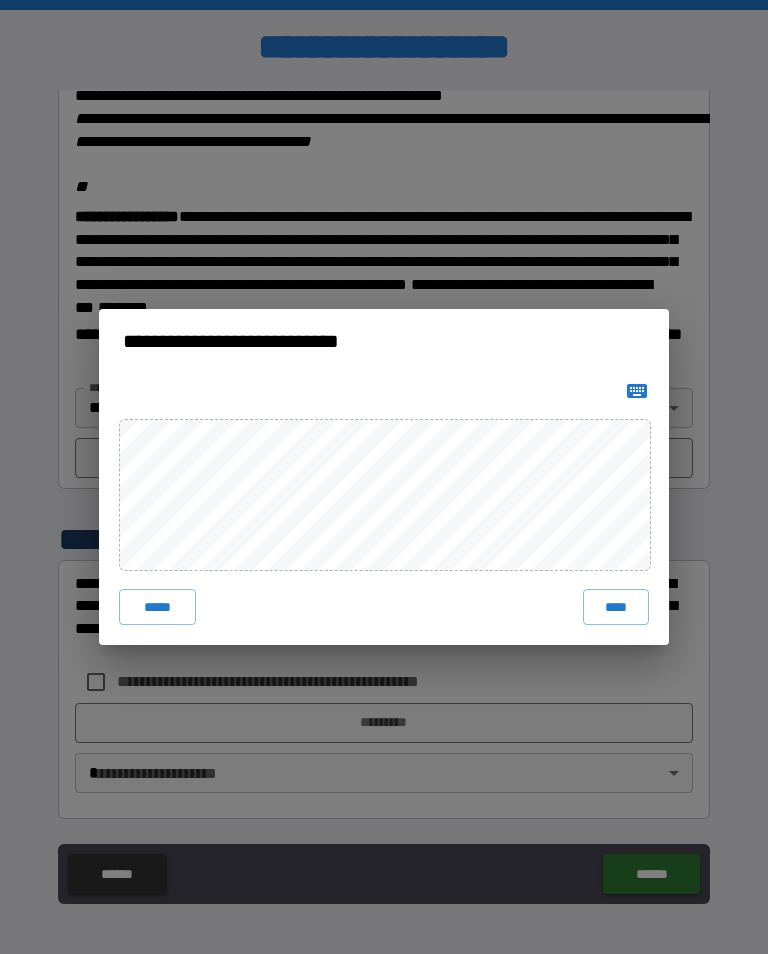 click on "****" at bounding box center (616, 607) 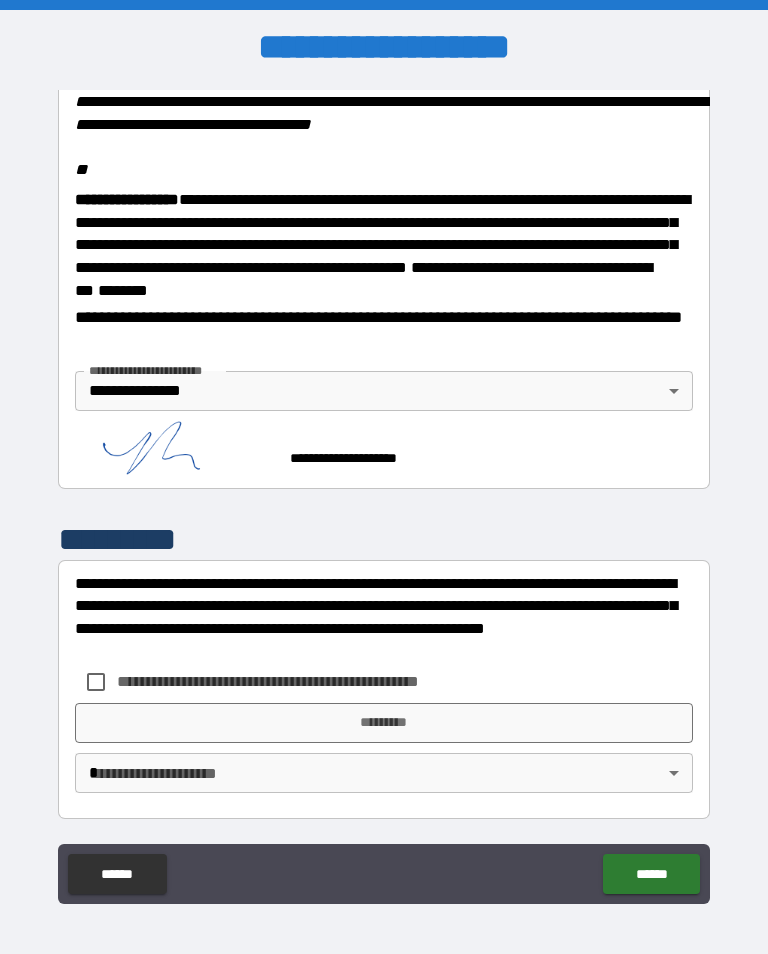 scroll, scrollTop: 2465, scrollLeft: 0, axis: vertical 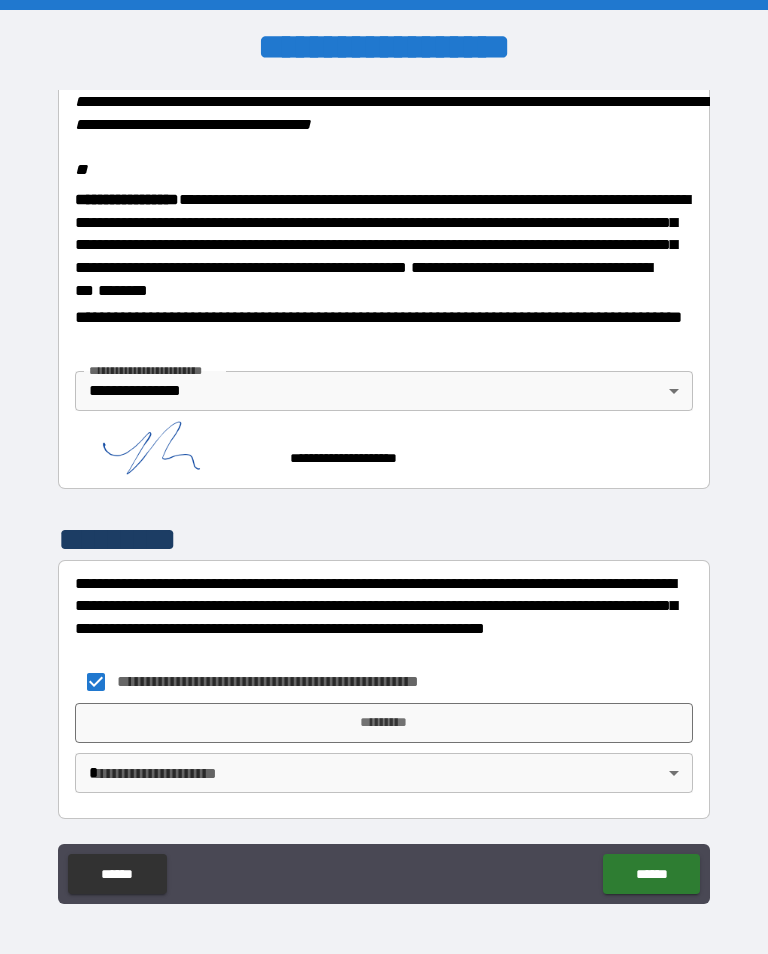 click on "**********" at bounding box center [280, 682] 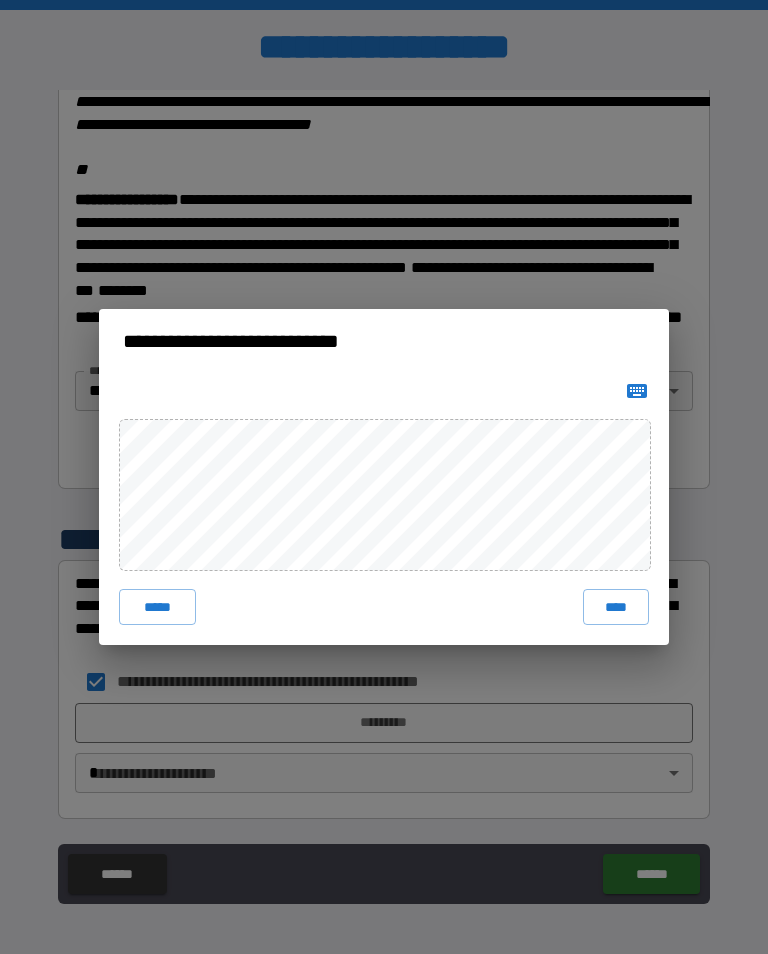click on "****" at bounding box center [616, 607] 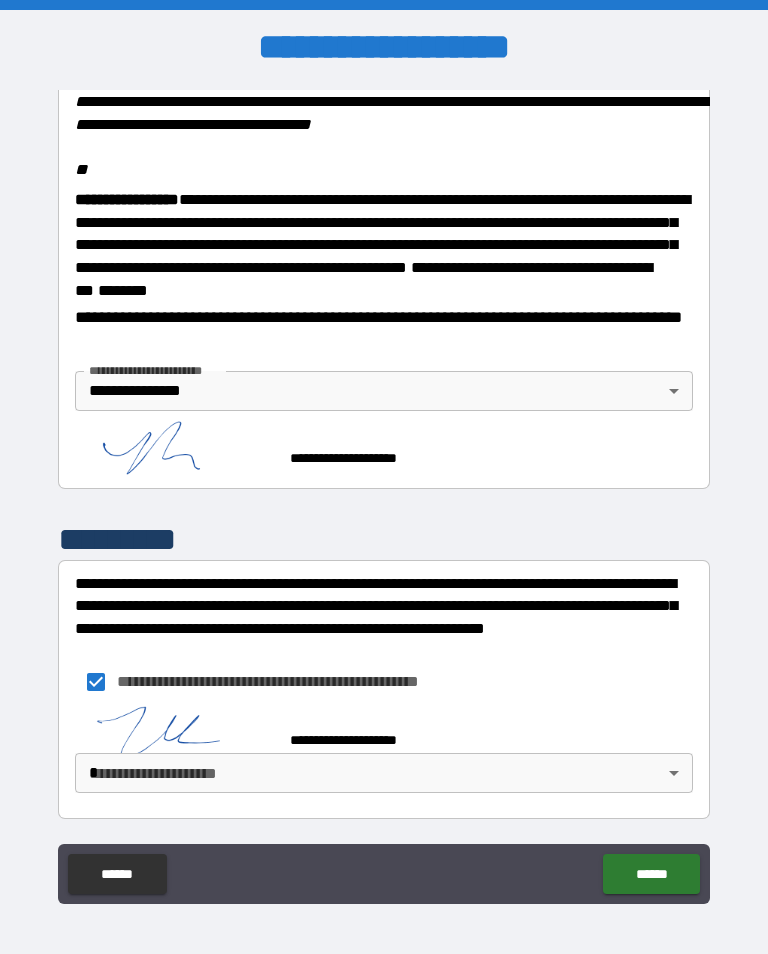 scroll, scrollTop: 2455, scrollLeft: 0, axis: vertical 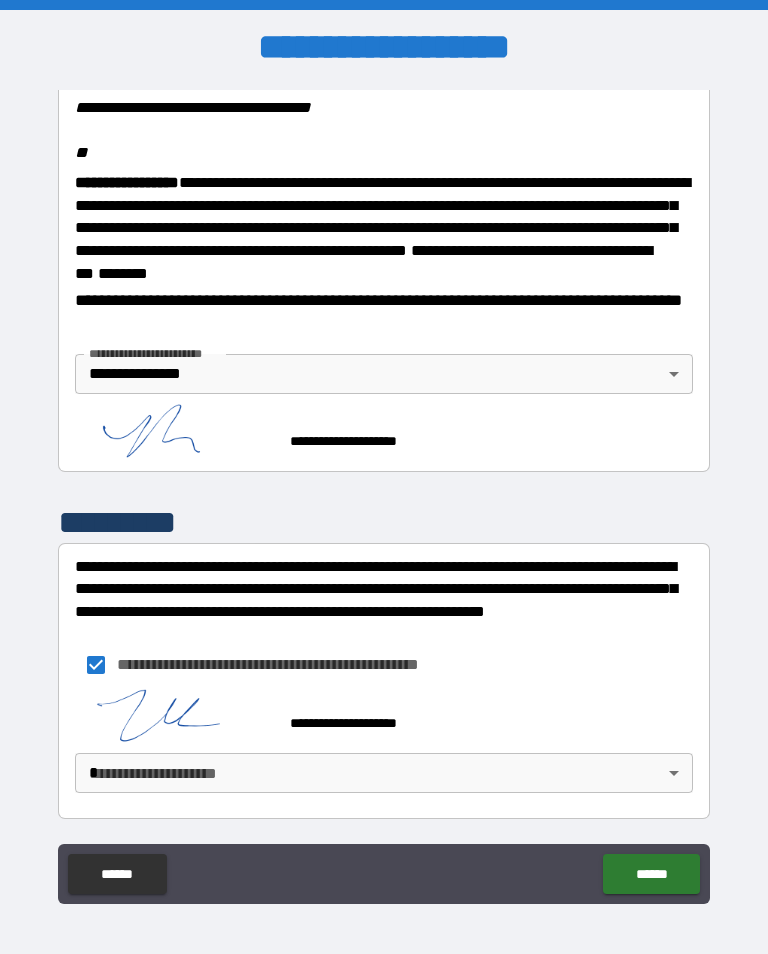 click on "******" at bounding box center (651, 874) 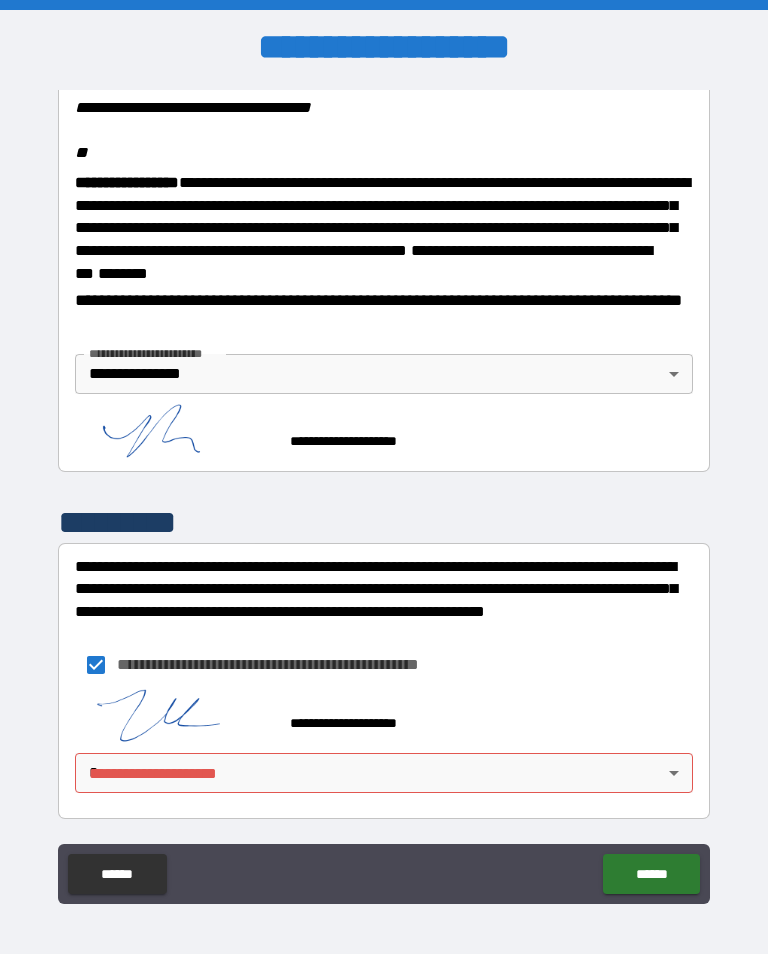 scroll, scrollTop: 2482, scrollLeft: 0, axis: vertical 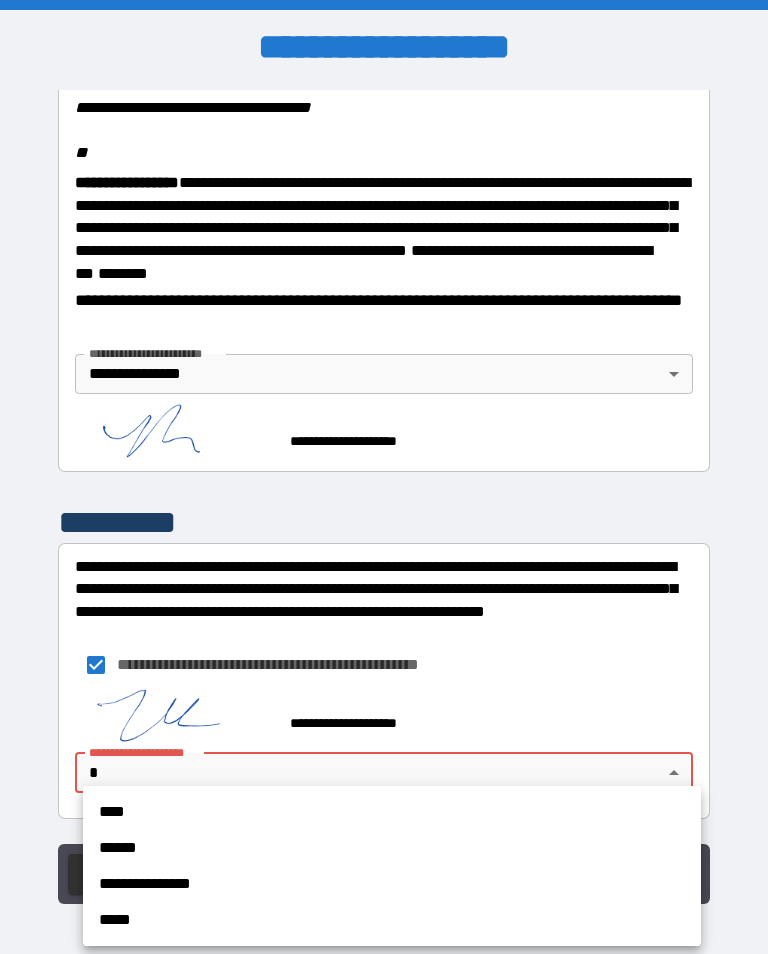 click on "**********" at bounding box center [392, 884] 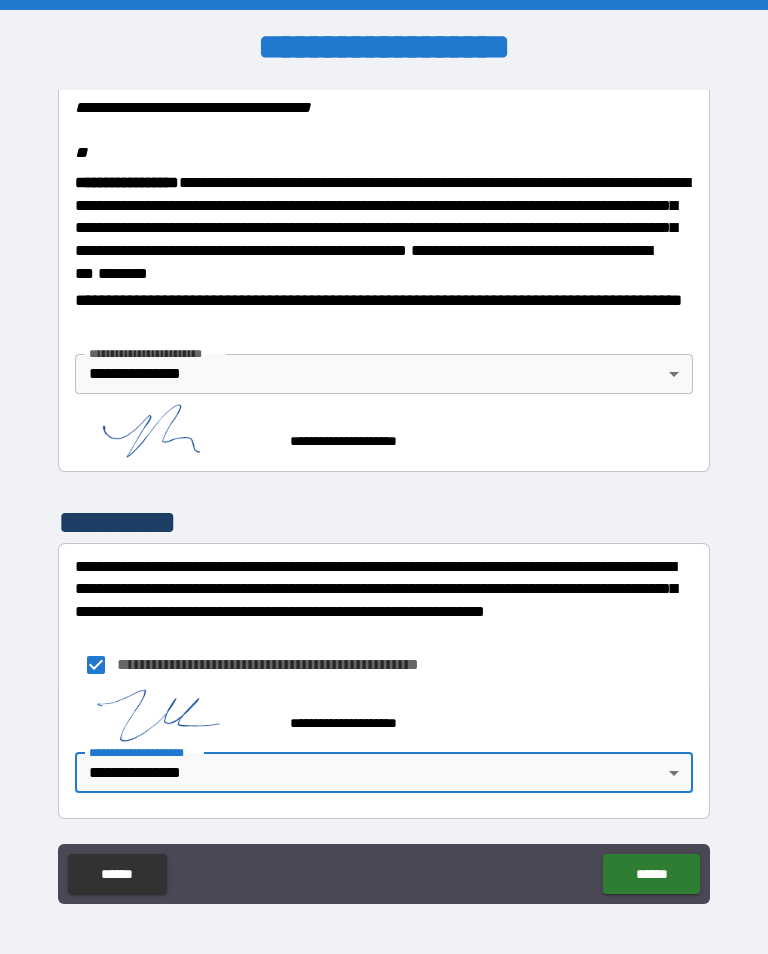click on "******" at bounding box center (651, 874) 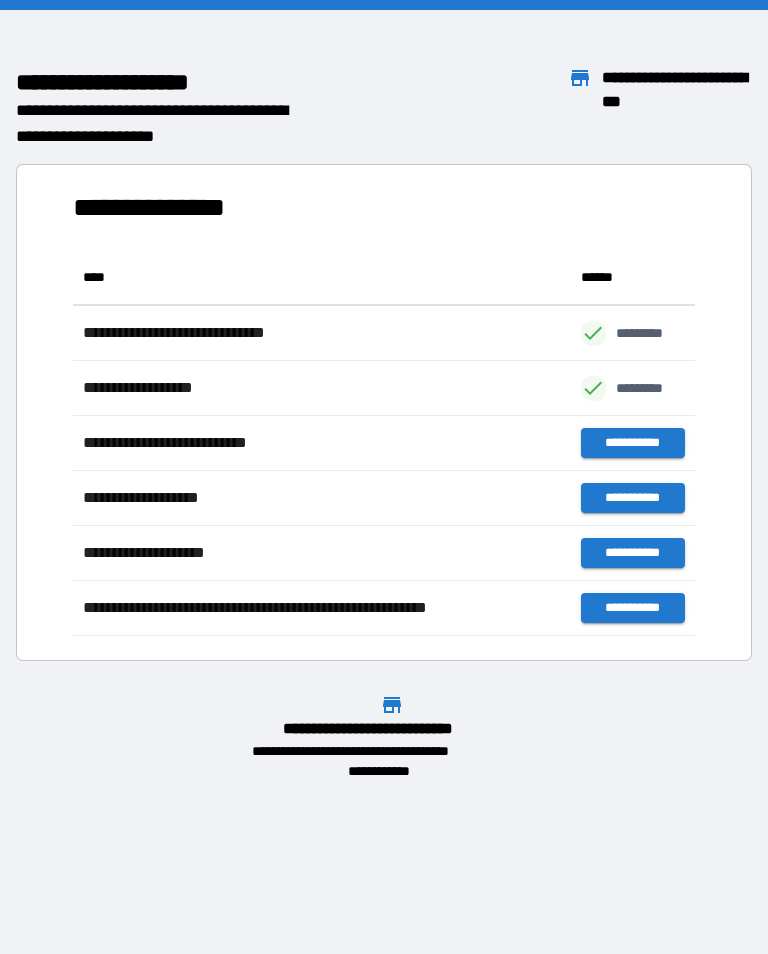 scroll, scrollTop: 1, scrollLeft: 1, axis: both 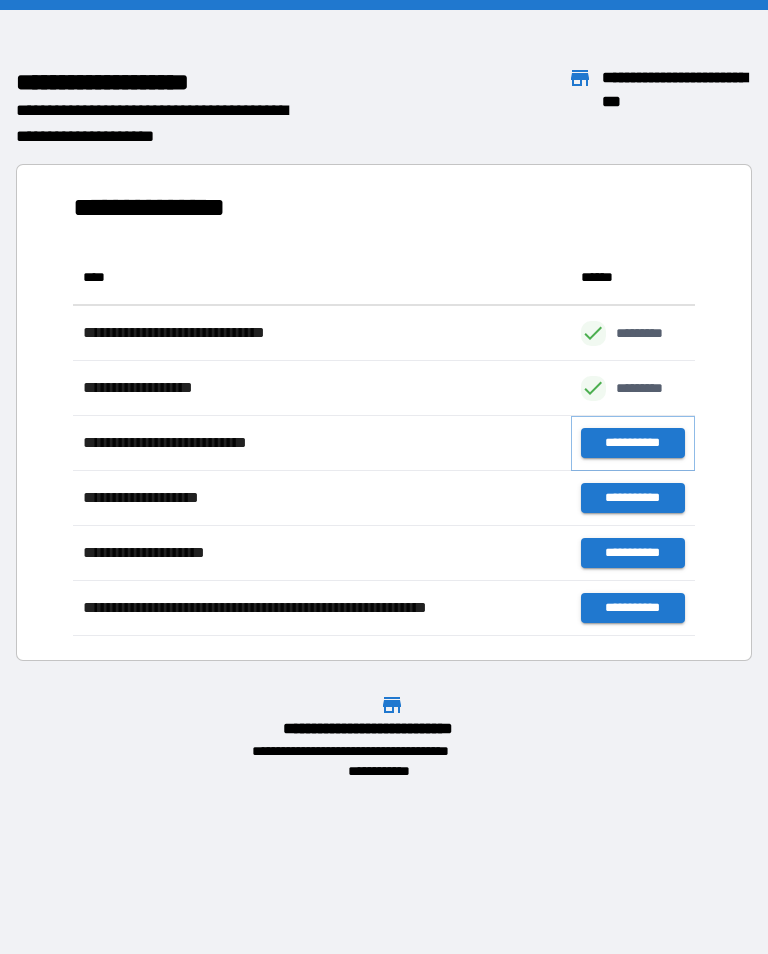 click on "**********" at bounding box center [633, 443] 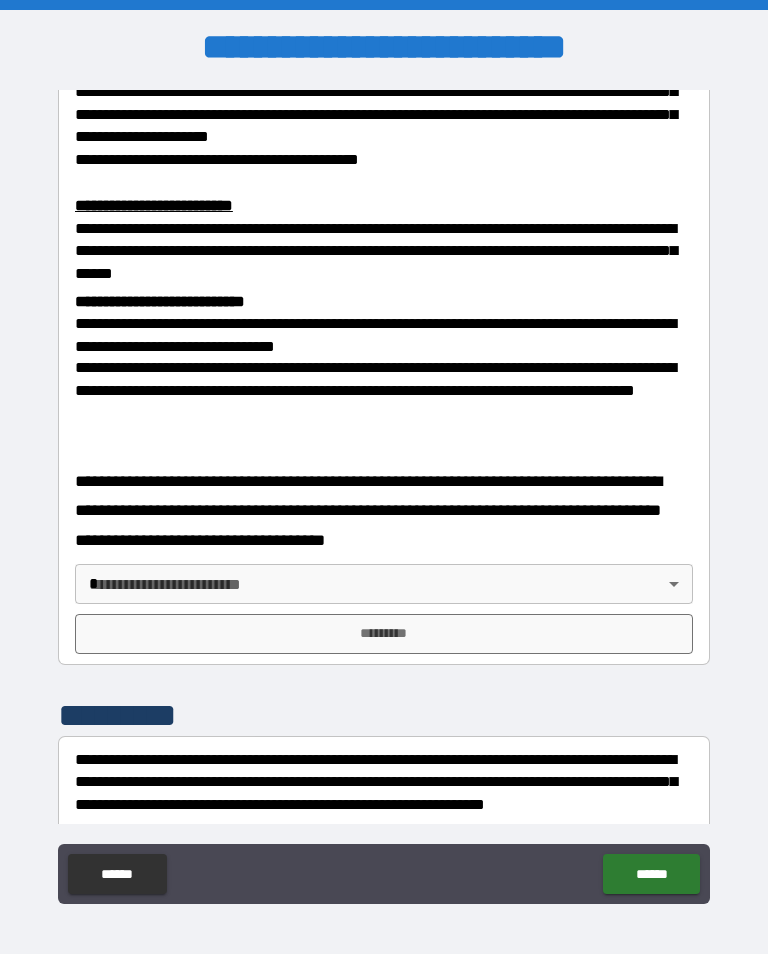 scroll, scrollTop: 634, scrollLeft: 0, axis: vertical 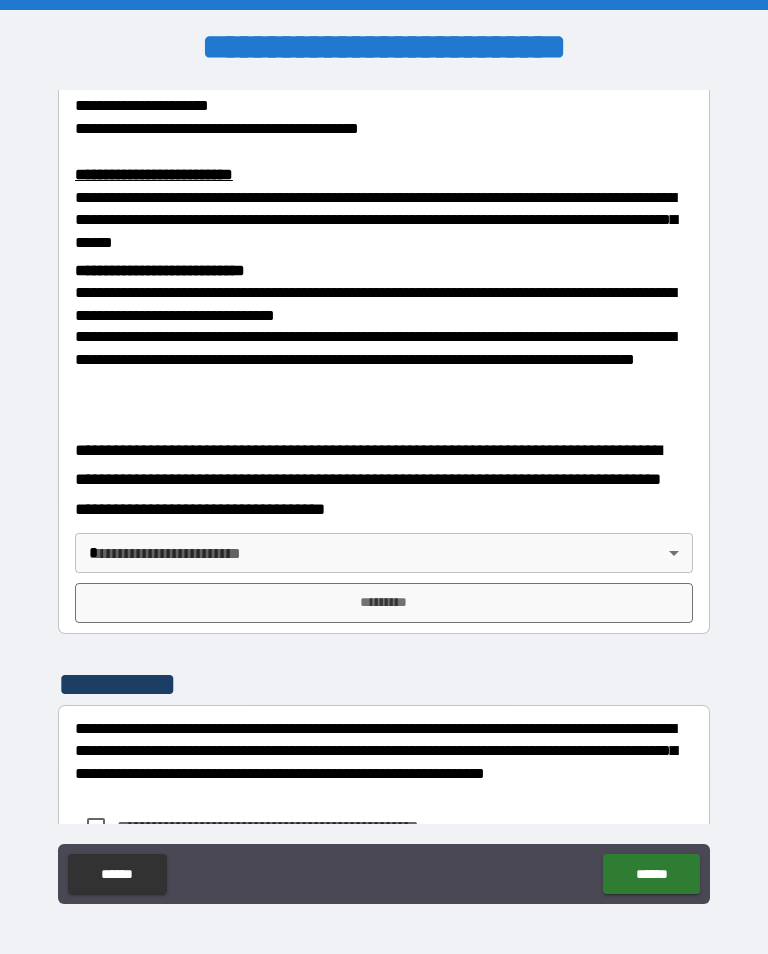 click on "**********" at bounding box center [384, 492] 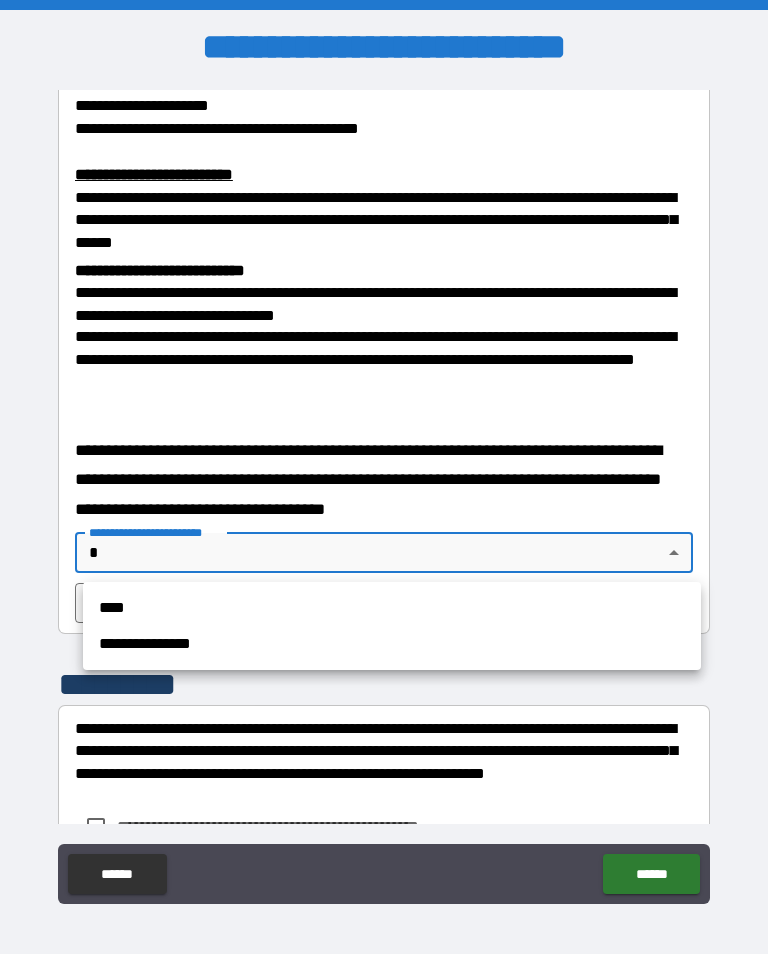 click on "**********" at bounding box center (392, 644) 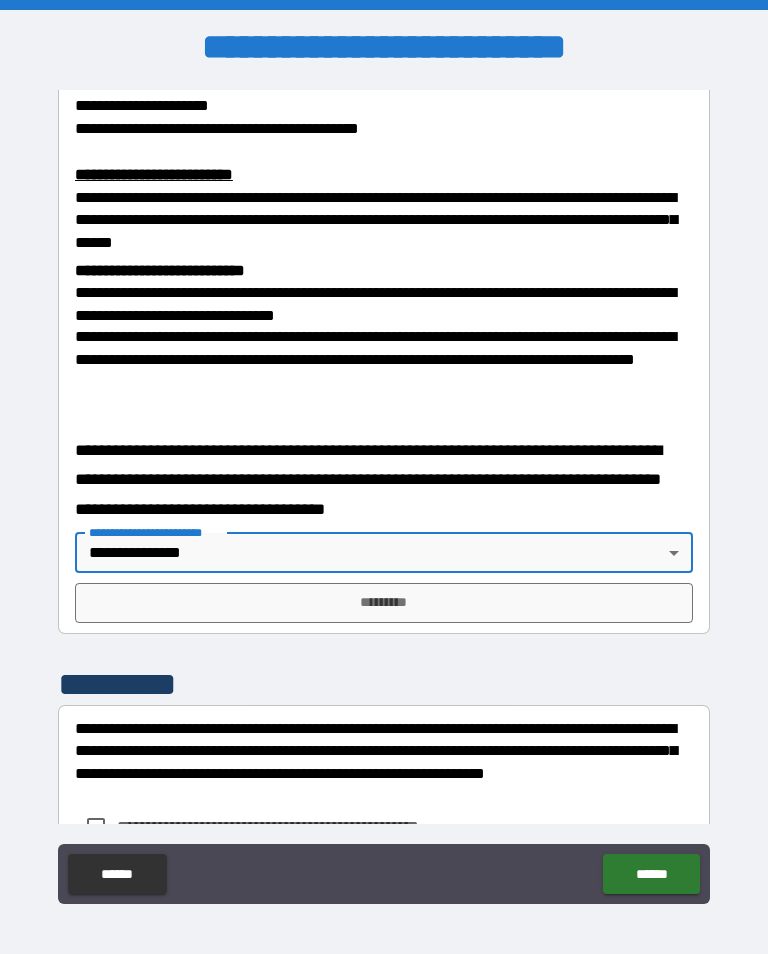 click on "*********" at bounding box center [384, 603] 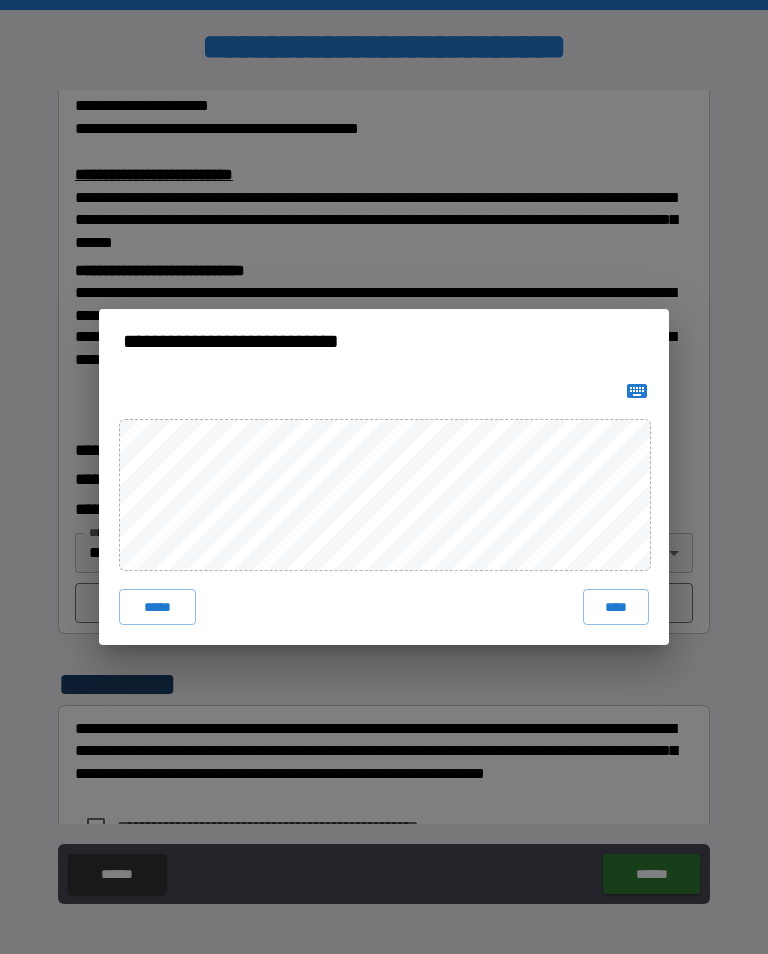 click on "****" at bounding box center (616, 607) 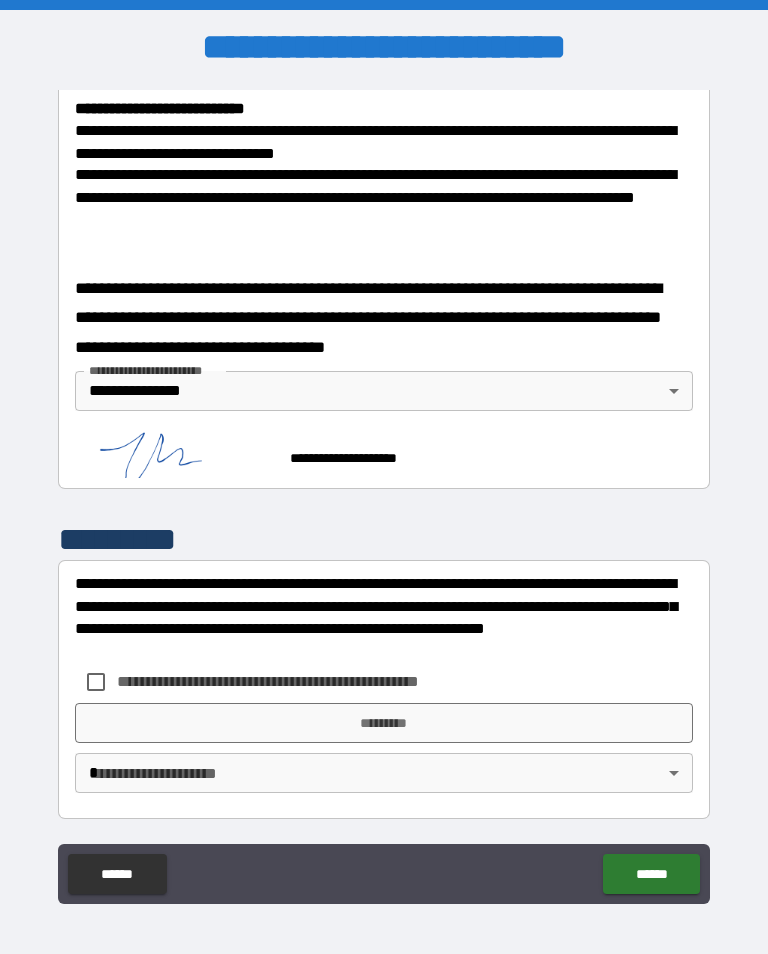 scroll, scrollTop: 795, scrollLeft: 0, axis: vertical 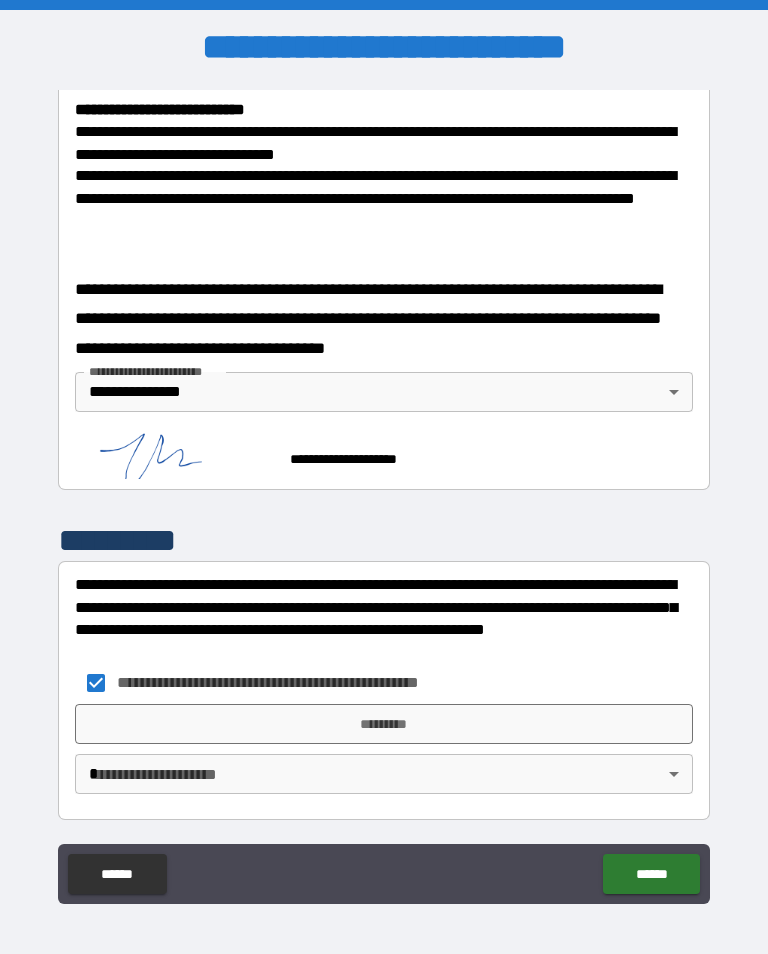 click on "*********" at bounding box center [384, 724] 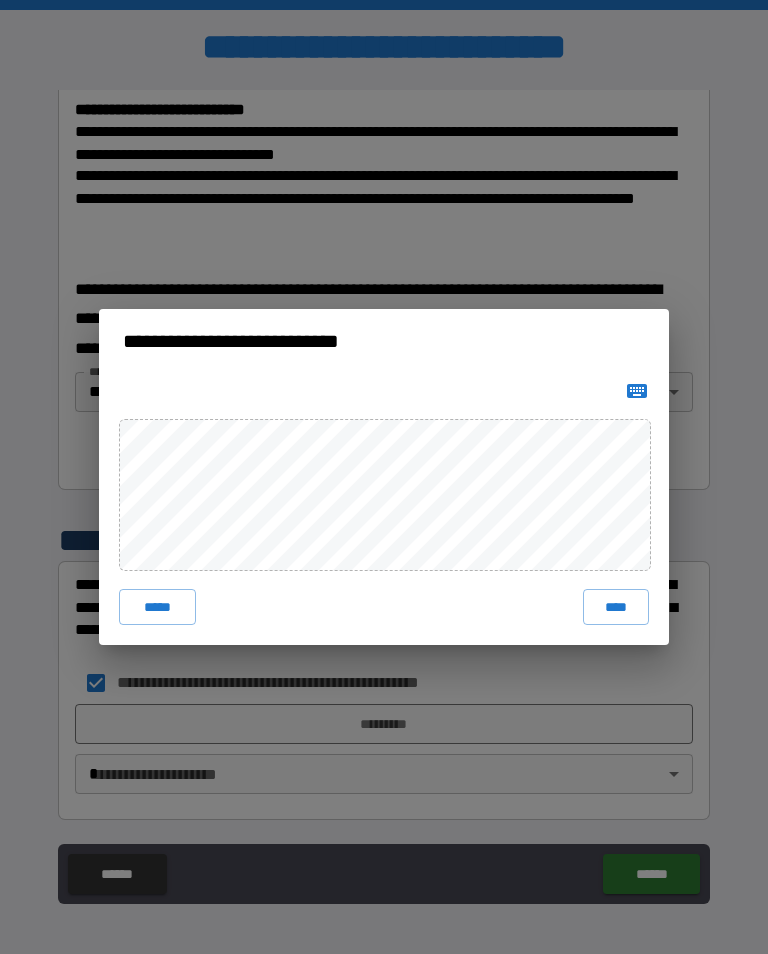click on "****" at bounding box center [616, 607] 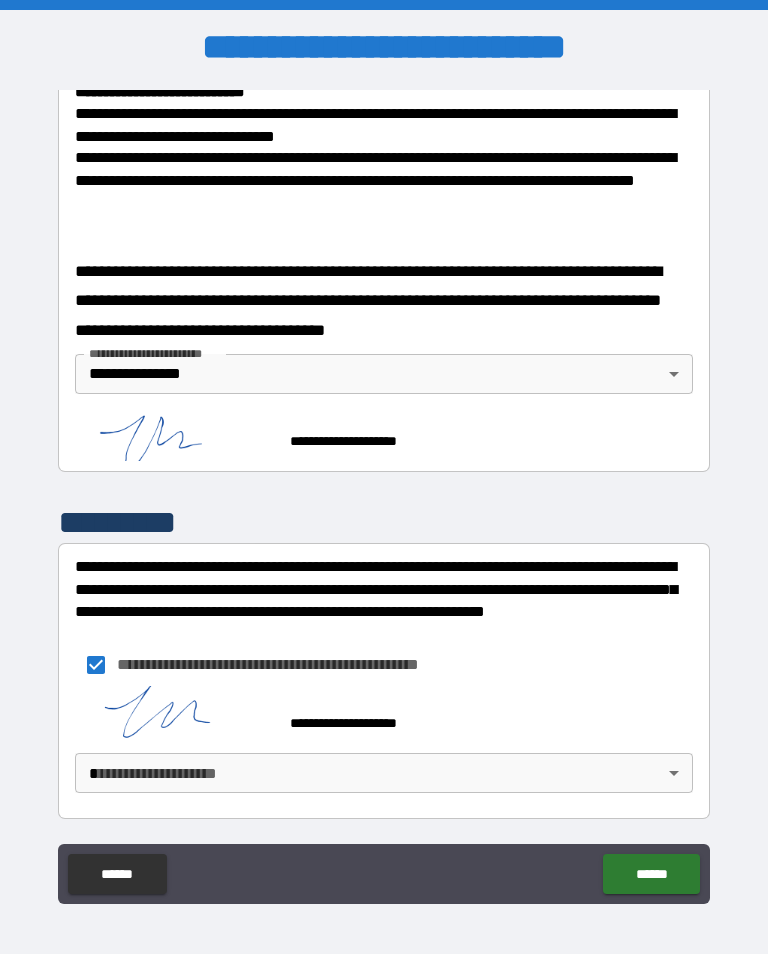 scroll, scrollTop: 812, scrollLeft: 0, axis: vertical 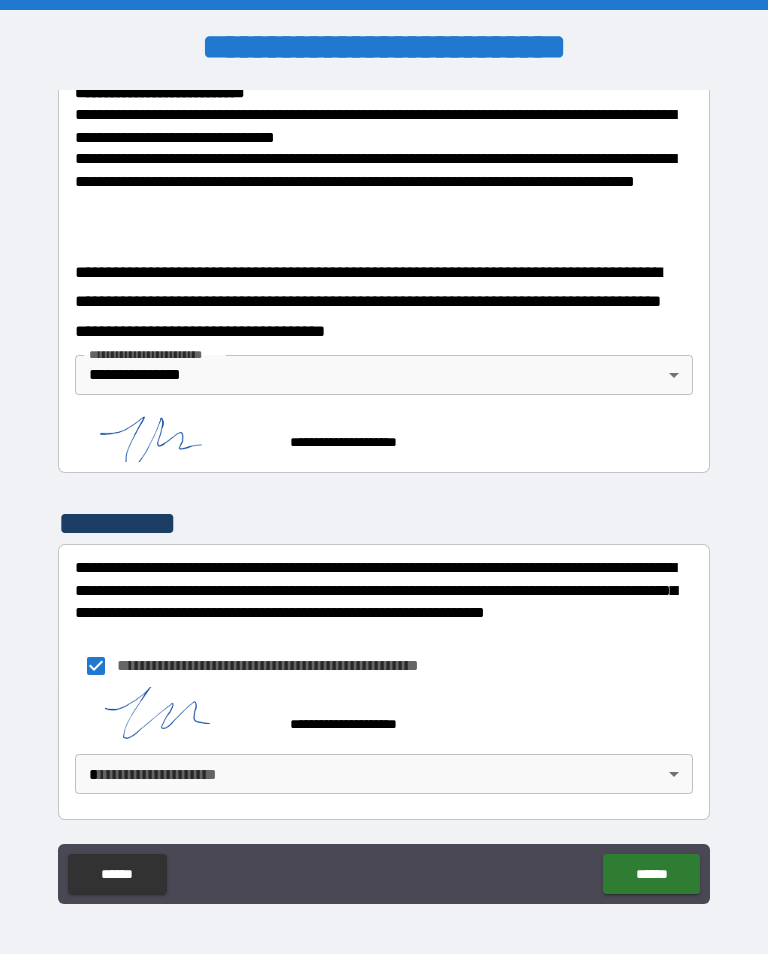 click on "**********" at bounding box center [384, 492] 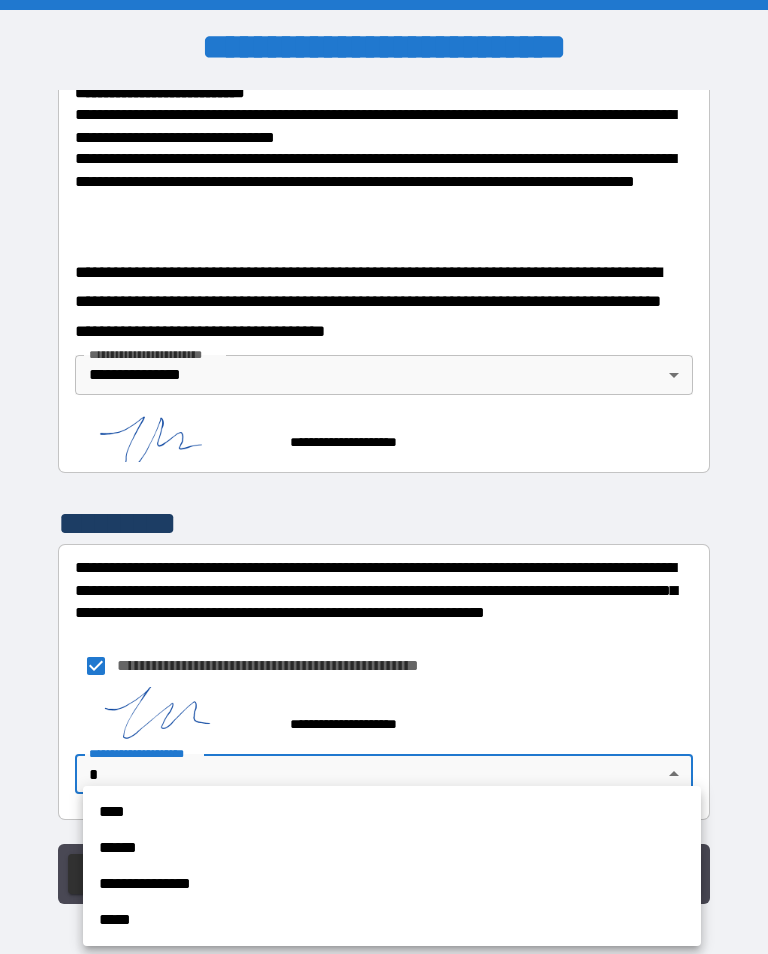 click on "**********" at bounding box center (392, 884) 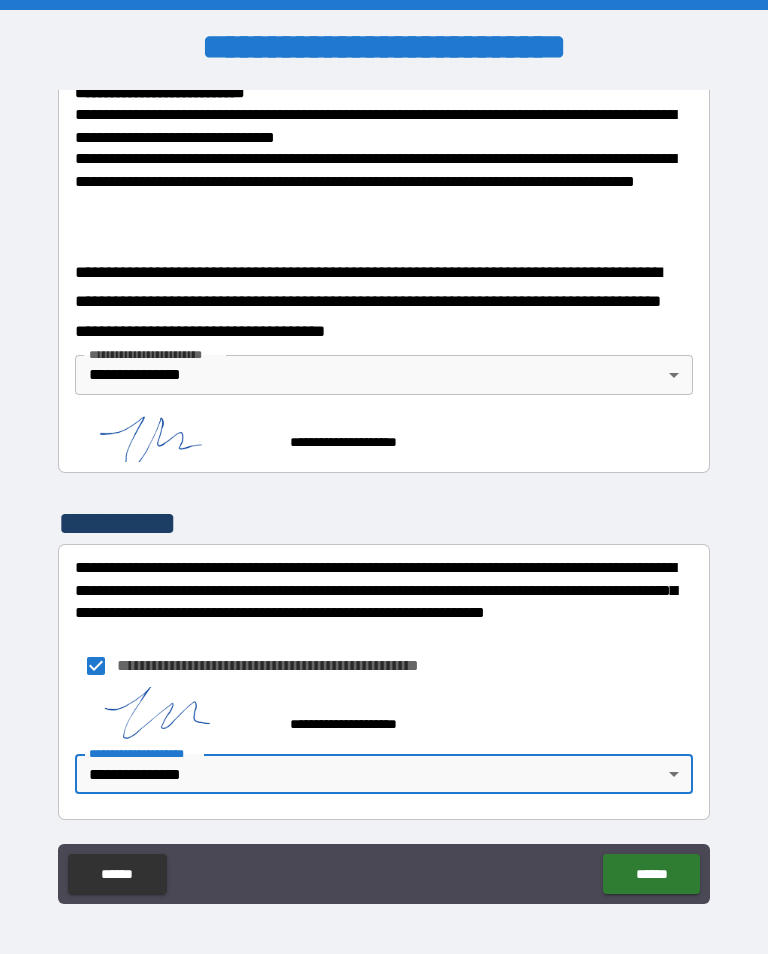 click on "******" at bounding box center (651, 874) 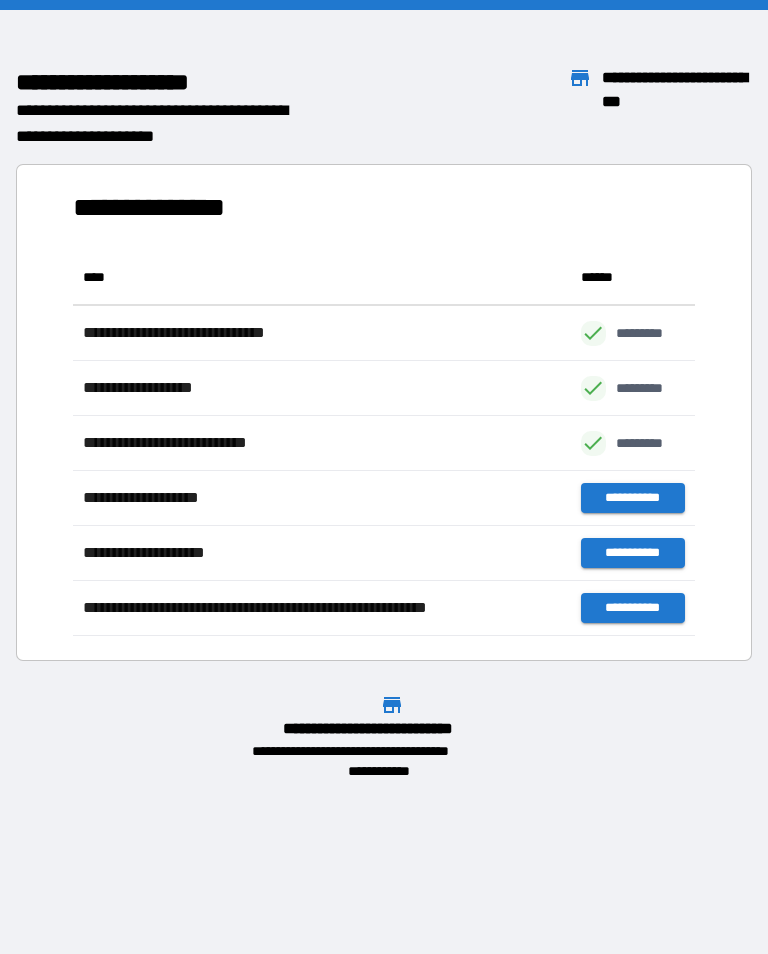 scroll, scrollTop: 1, scrollLeft: 1, axis: both 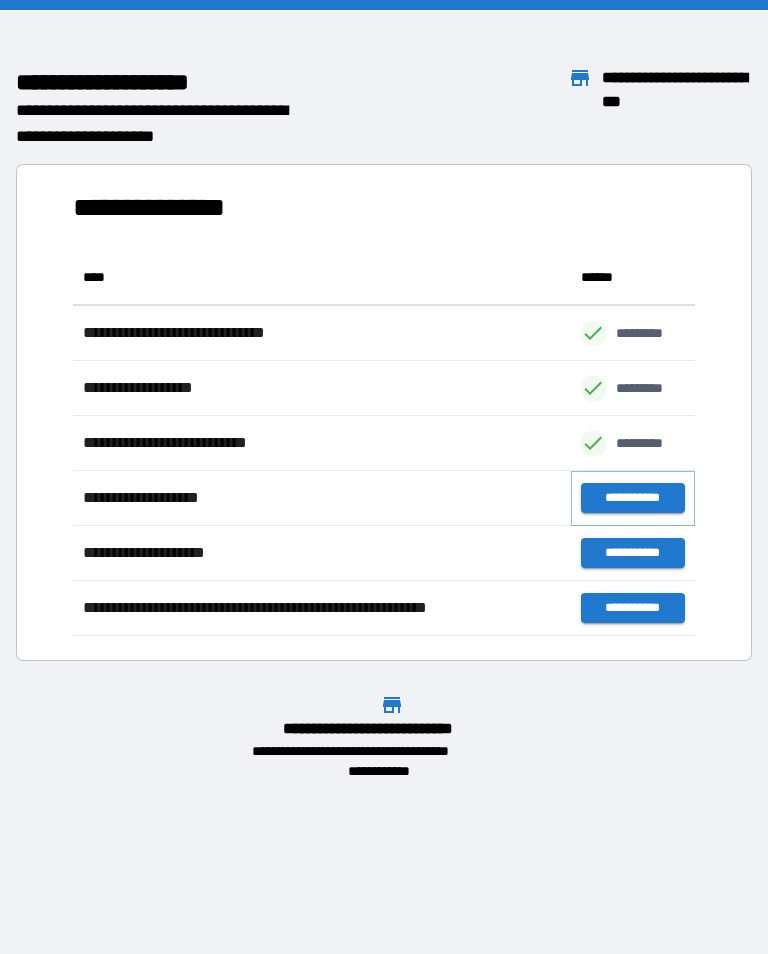 click on "**********" at bounding box center (633, 498) 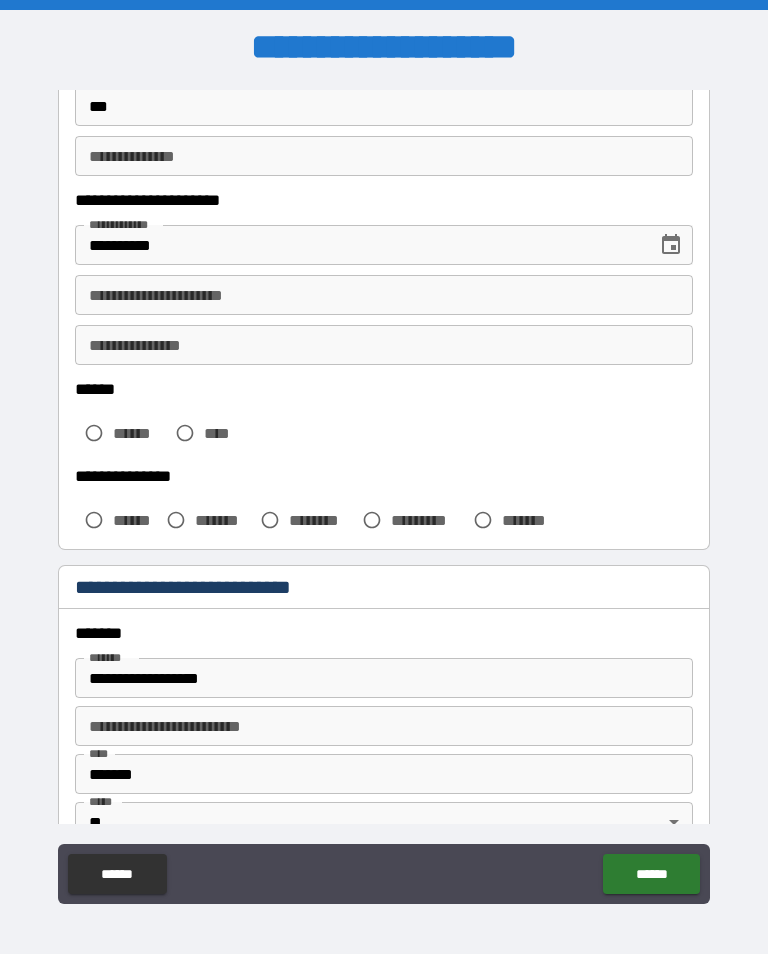 scroll, scrollTop: 251, scrollLeft: 0, axis: vertical 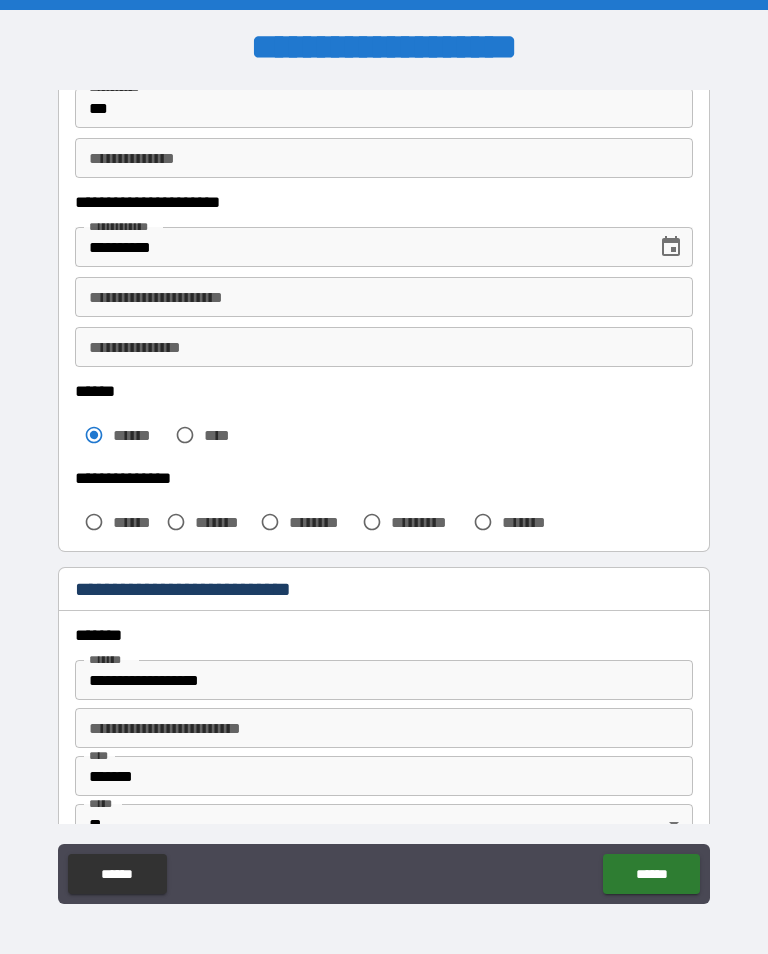click on "******" at bounding box center [116, 522] 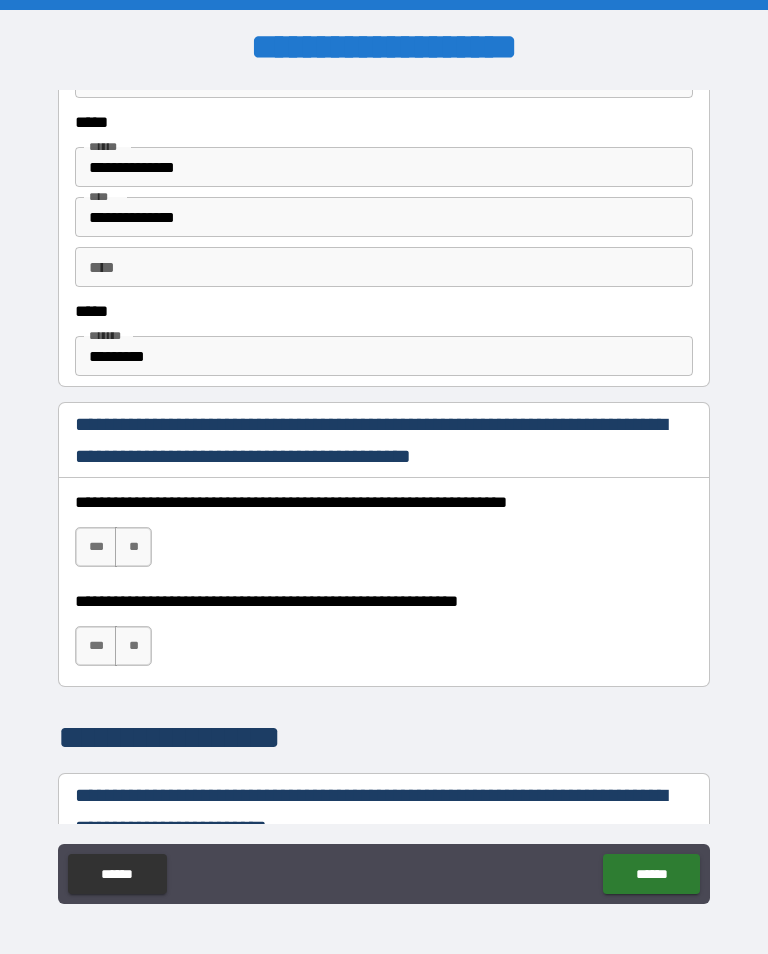 scroll, scrollTop: 1044, scrollLeft: 0, axis: vertical 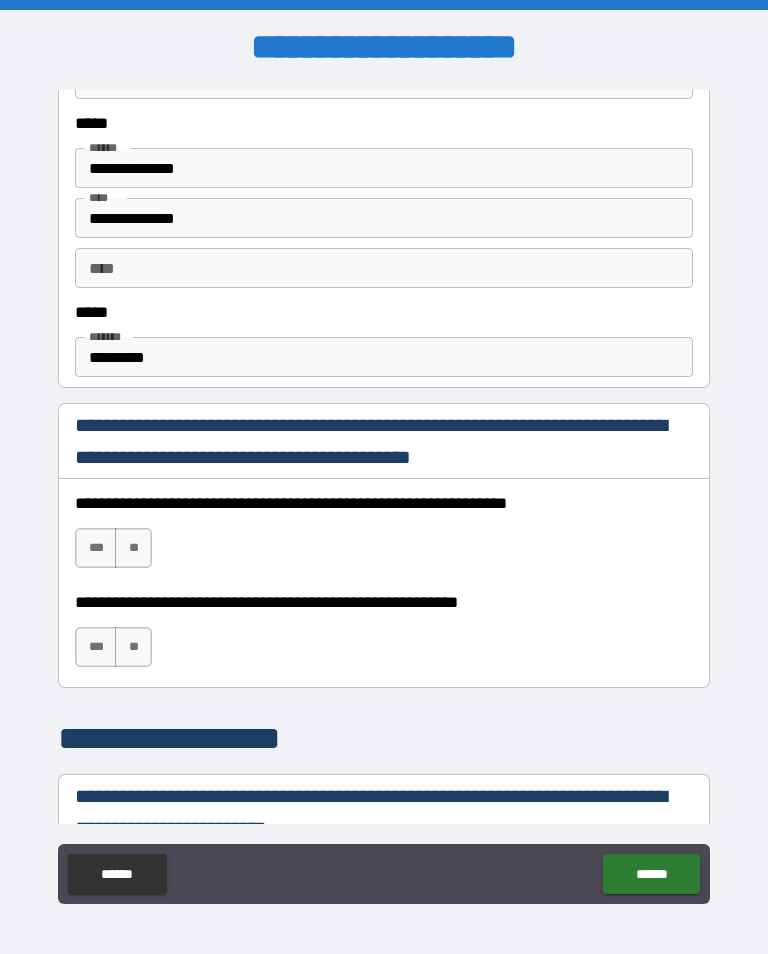 click on "*********" at bounding box center [384, 357] 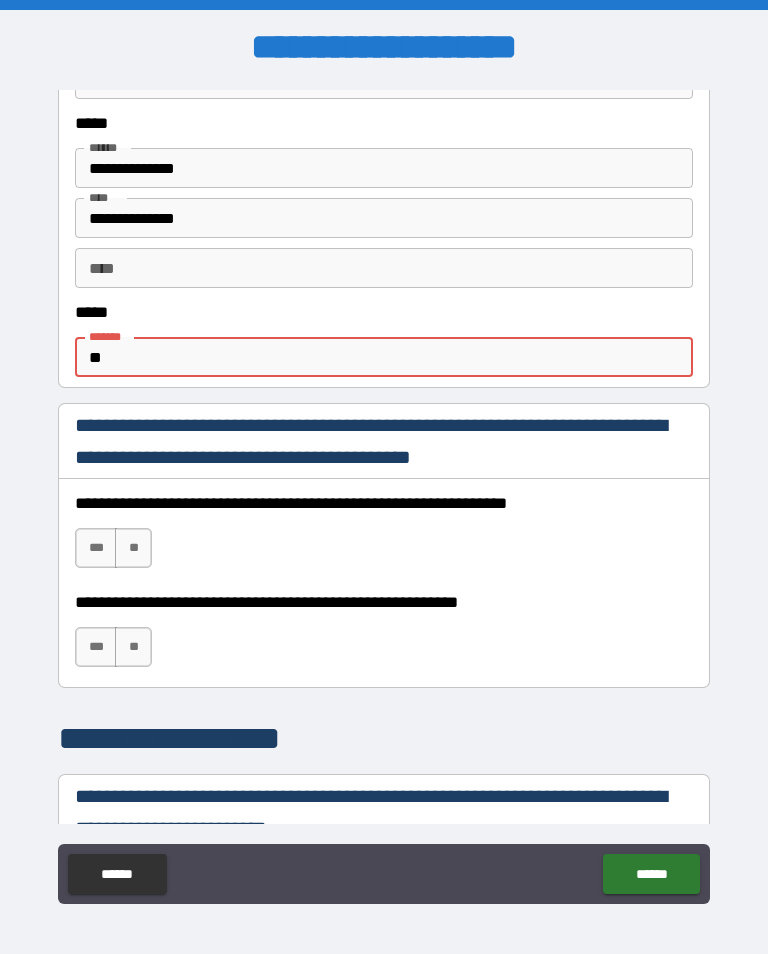 type on "*" 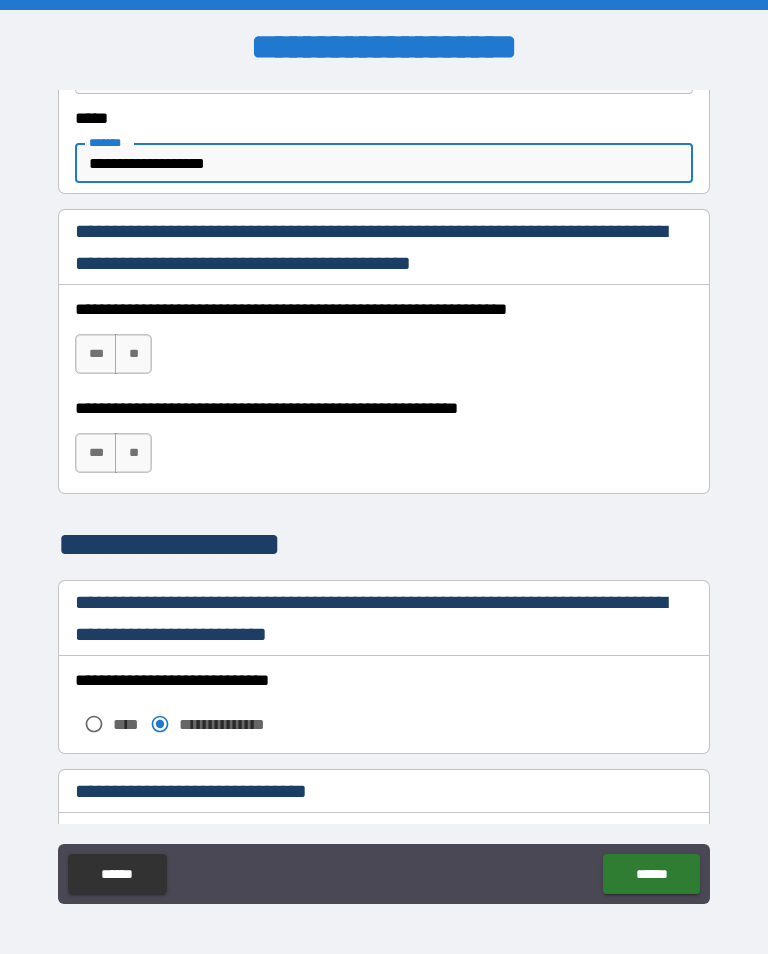 scroll, scrollTop: 1246, scrollLeft: 0, axis: vertical 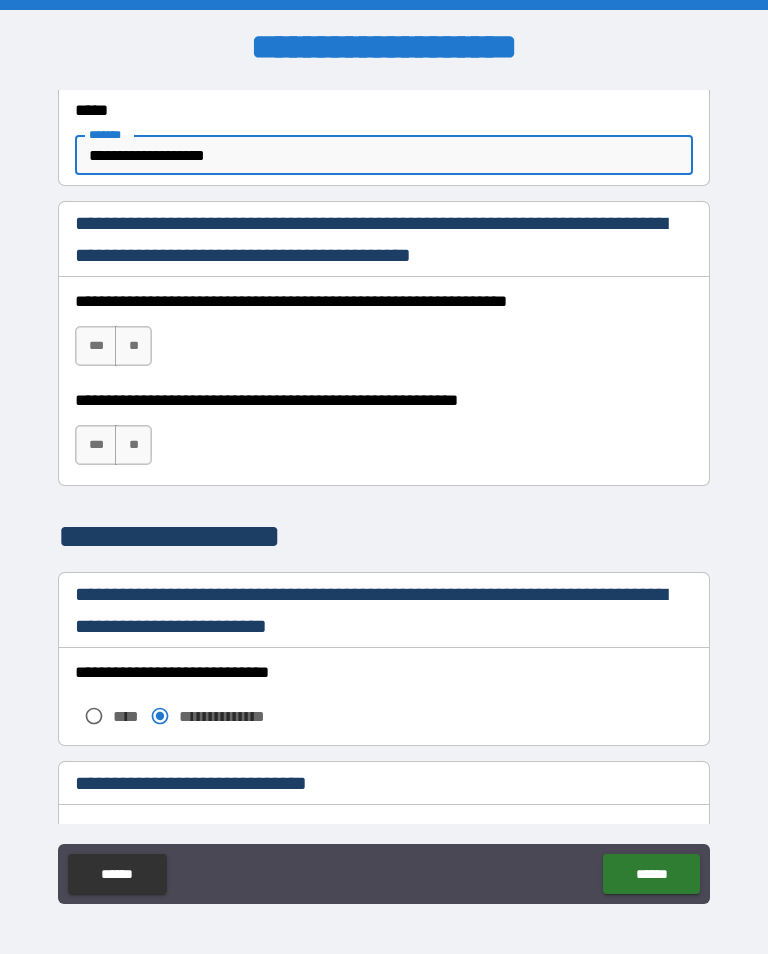 type on "**********" 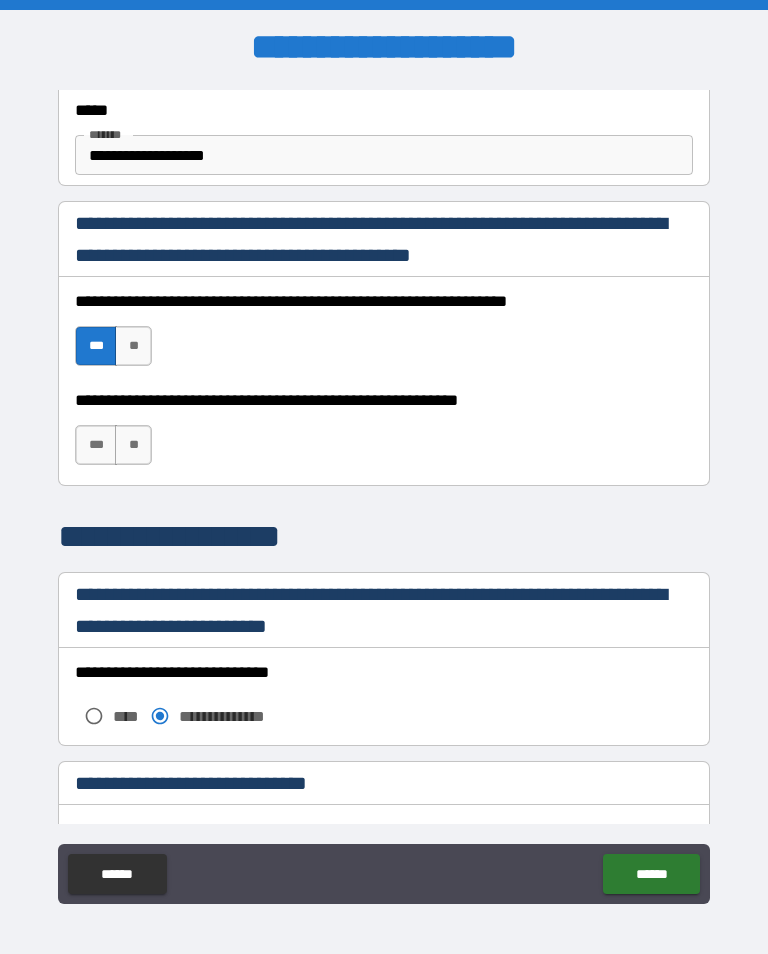 click on "***" at bounding box center (96, 445) 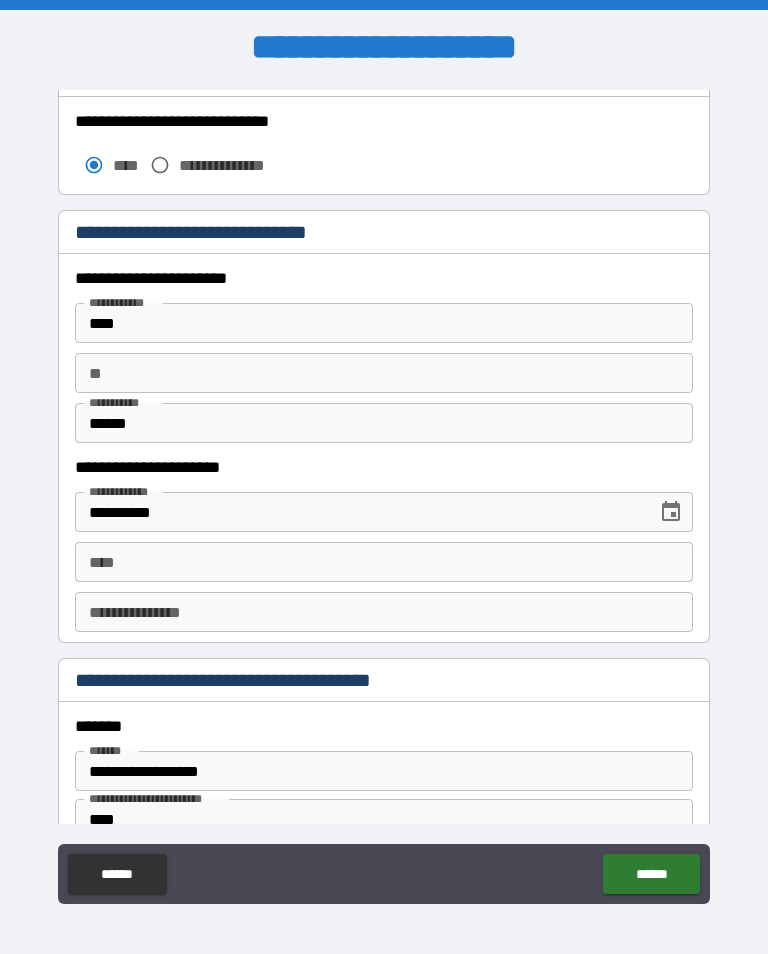 scroll, scrollTop: 1801, scrollLeft: 0, axis: vertical 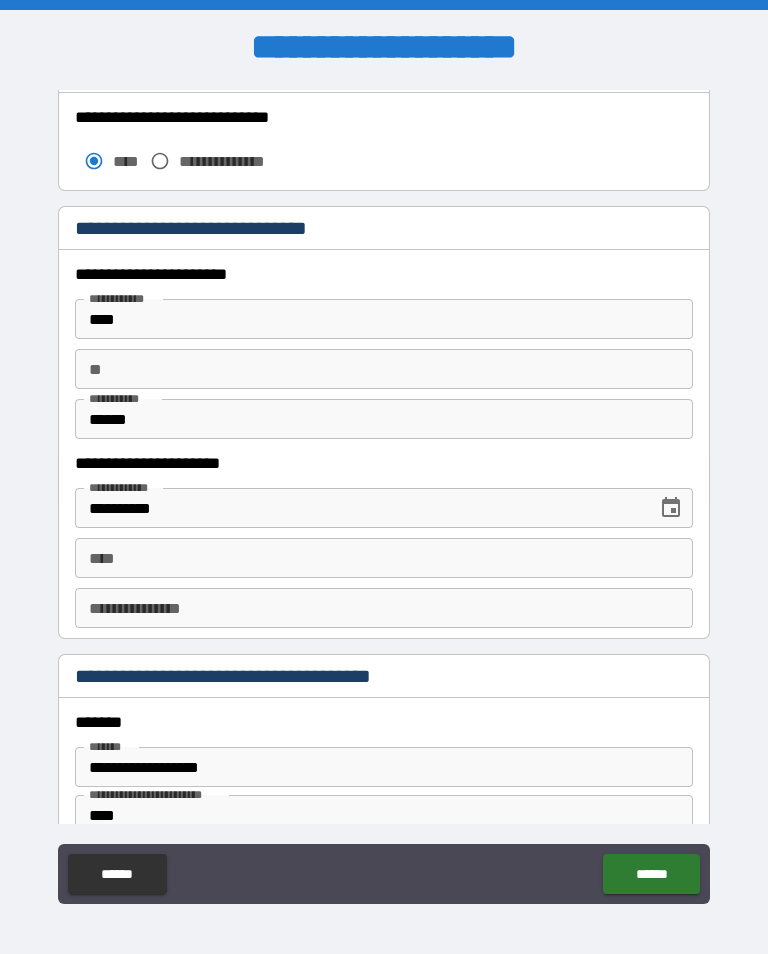 click on "****" at bounding box center [384, 558] 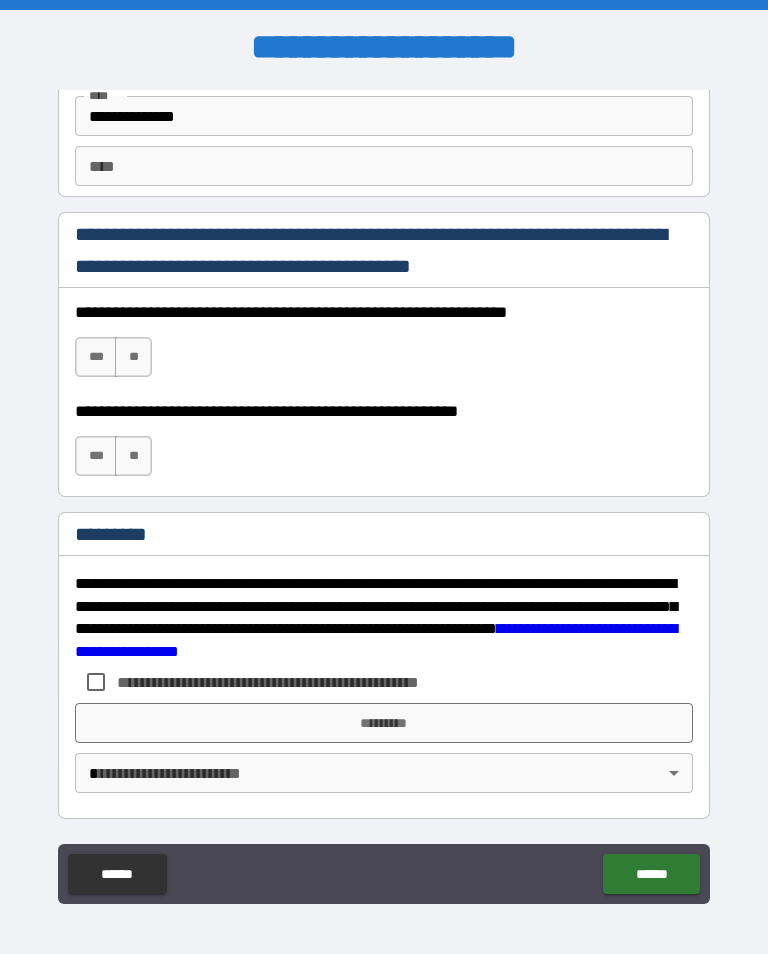 scroll, scrollTop: 2872, scrollLeft: 0, axis: vertical 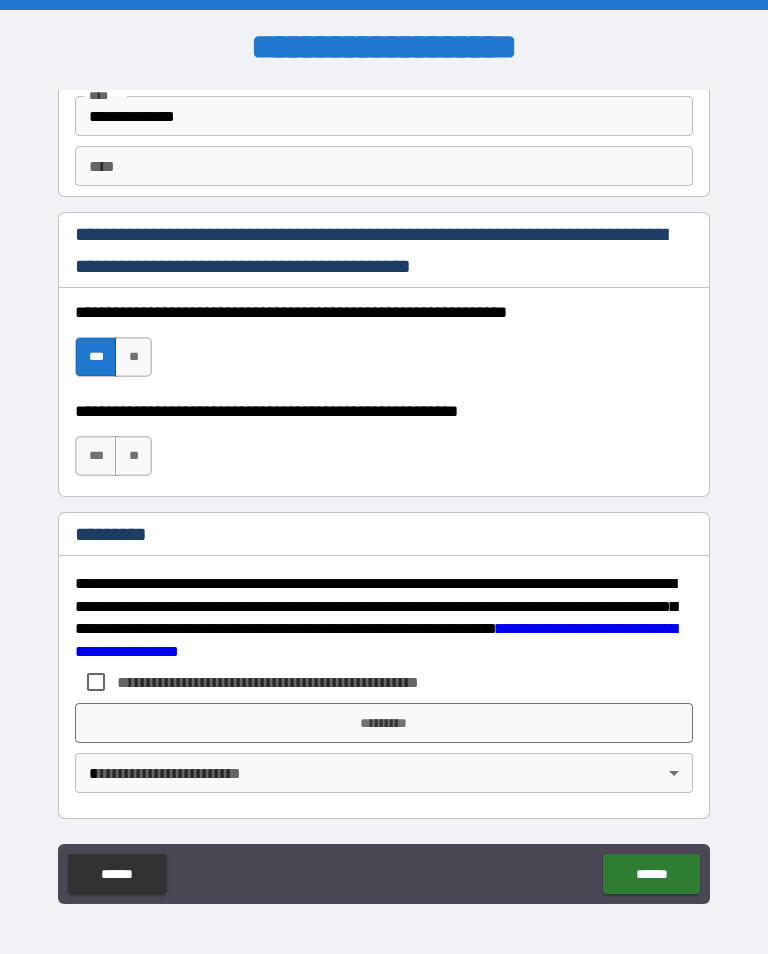 click on "***" at bounding box center [96, 456] 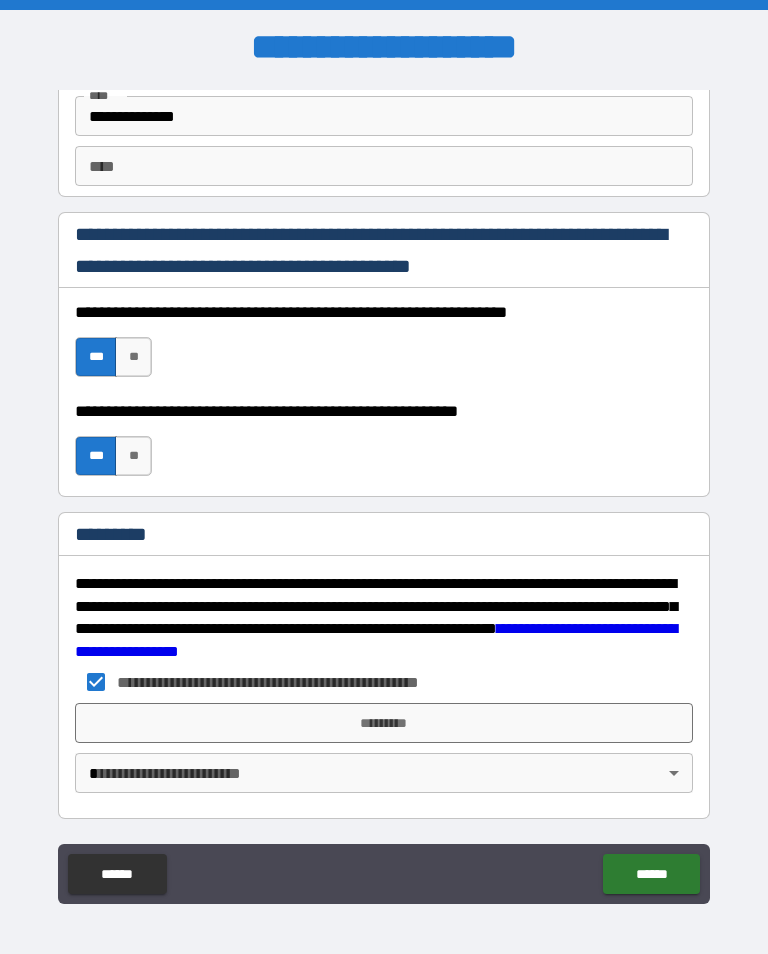 click on "*********" at bounding box center (384, 723) 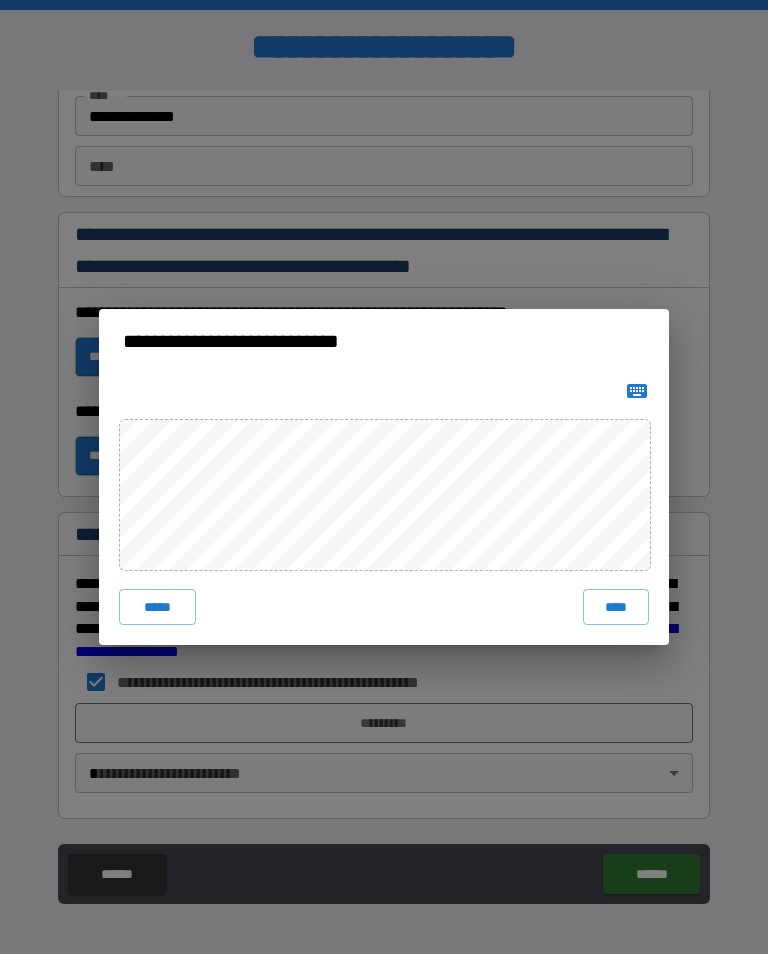 click on "****" at bounding box center (616, 607) 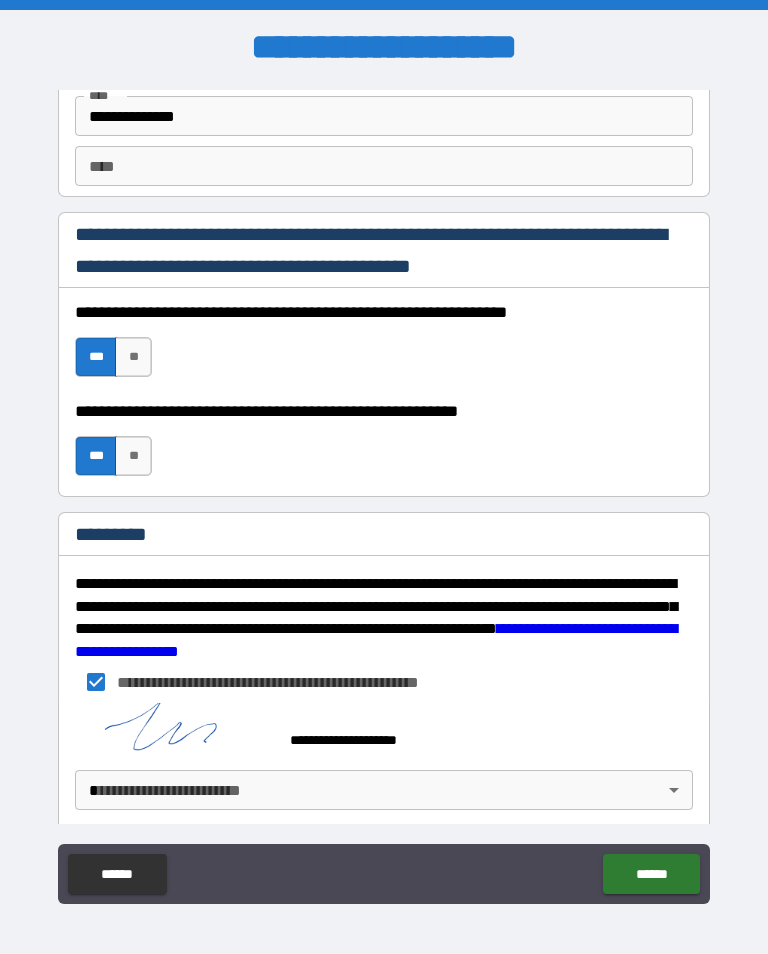 click on "******" at bounding box center (651, 874) 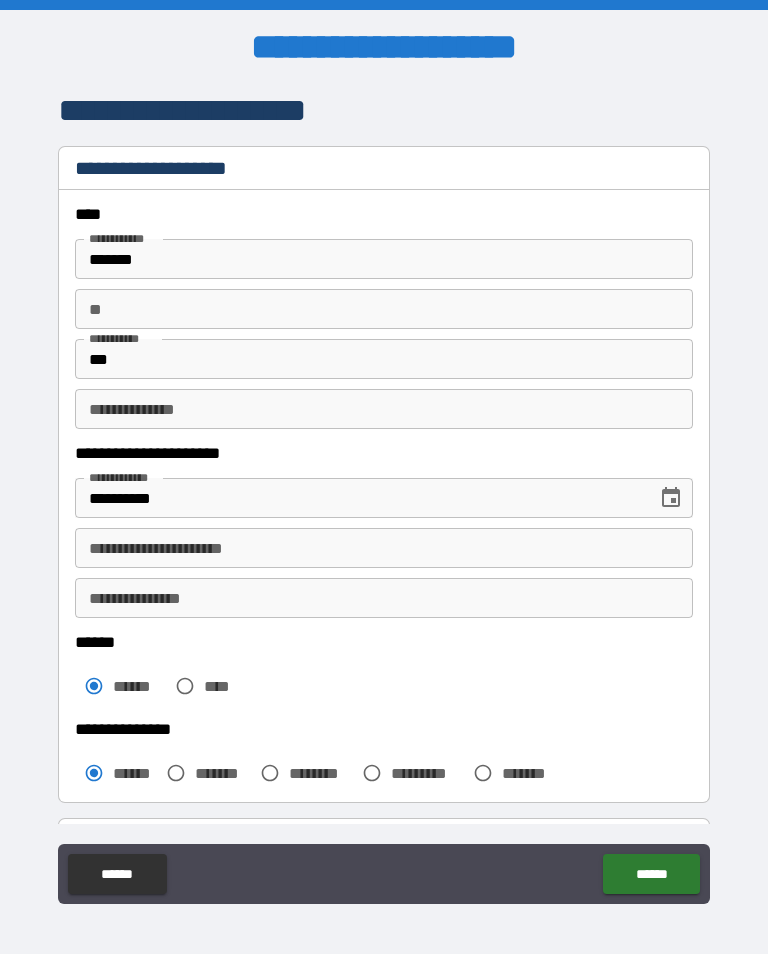 scroll, scrollTop: 0, scrollLeft: 0, axis: both 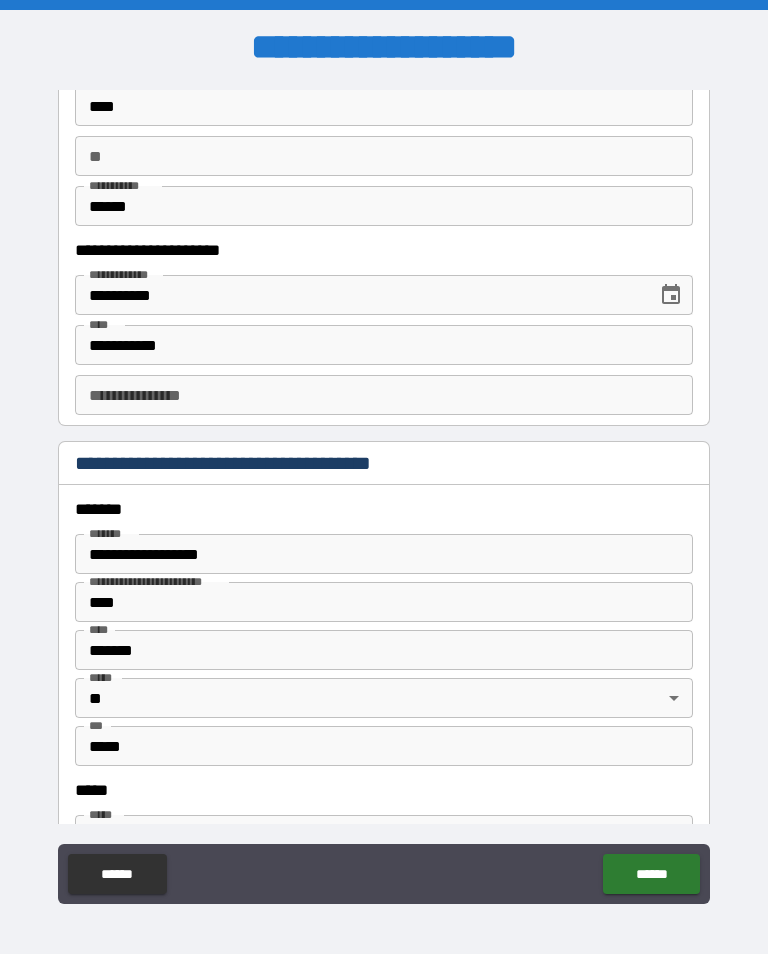 type on "**********" 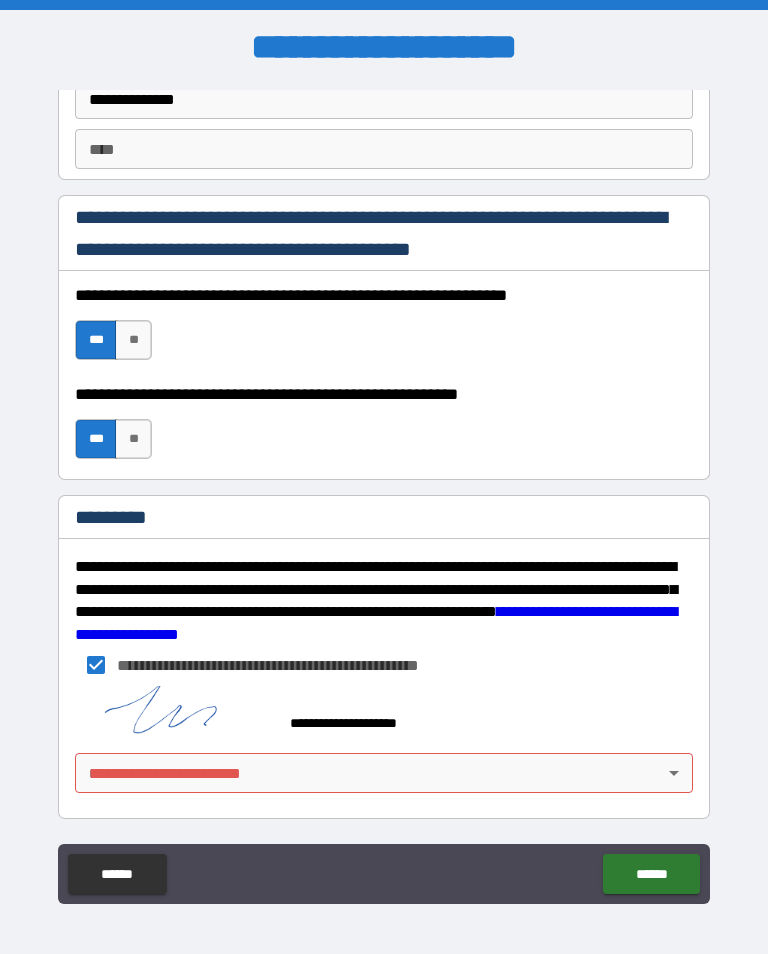 scroll, scrollTop: 2889, scrollLeft: 0, axis: vertical 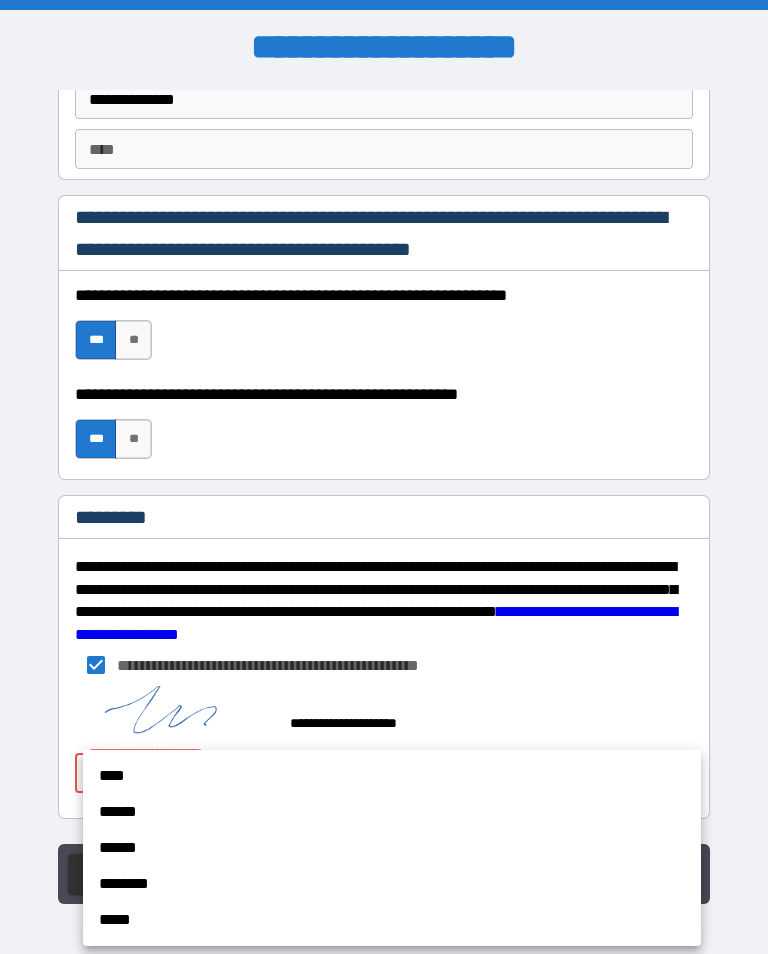 click on "****" at bounding box center [392, 776] 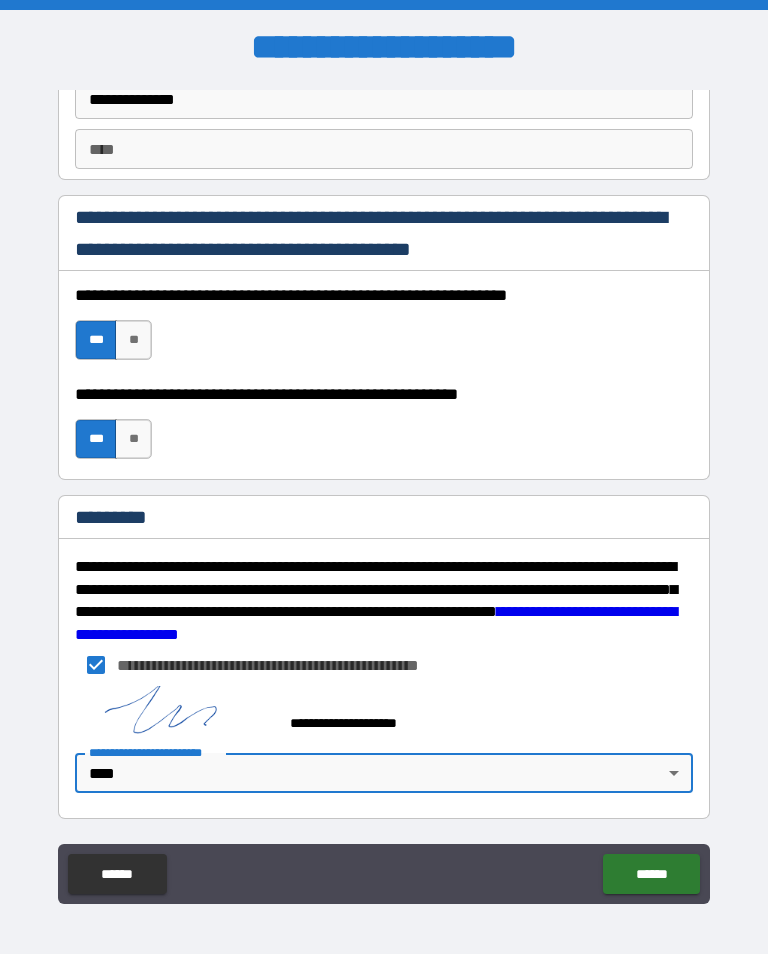 click on "**********" at bounding box center (384, 492) 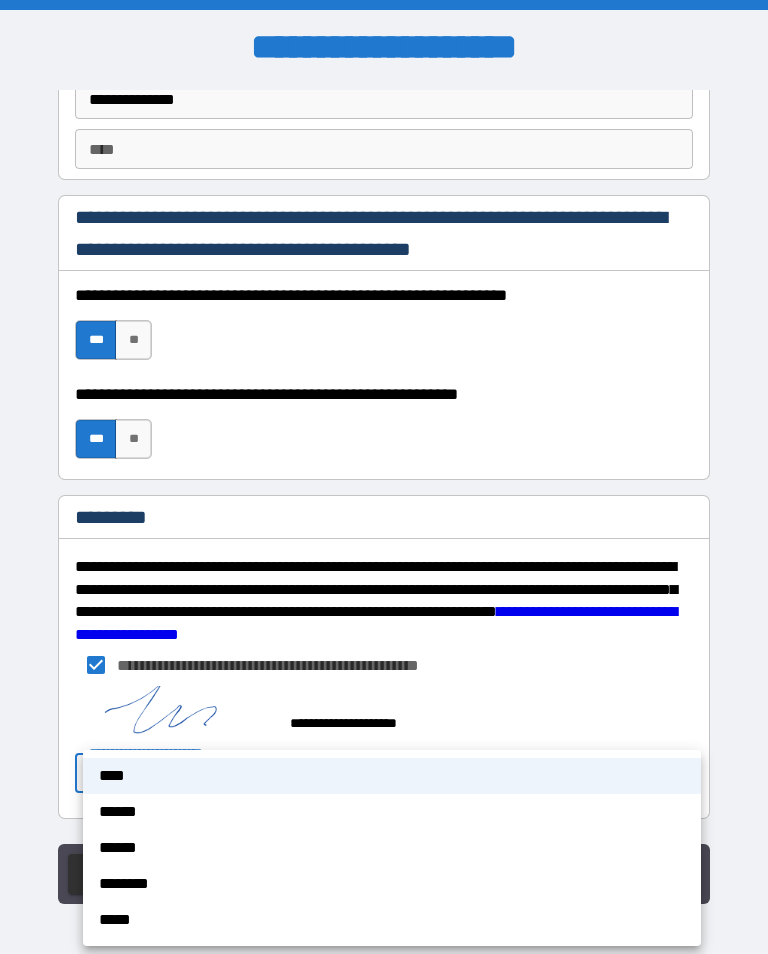 click on "******" at bounding box center (392, 812) 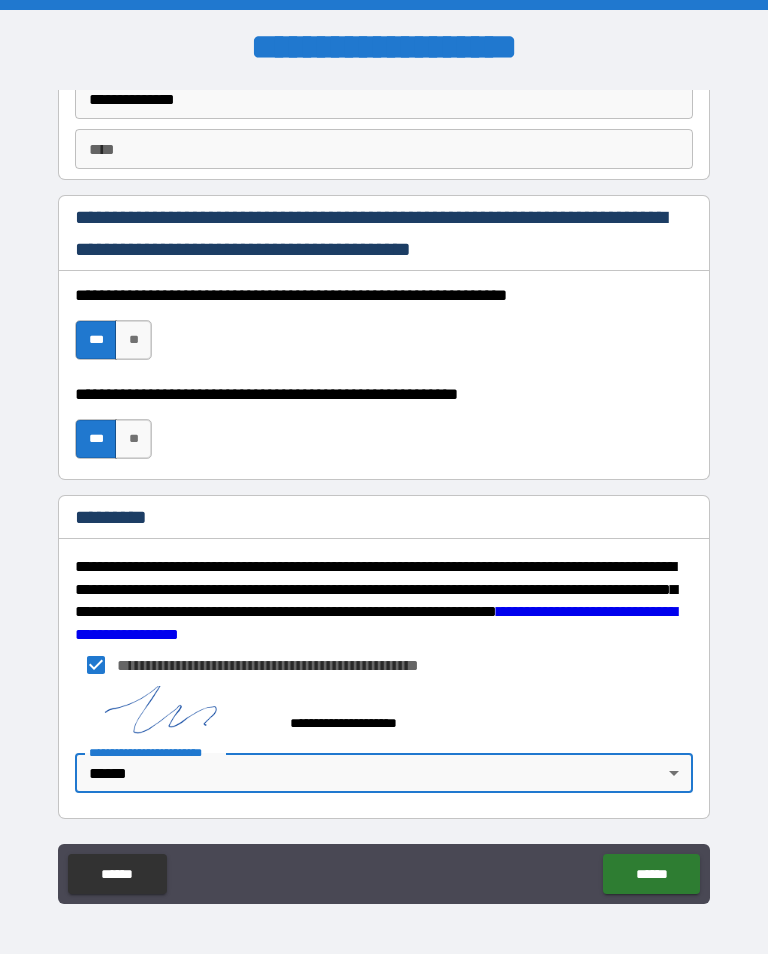 click on "******" at bounding box center (651, 874) 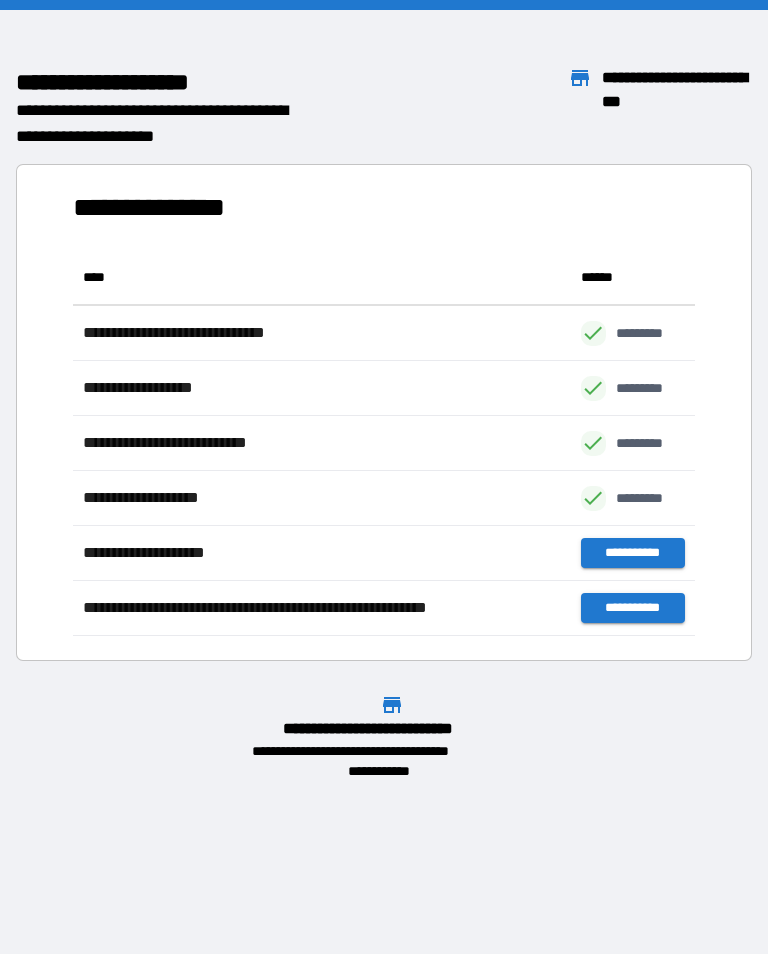 scroll, scrollTop: 1, scrollLeft: 1, axis: both 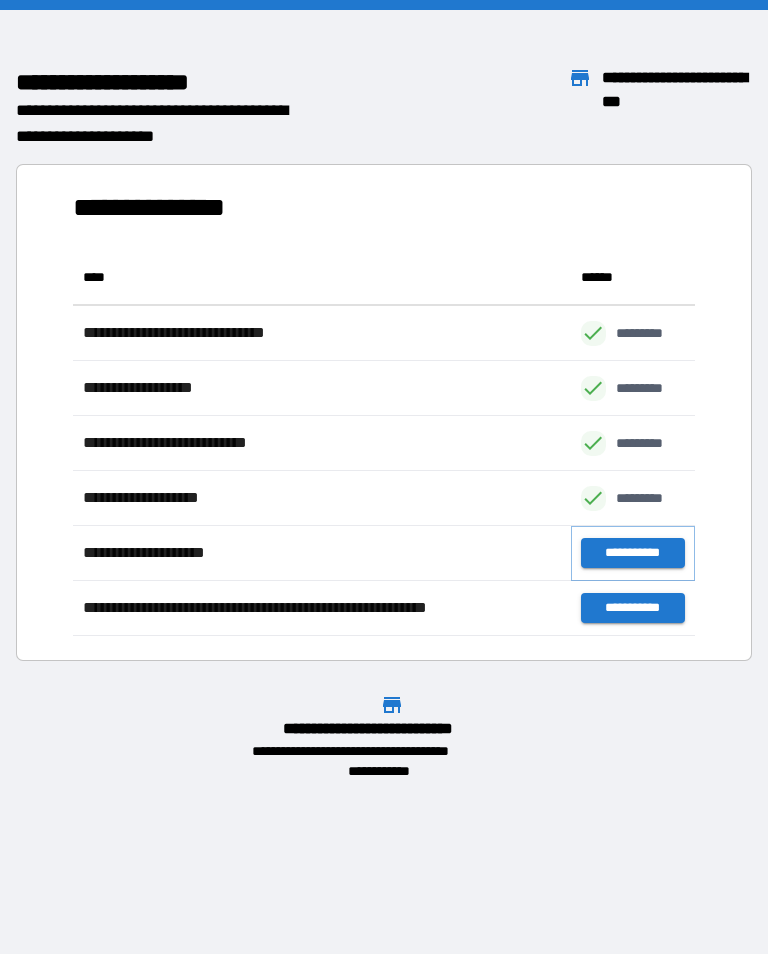 click on "**********" at bounding box center [633, 553] 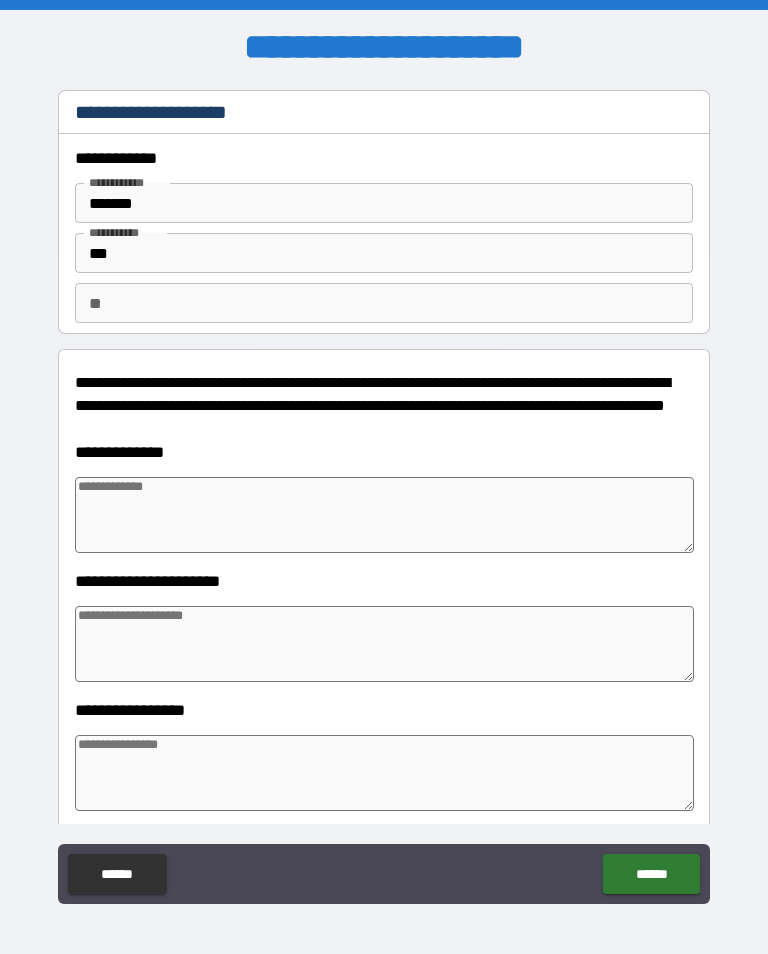type on "*" 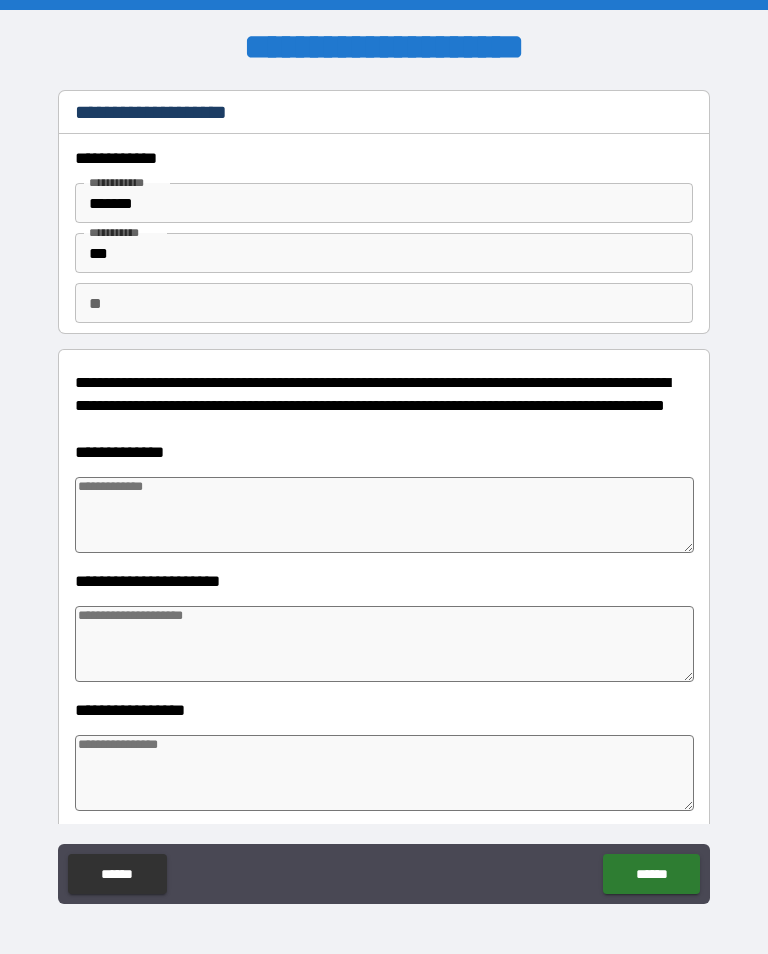 type on "*" 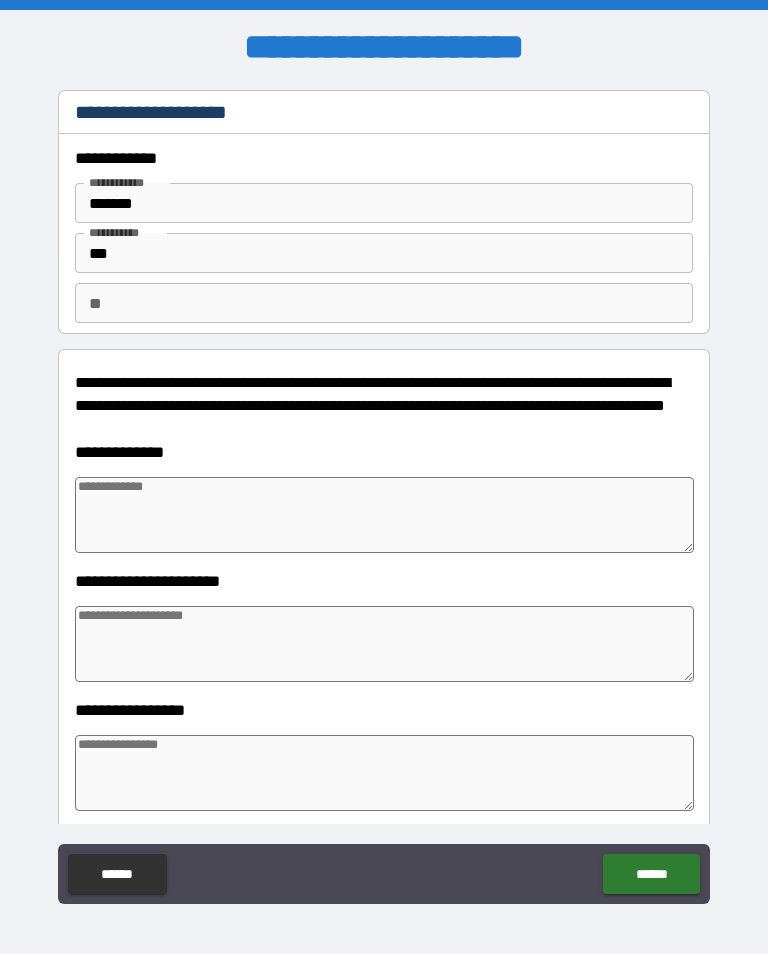 type on "*" 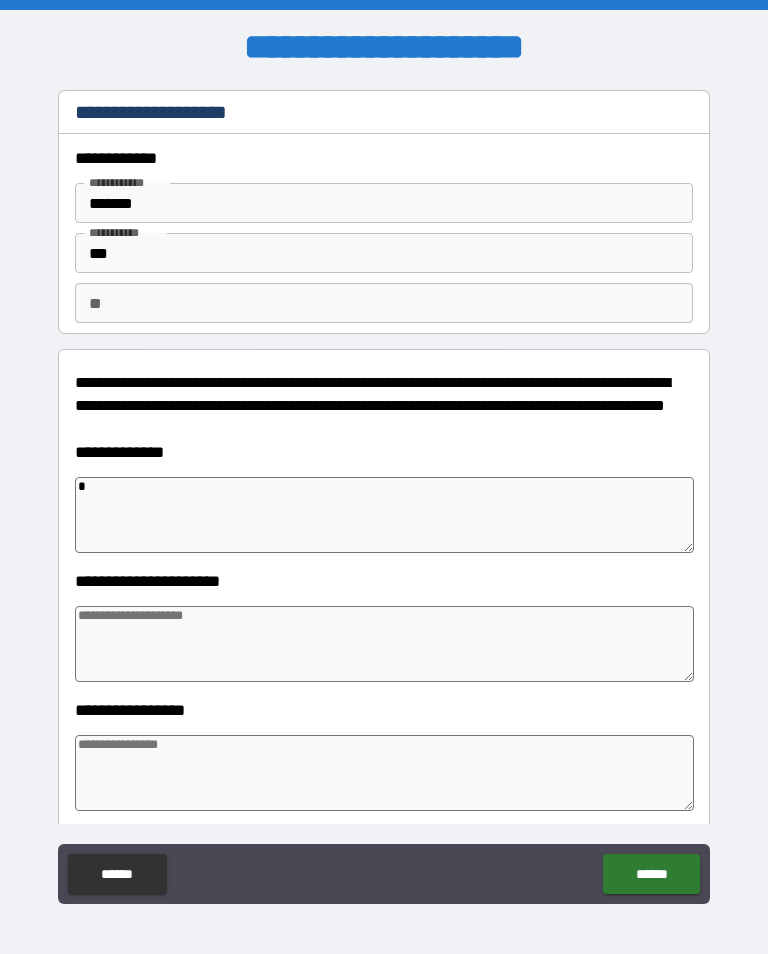 type on "*" 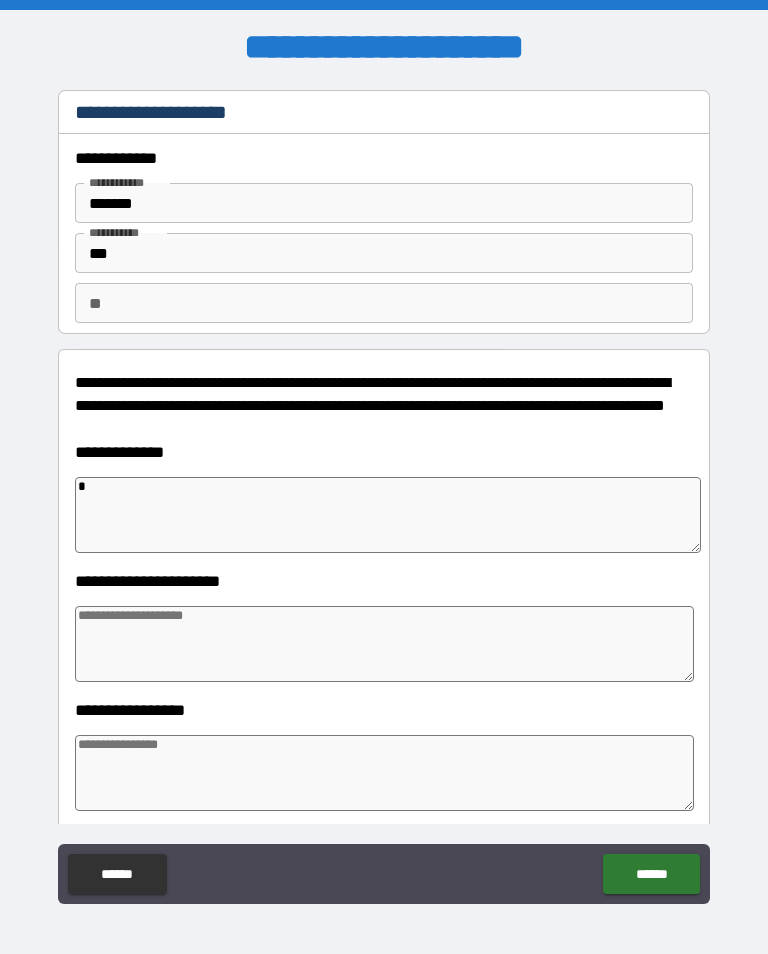 type on "**" 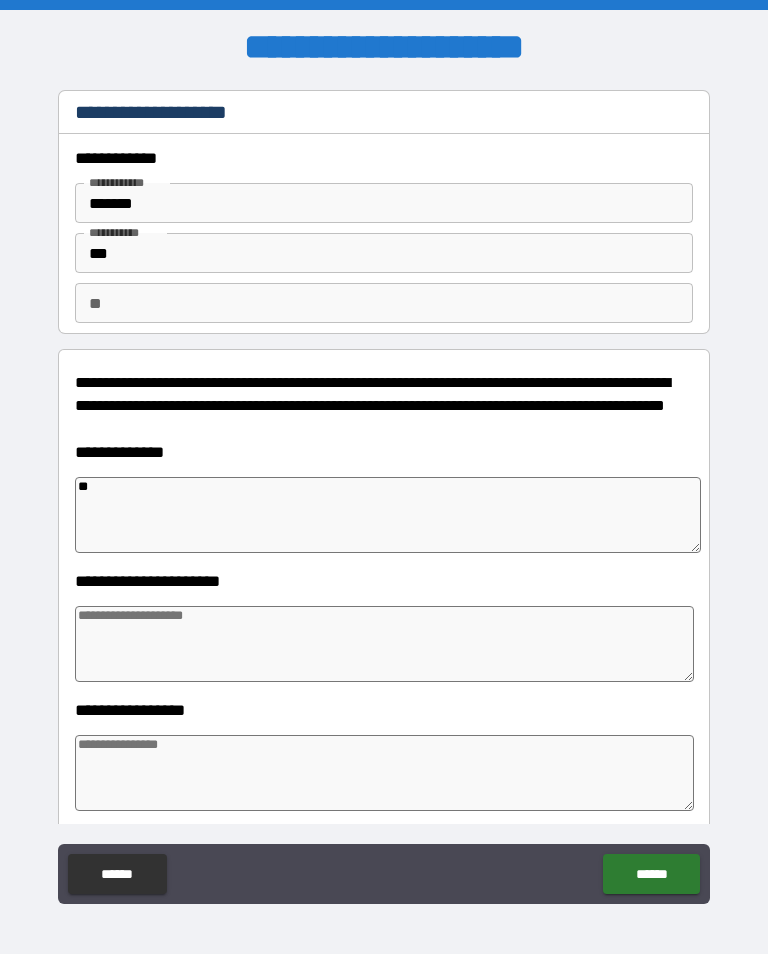 type on "*" 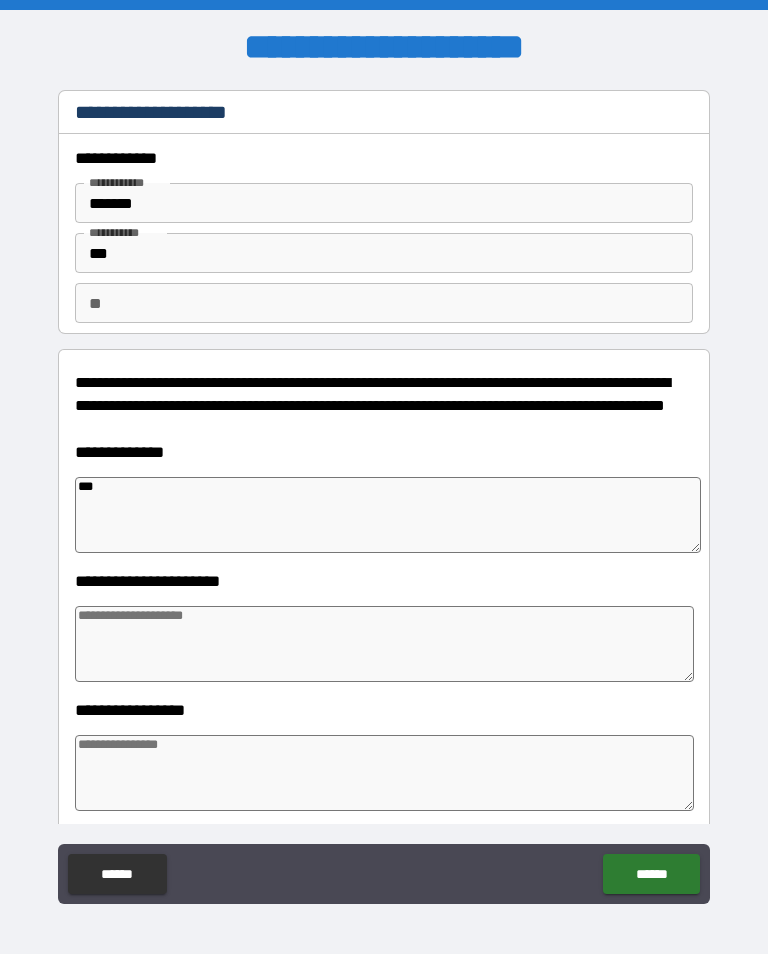 type on "*" 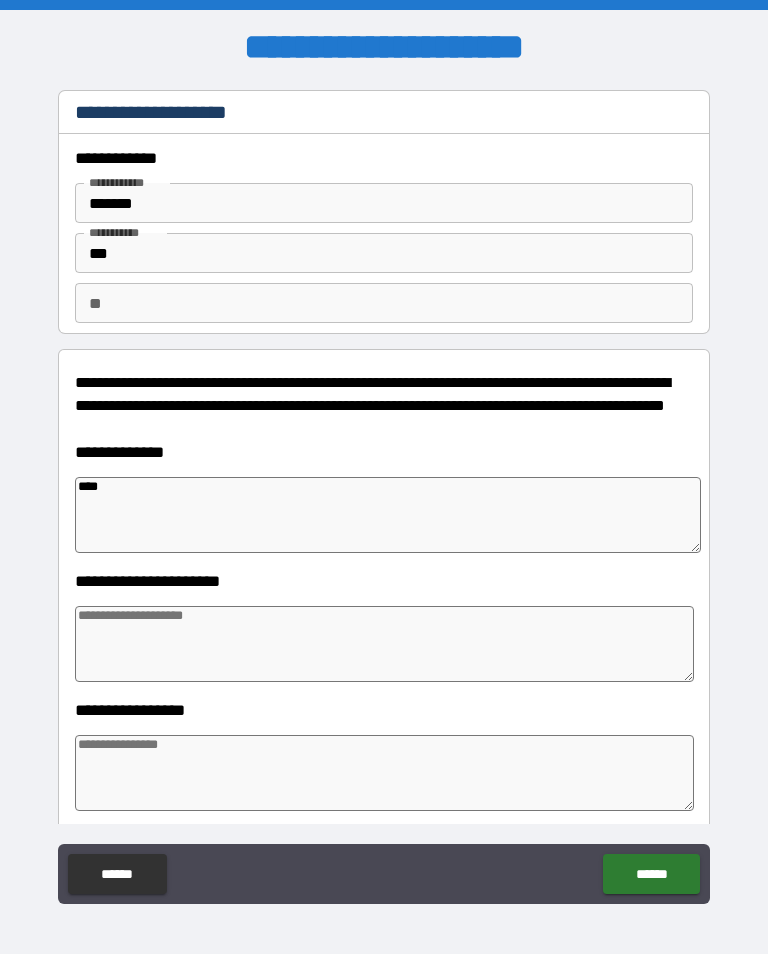 type on "*" 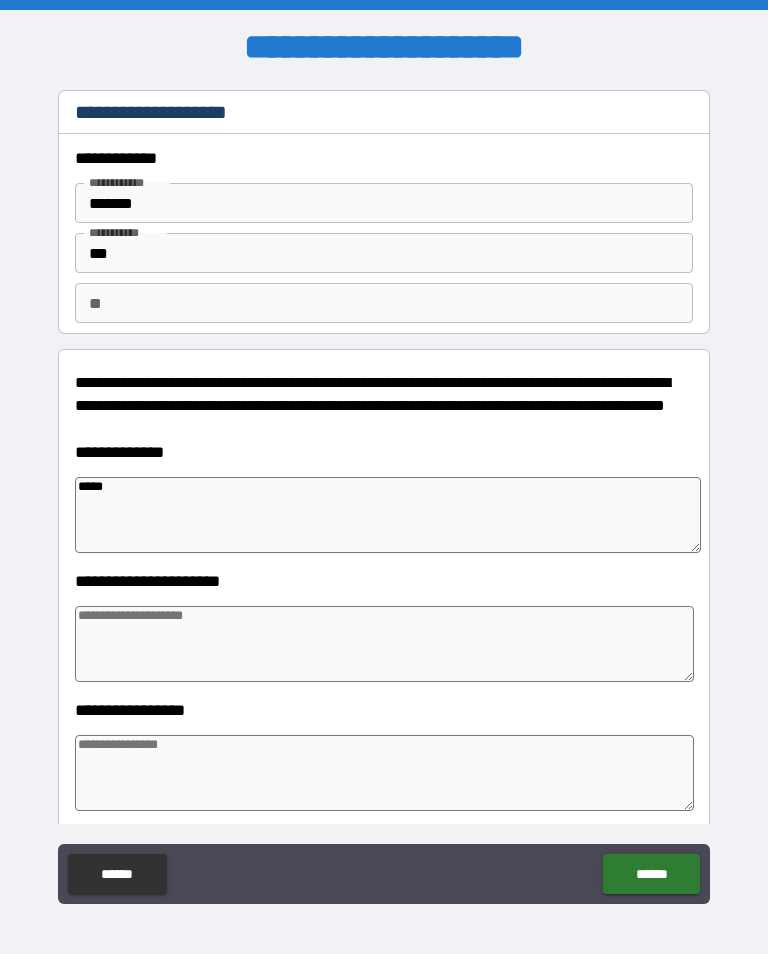 type on "*" 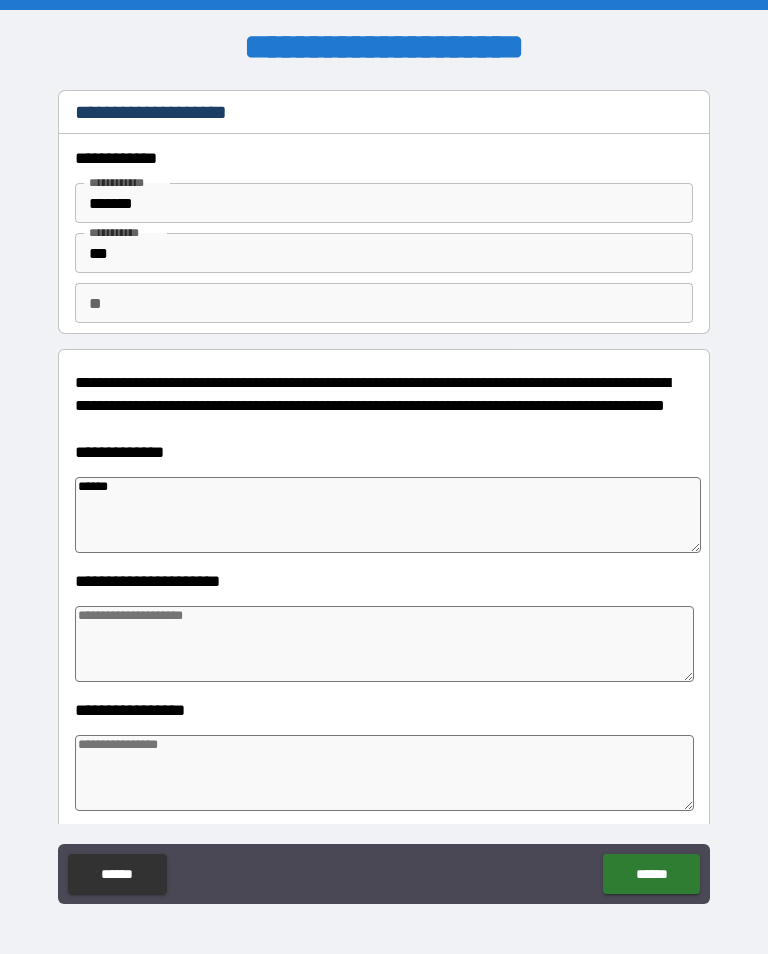 type on "*" 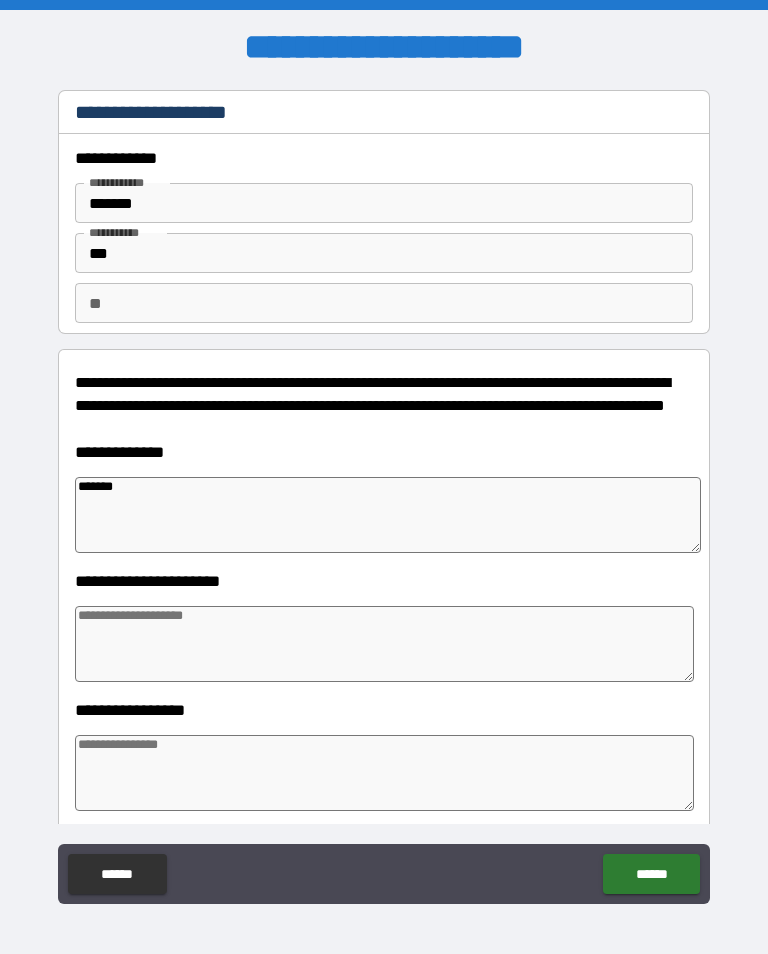 type on "*" 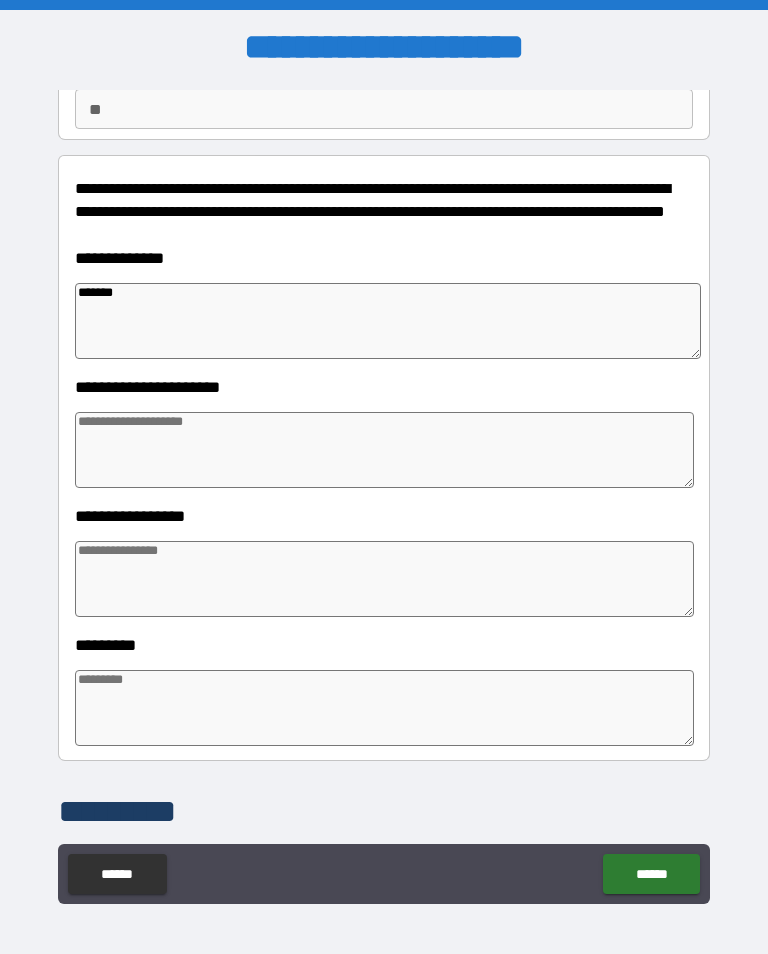 scroll, scrollTop: 194, scrollLeft: 0, axis: vertical 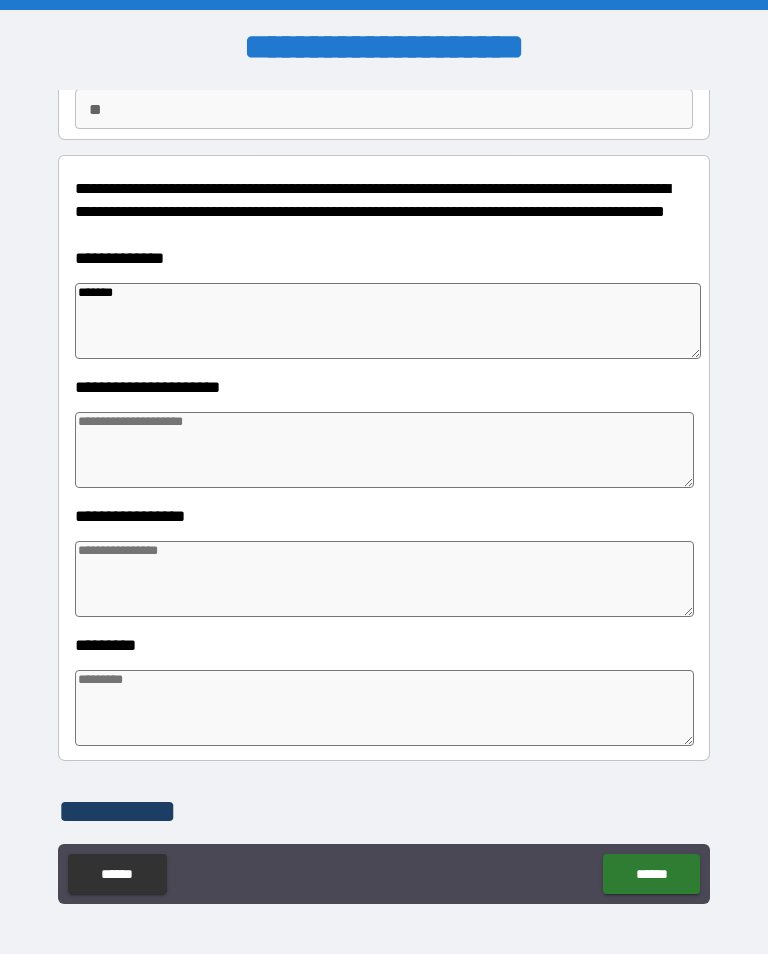 type on "*******" 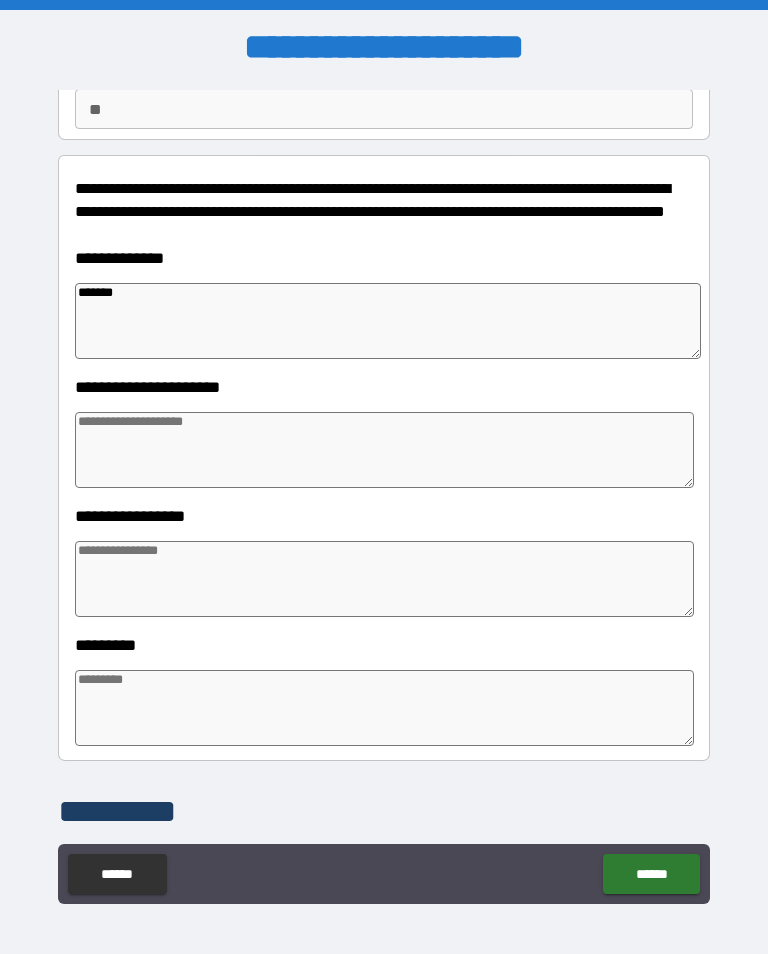 type on "*" 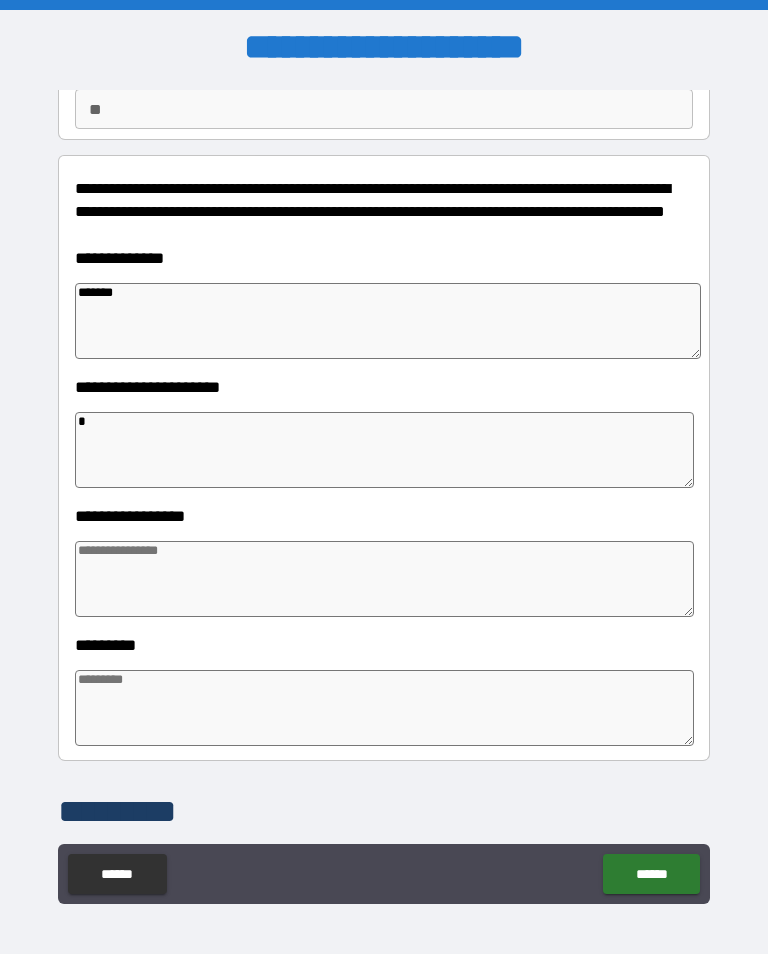 type on "*" 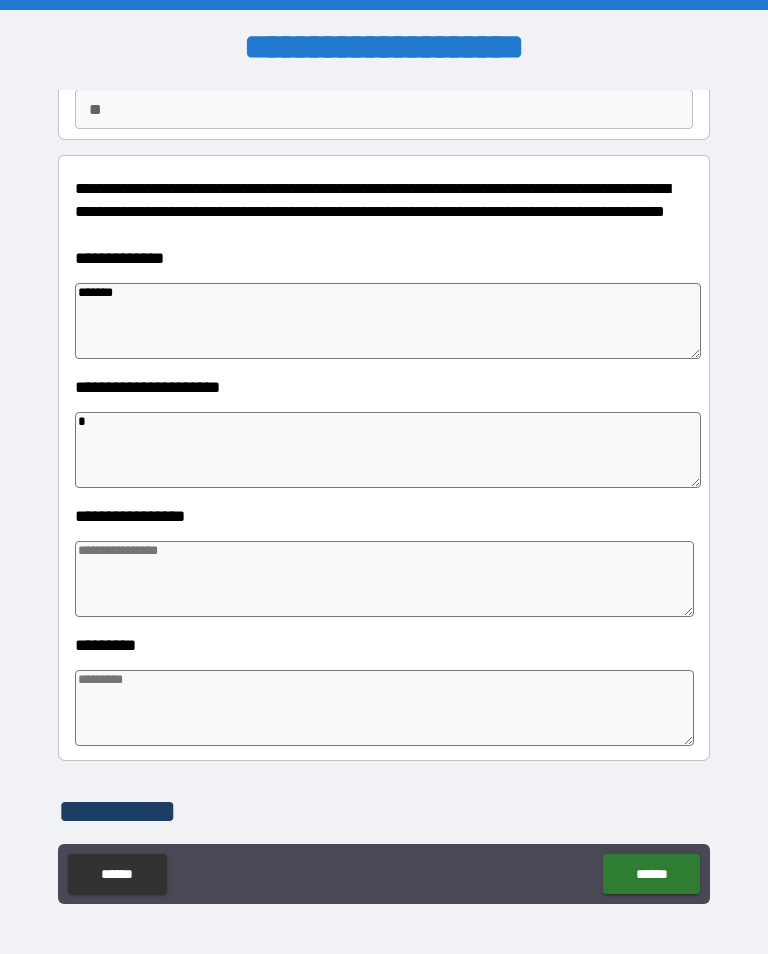type on "*" 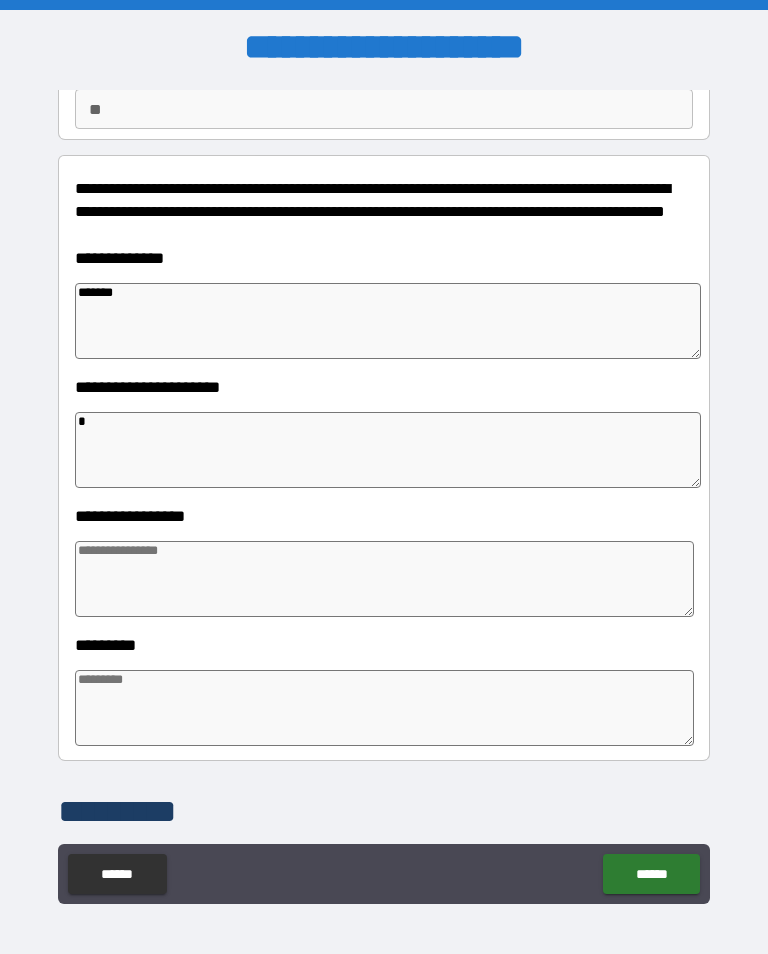type on "*" 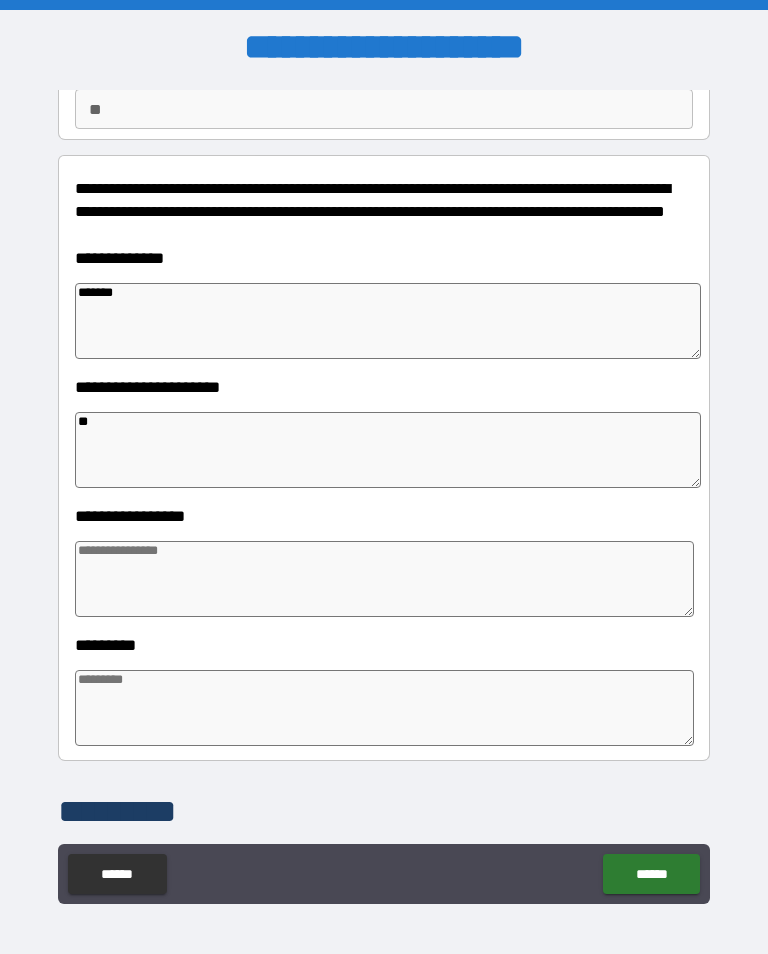 type on "*" 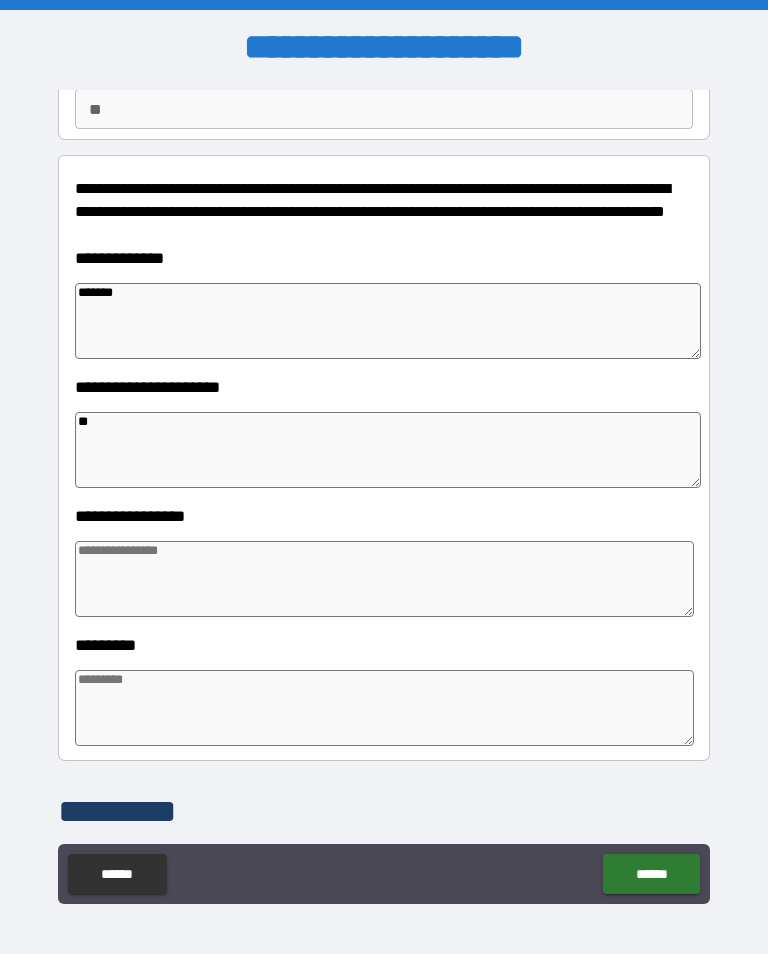 type on "***" 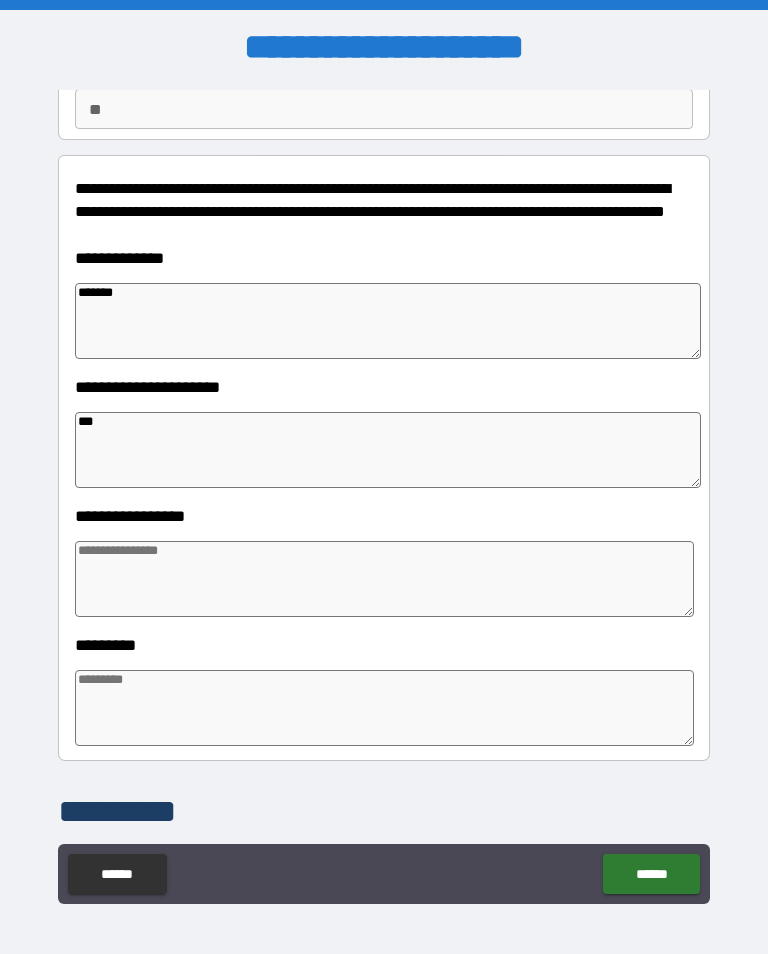 type on "*" 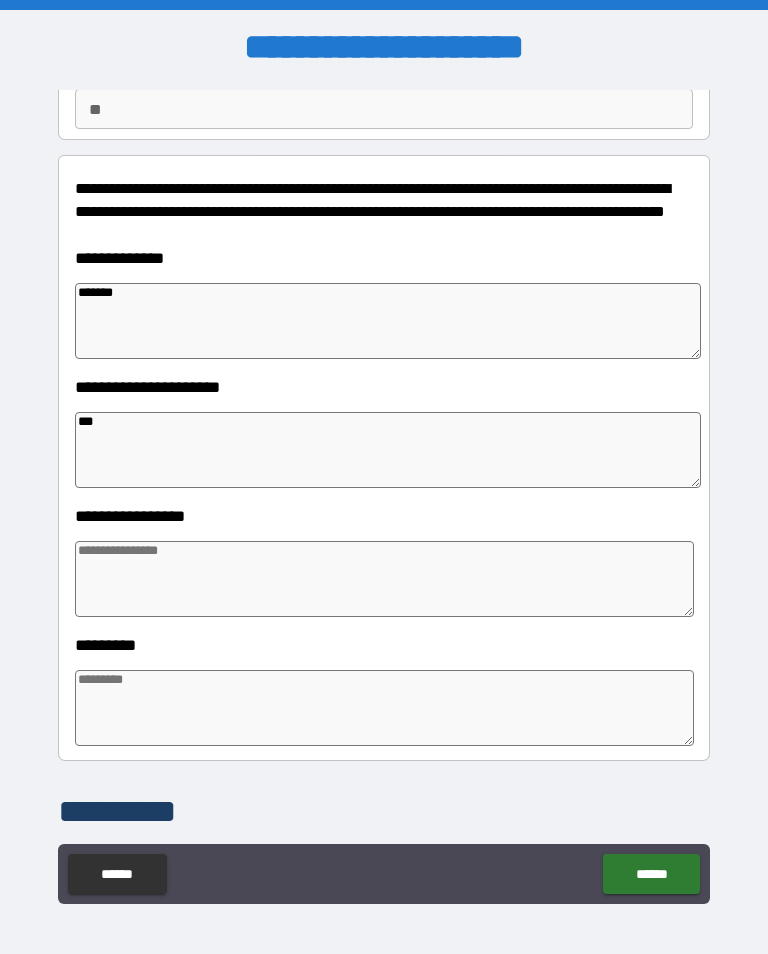 type on "*" 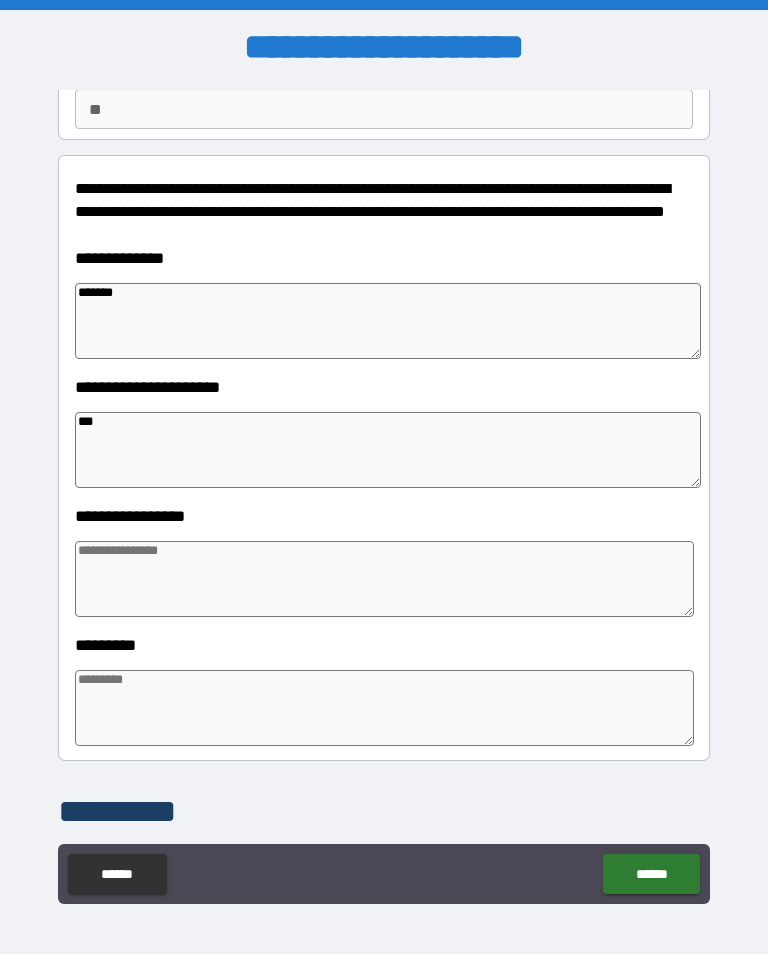 type on "*" 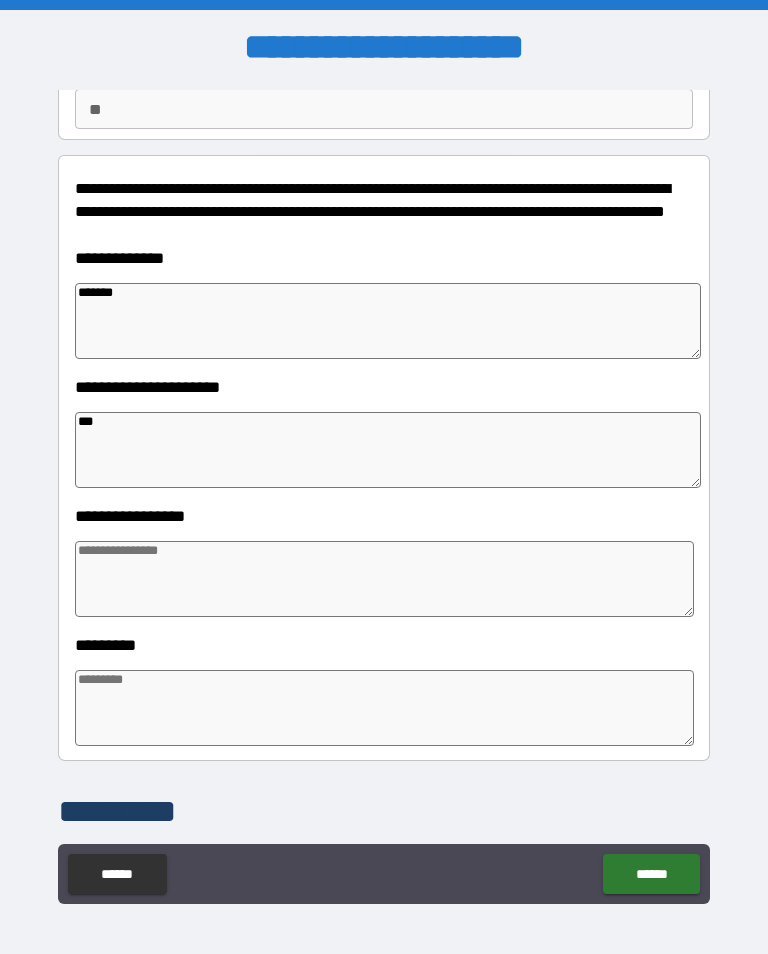 type on "****" 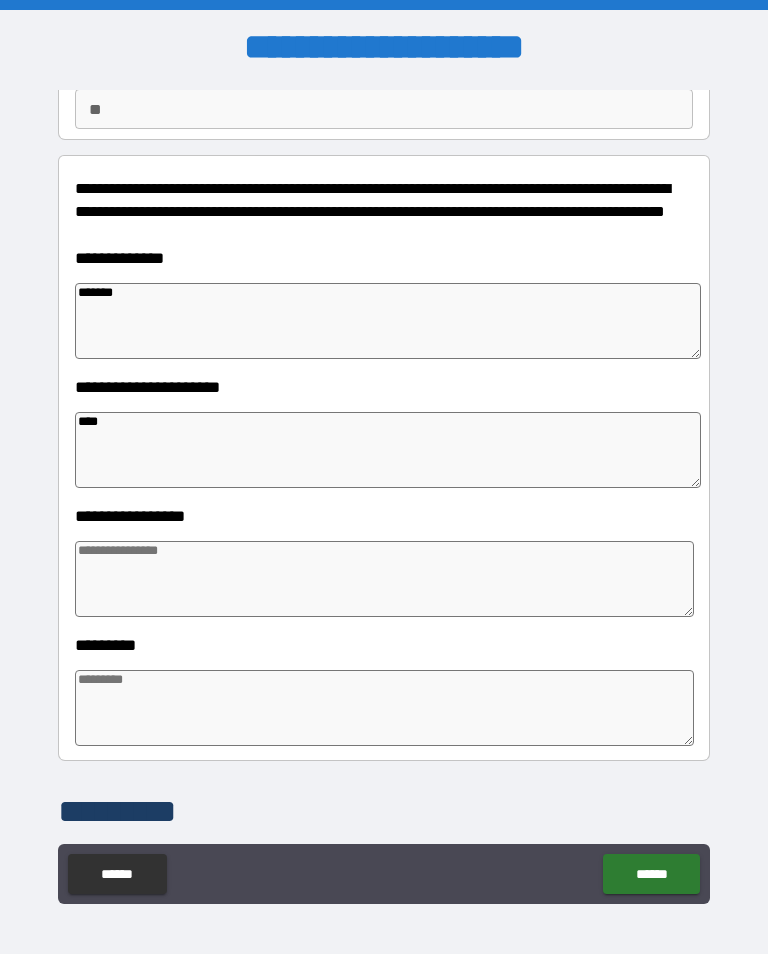 type on "*" 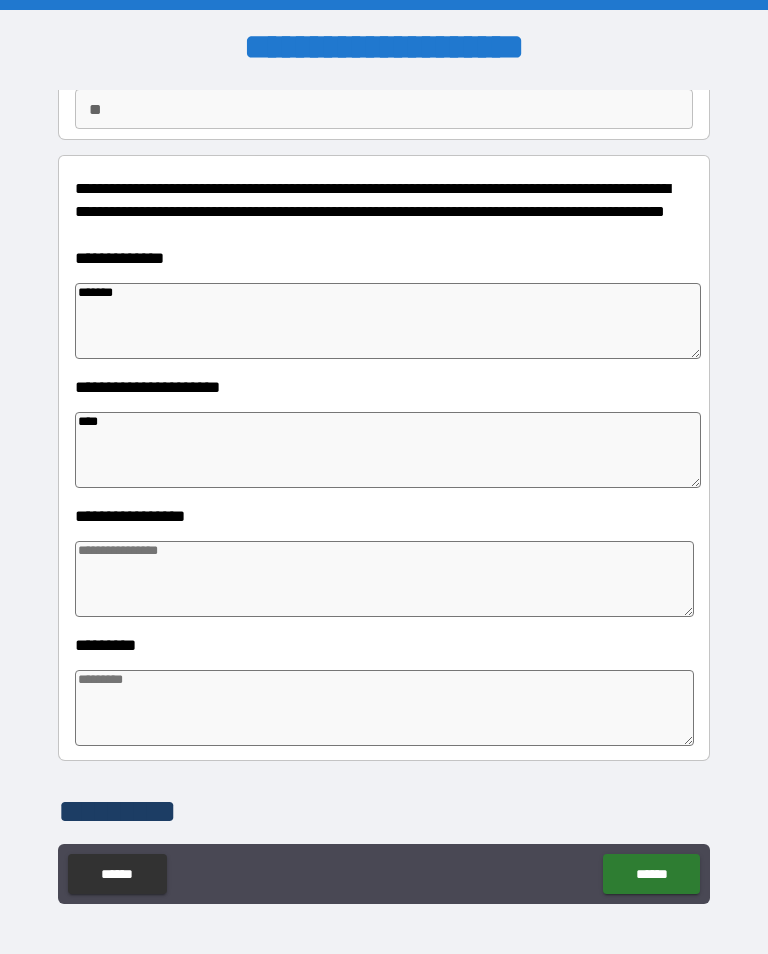 type on "*" 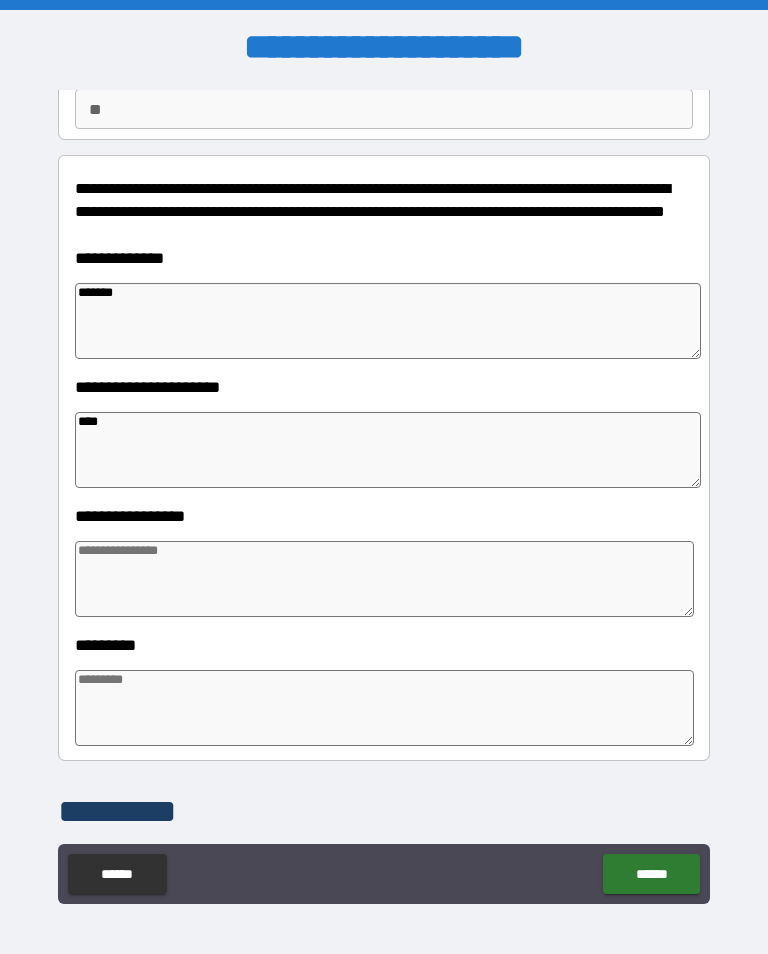 type on "*" 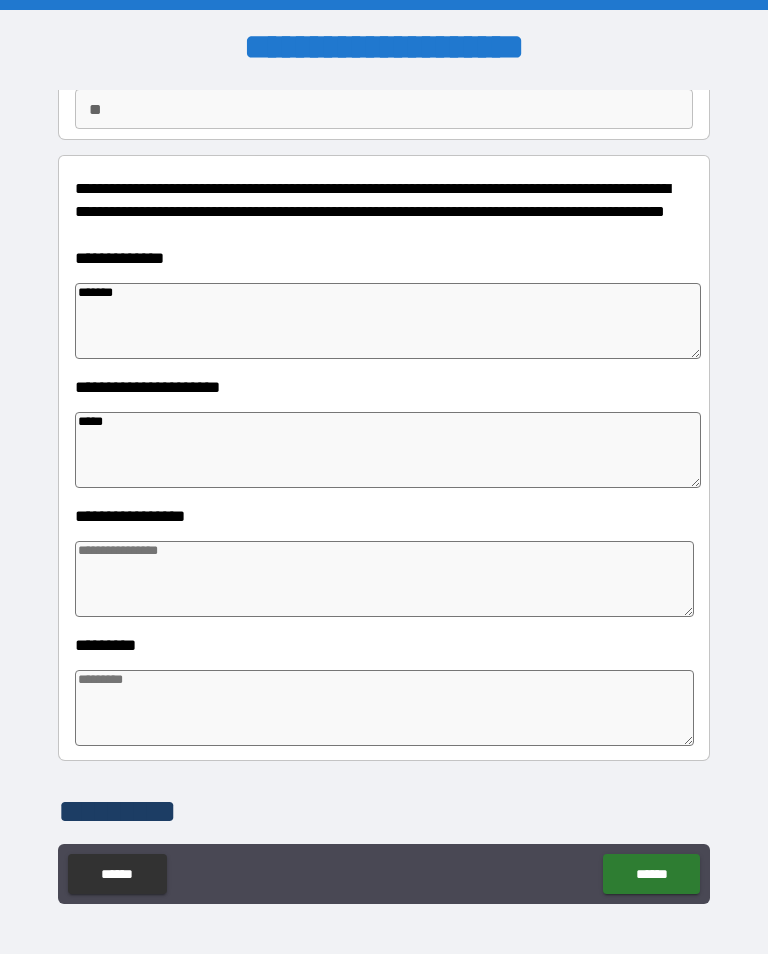 type on "*" 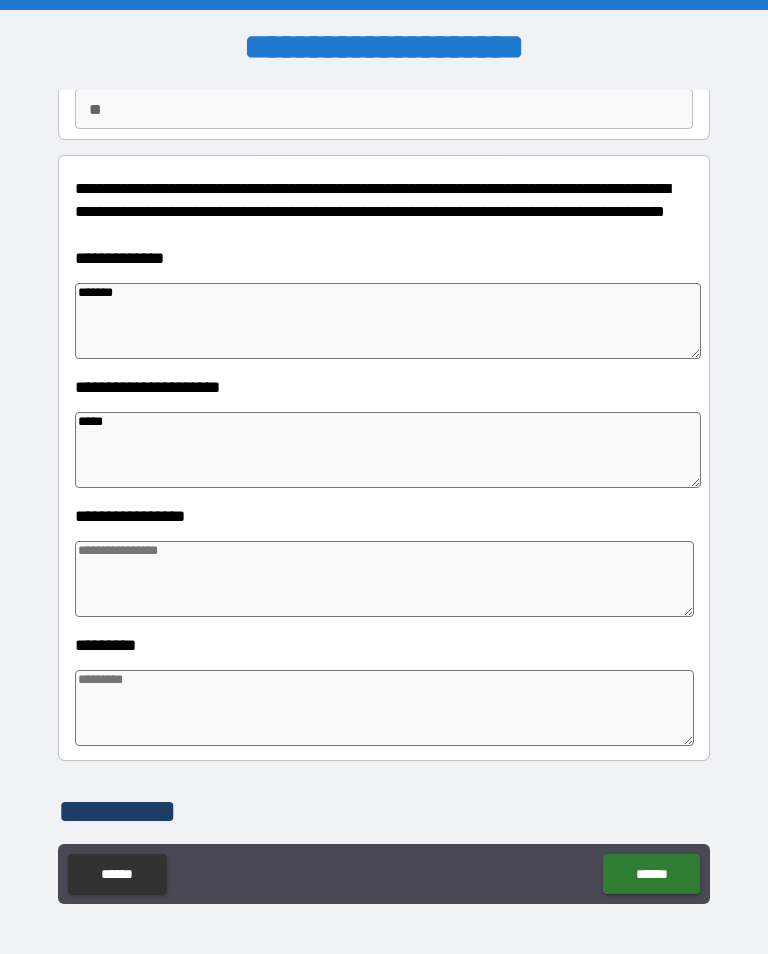 type on "*" 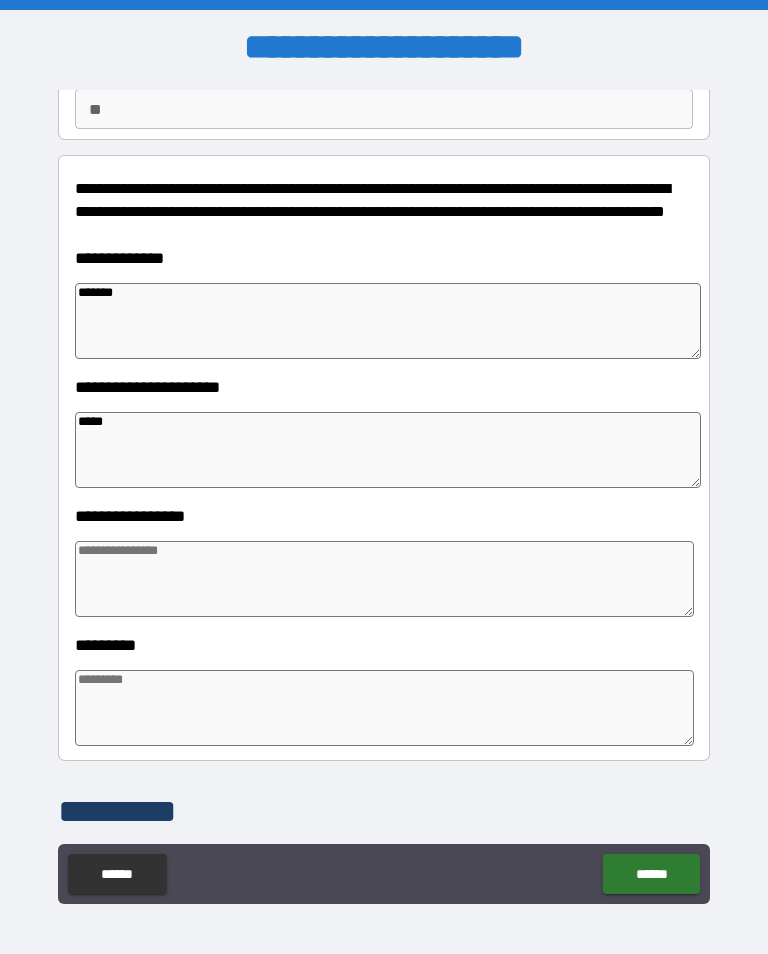type on "*" 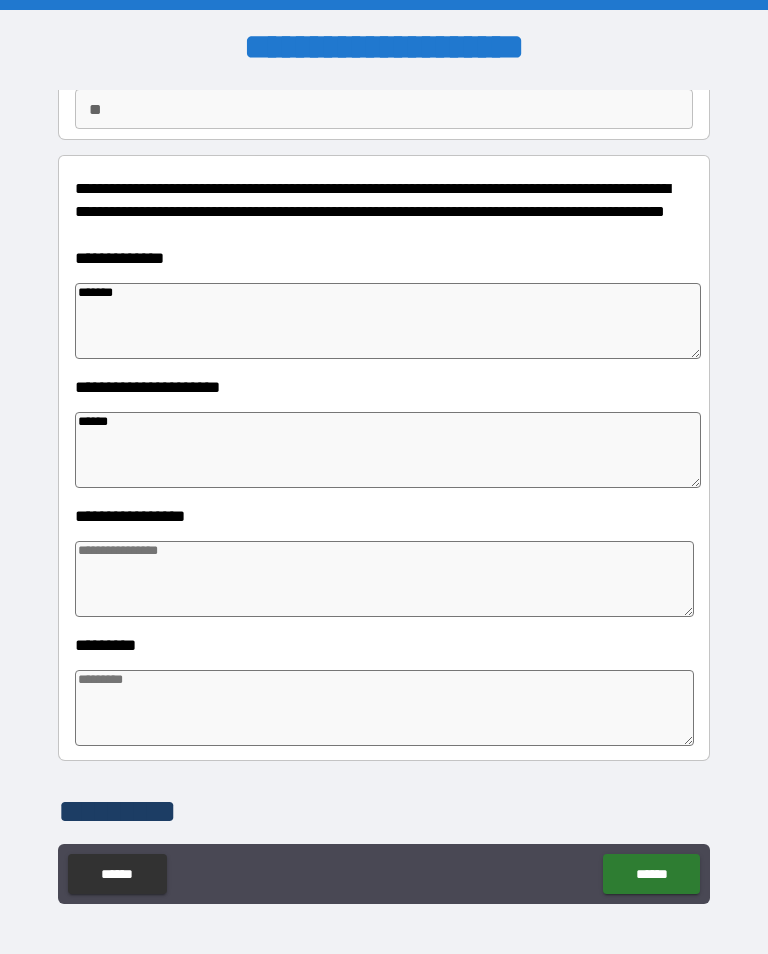 type on "*" 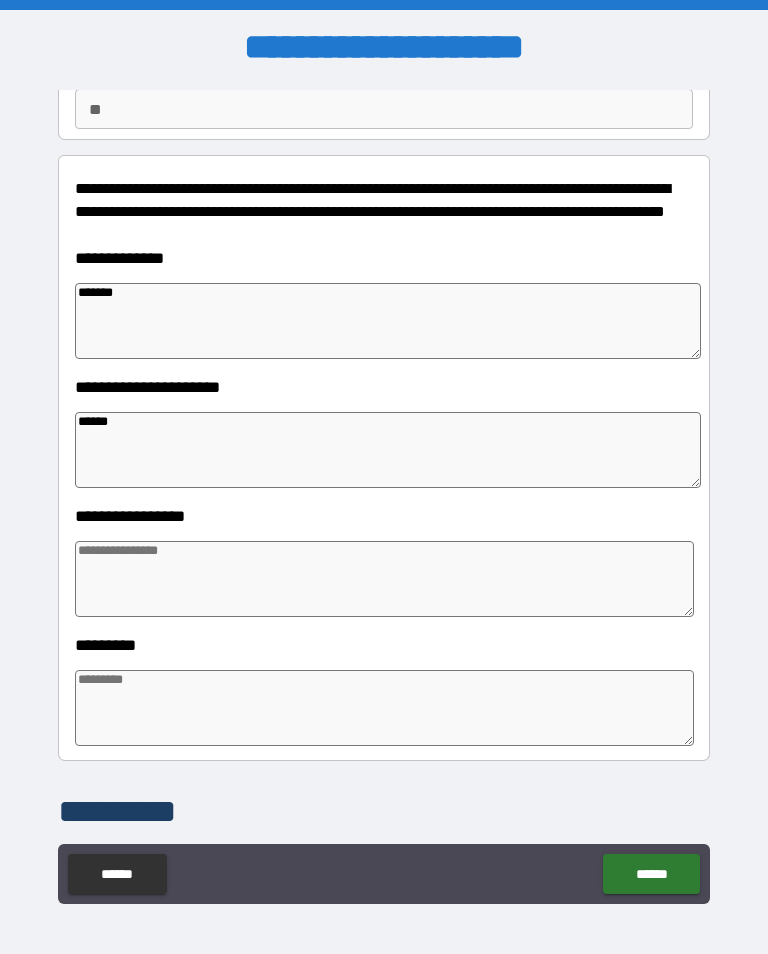 type on "*" 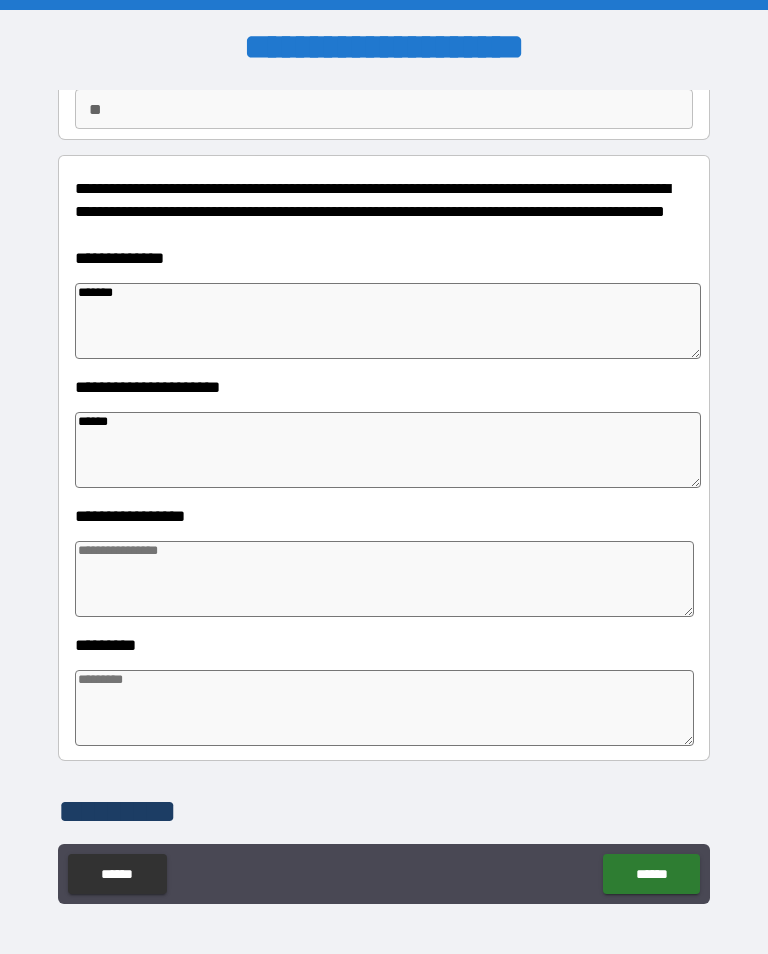 type on "*" 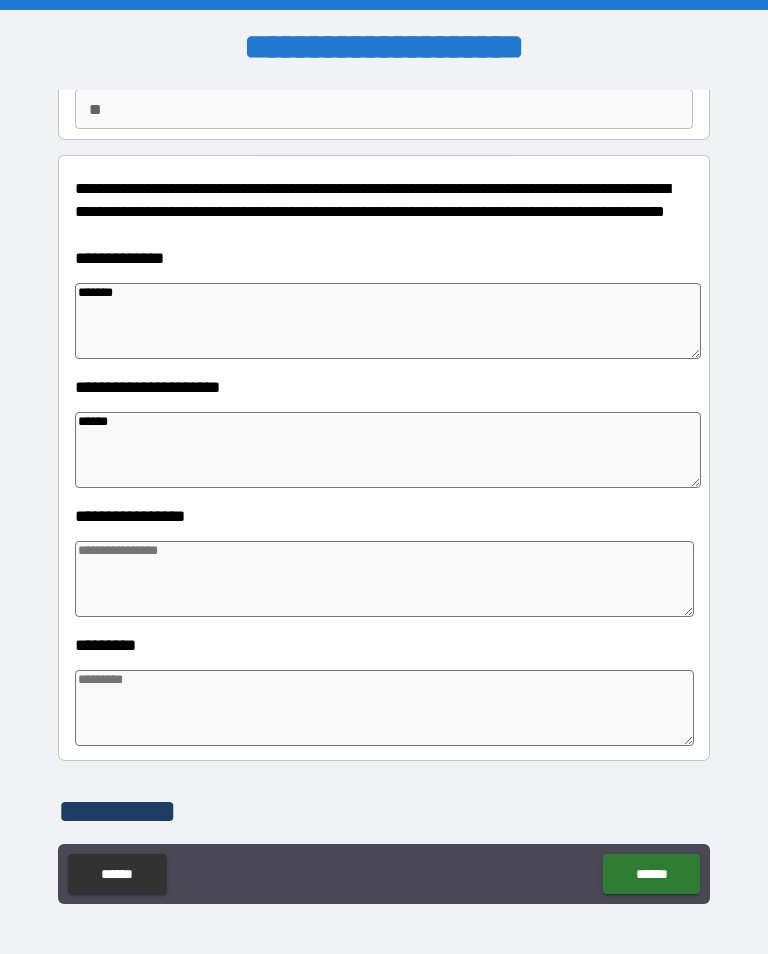 type on "*******" 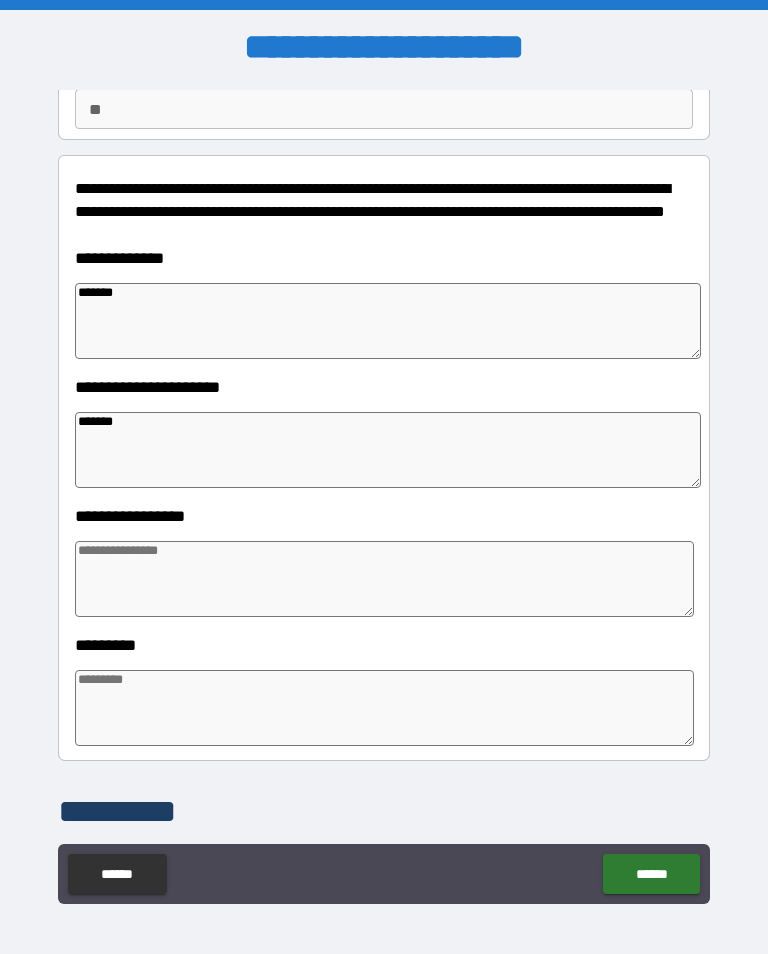 type on "*" 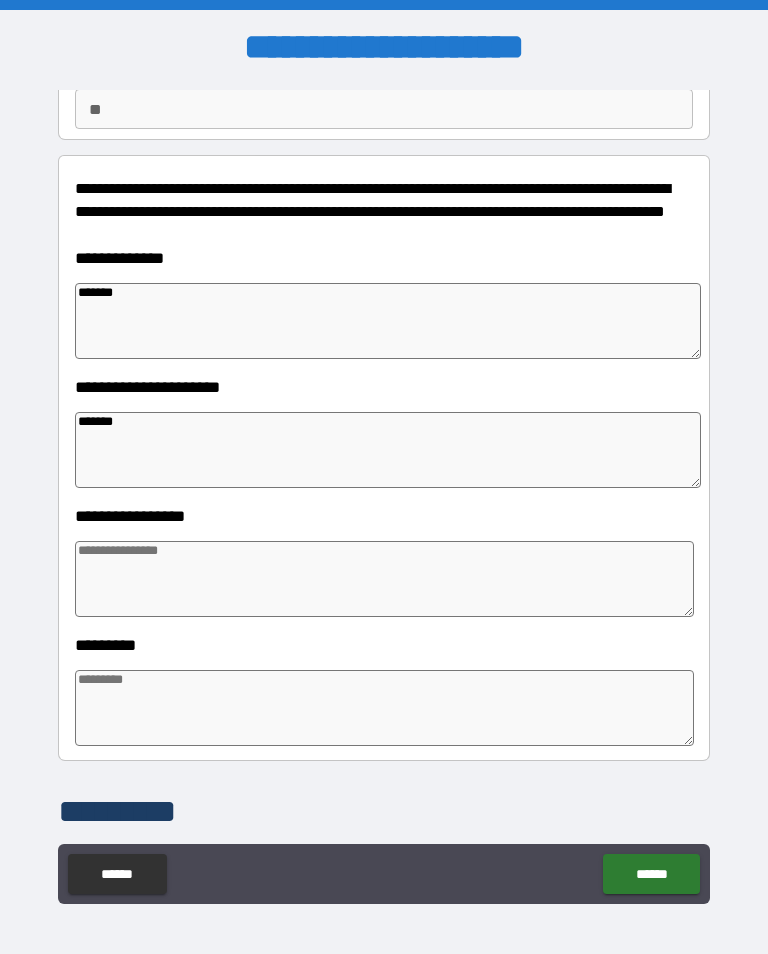 type on "*" 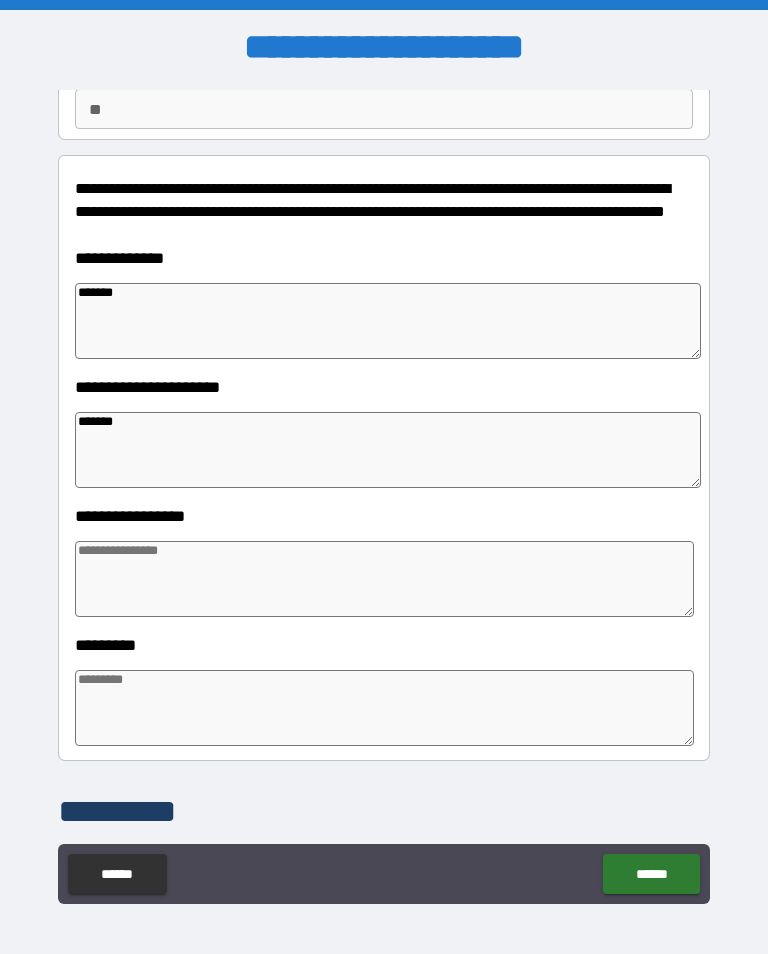 type on "*" 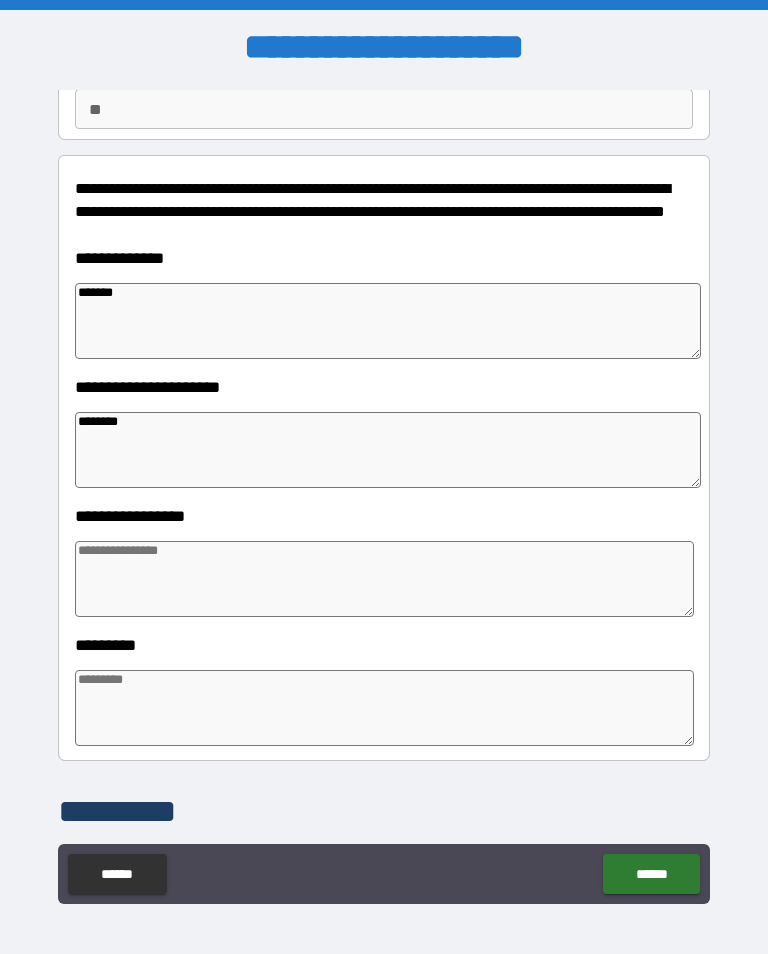 type on "*" 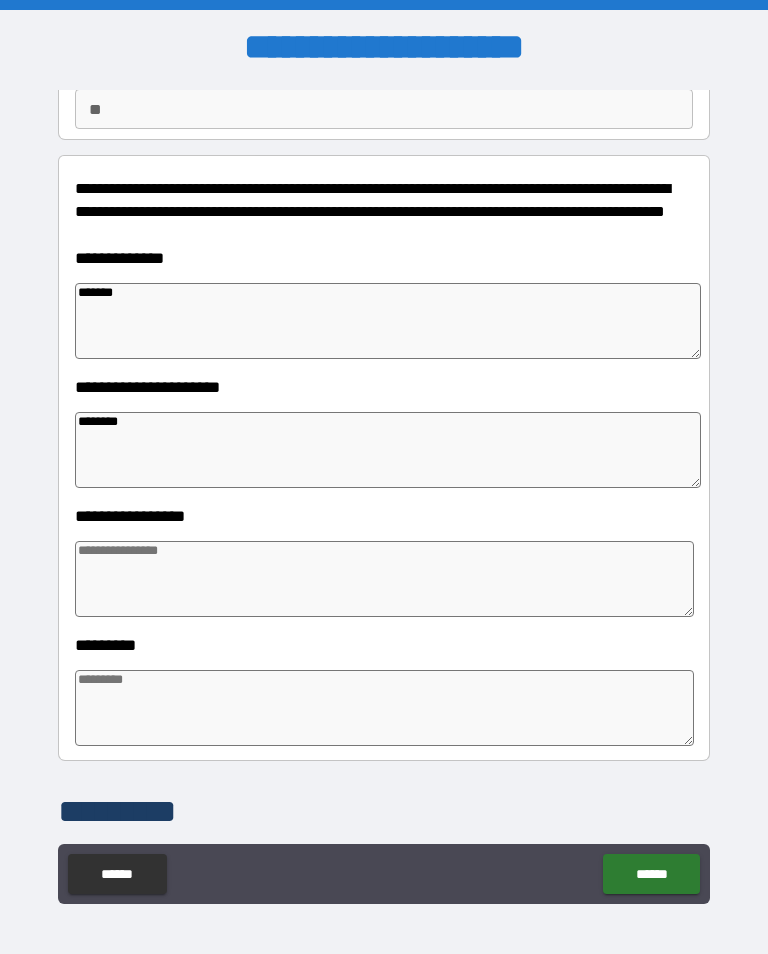 type on "*" 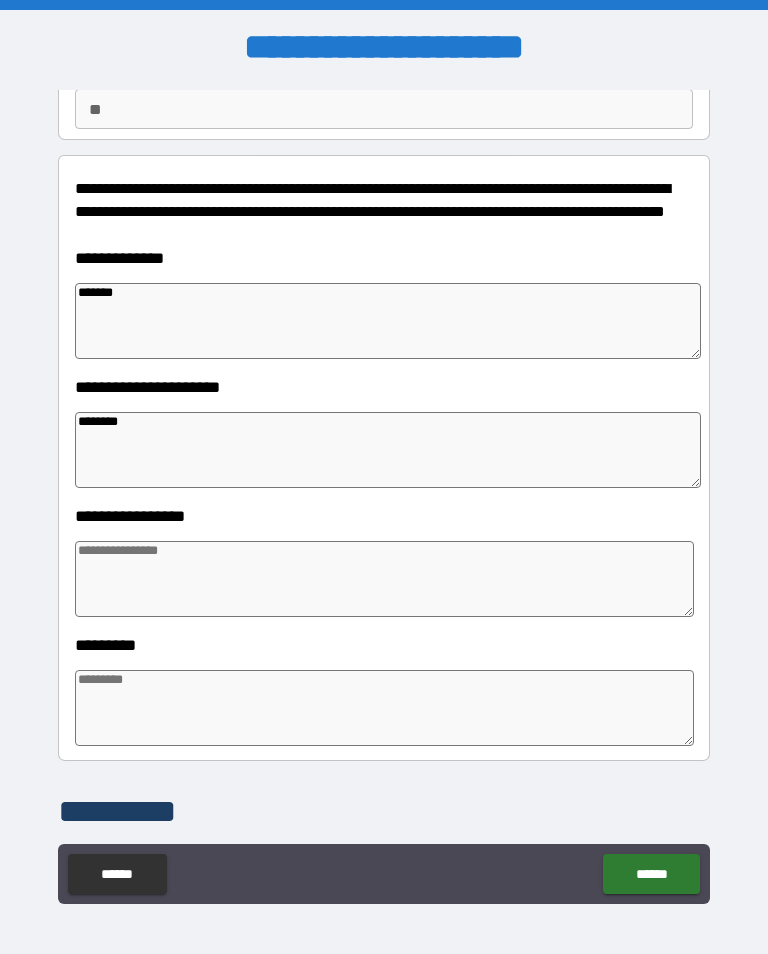 type on "*********" 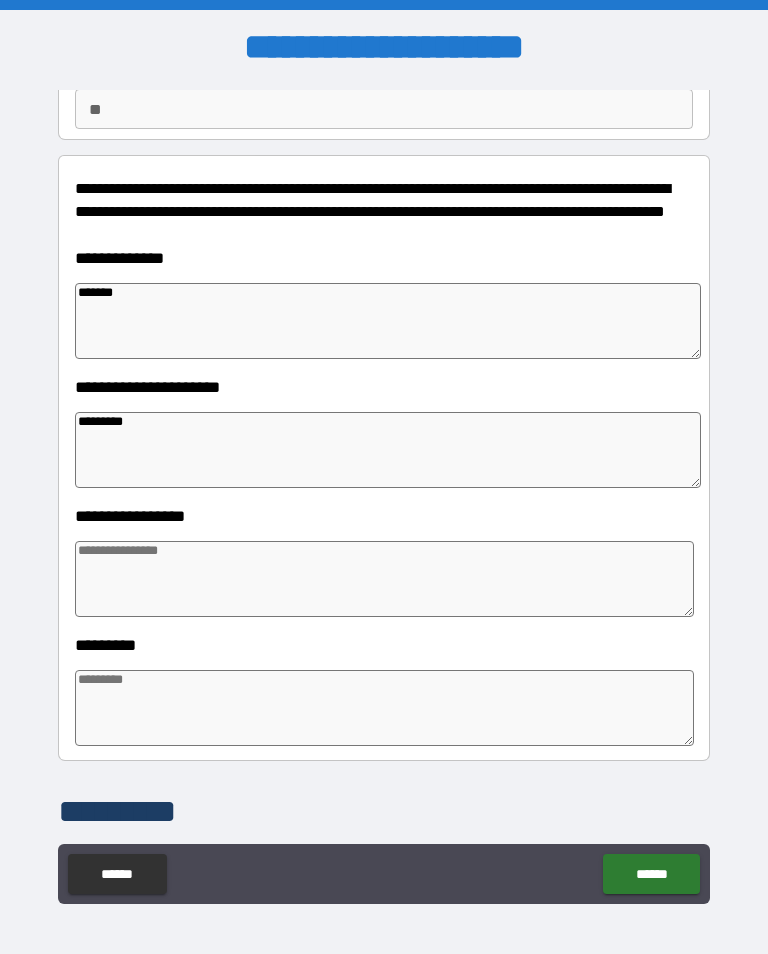 type on "*" 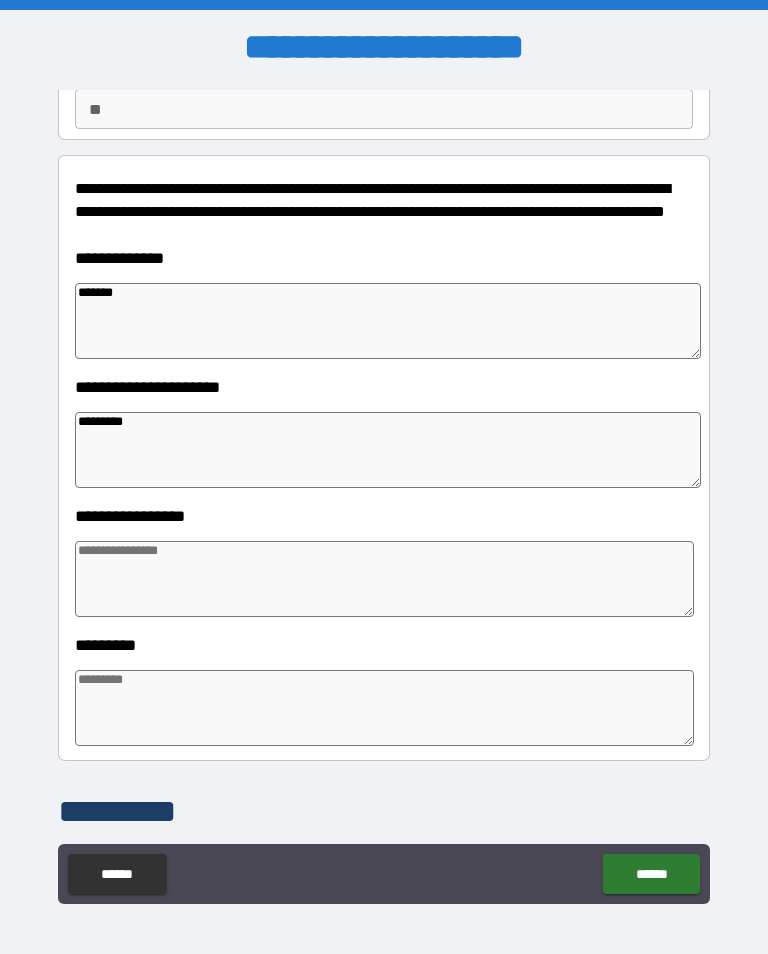 type on "**********" 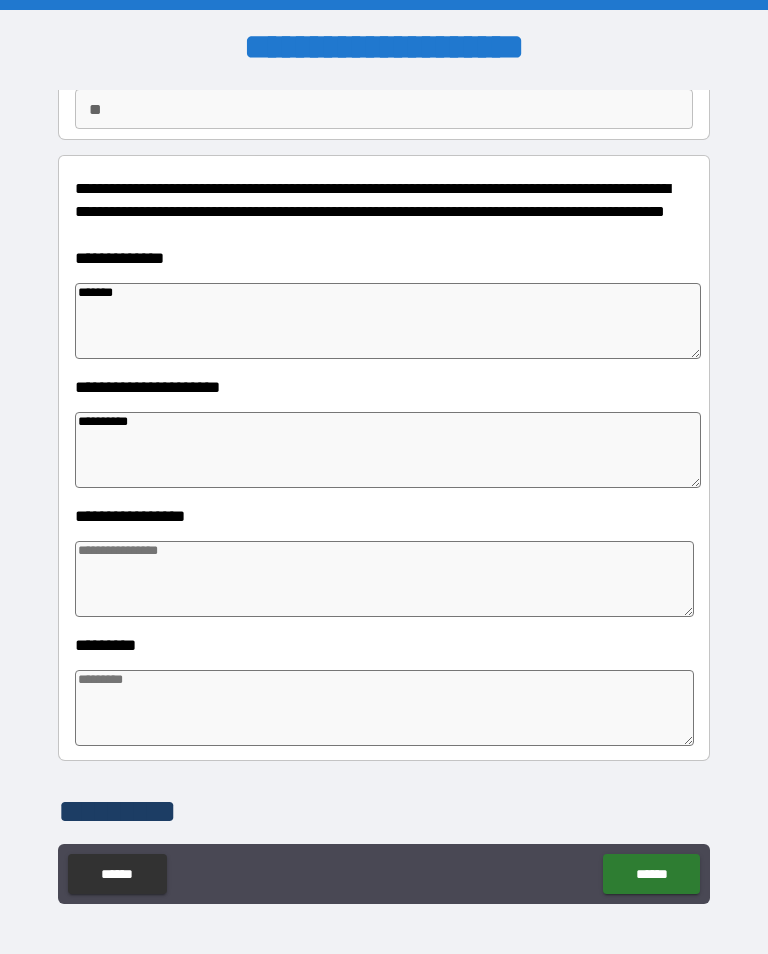 type on "*" 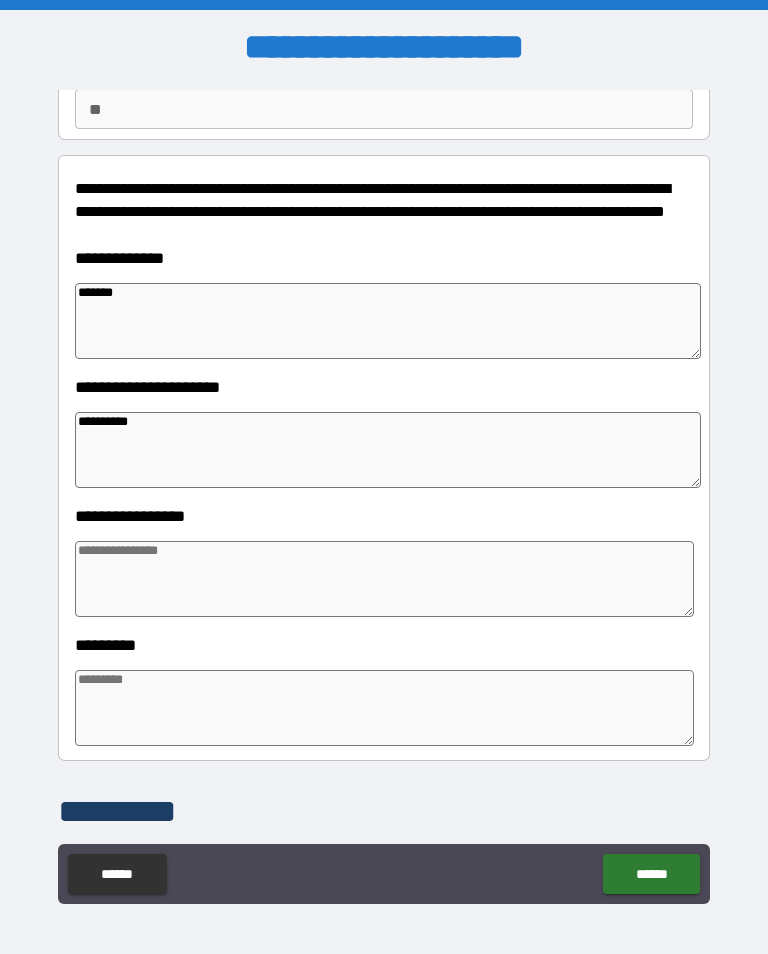 type on "*" 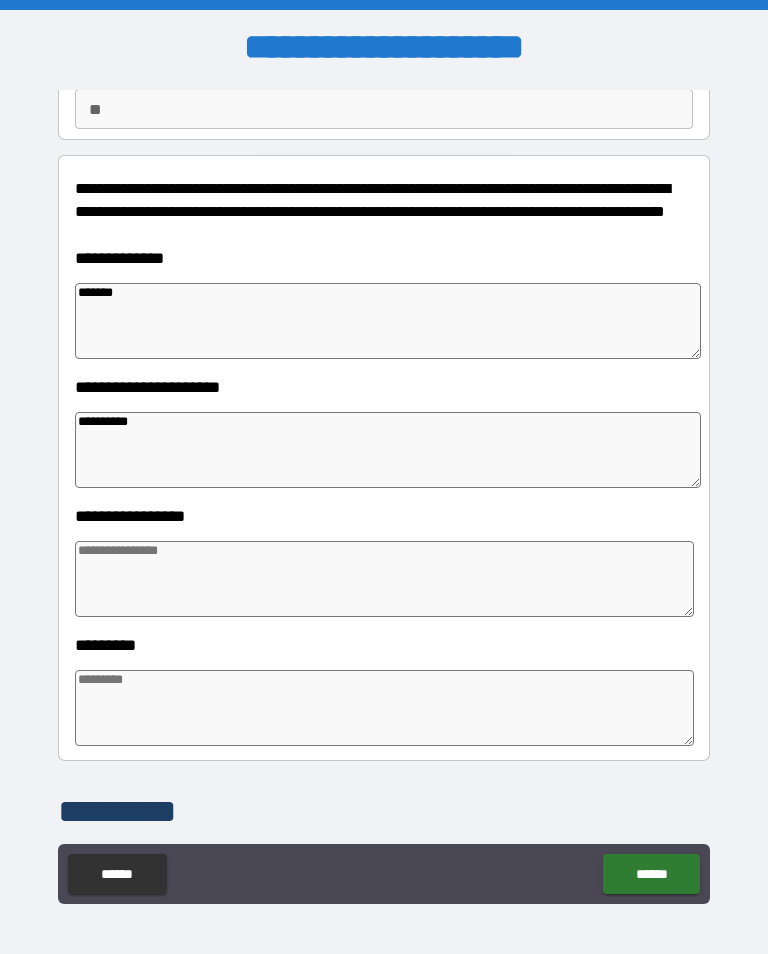 type on "*" 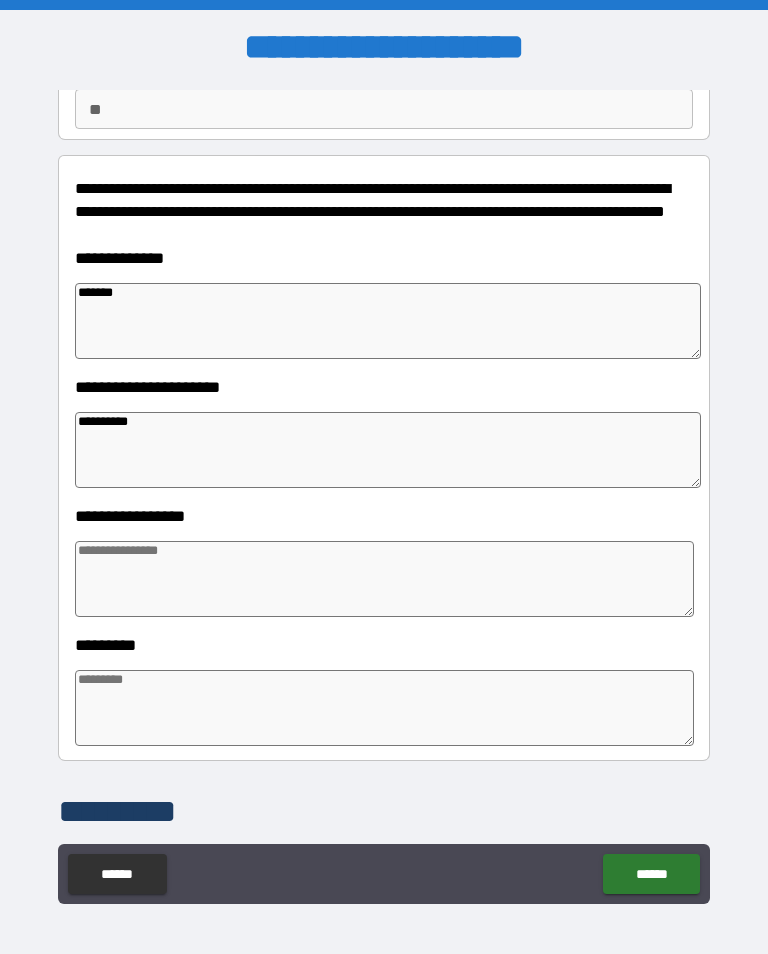 type on "*" 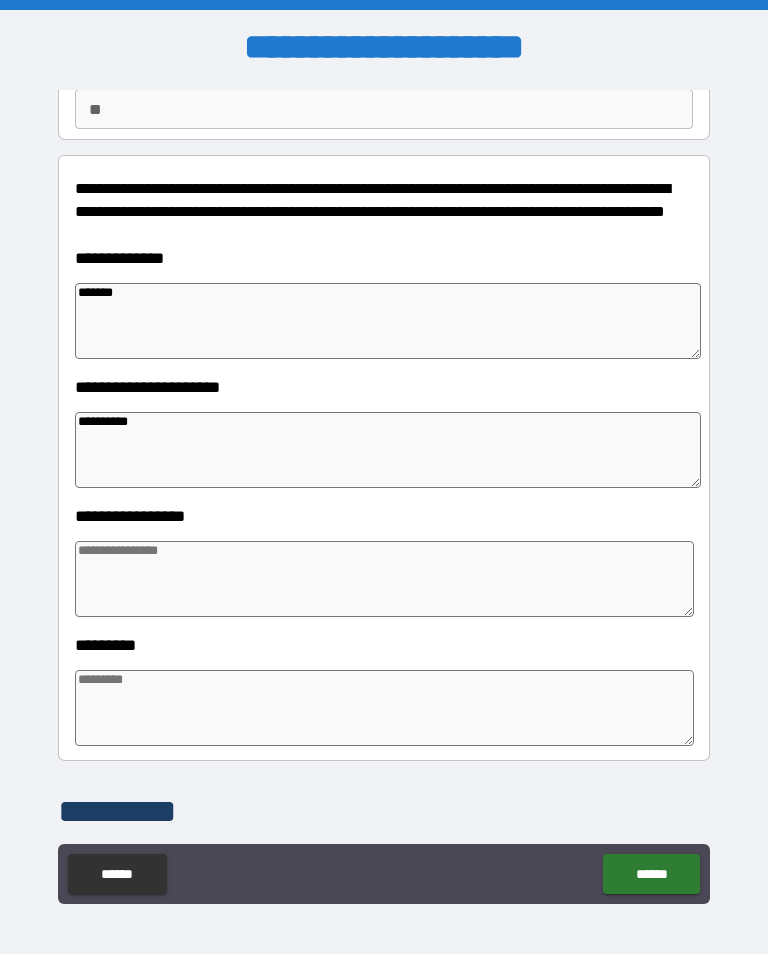 type on "*" 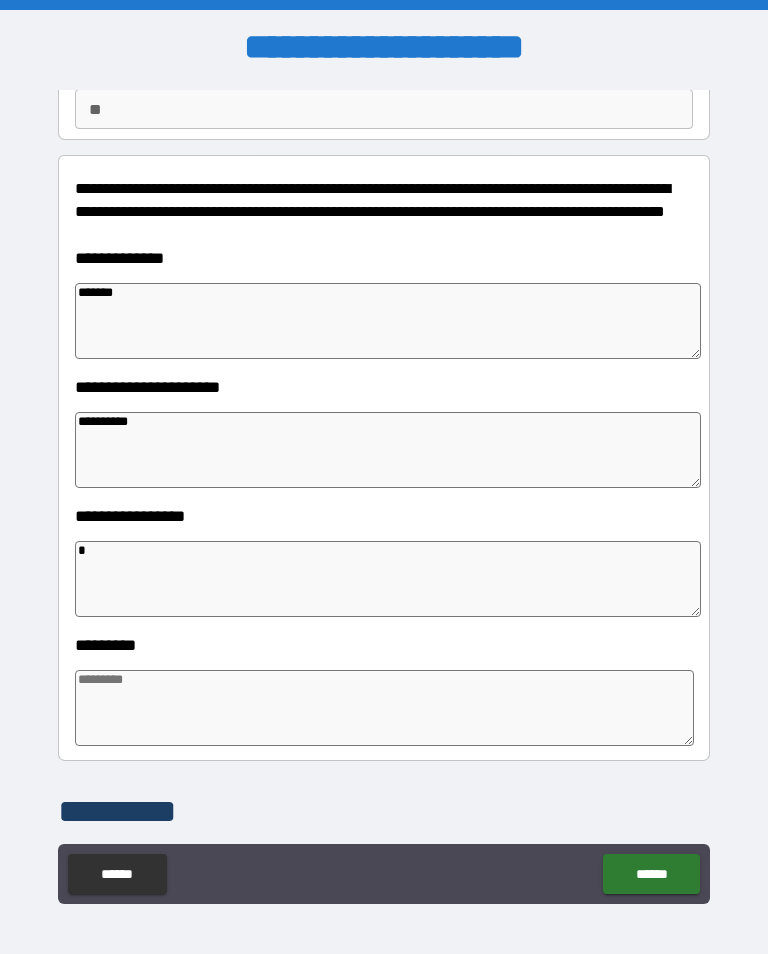 type on "*" 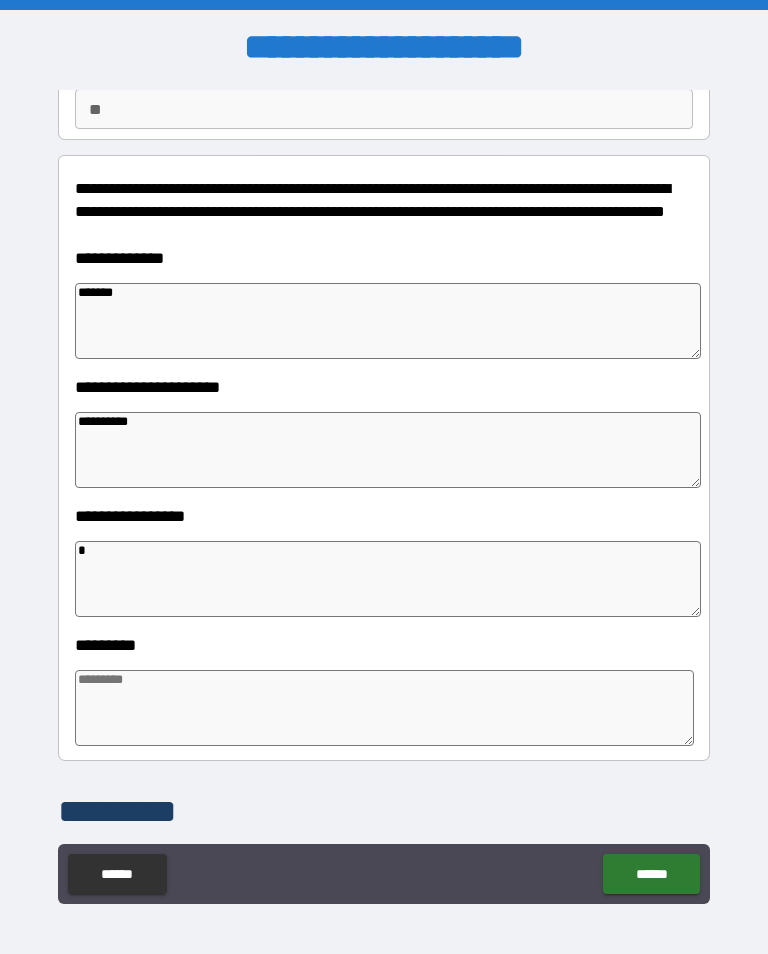 type on "*" 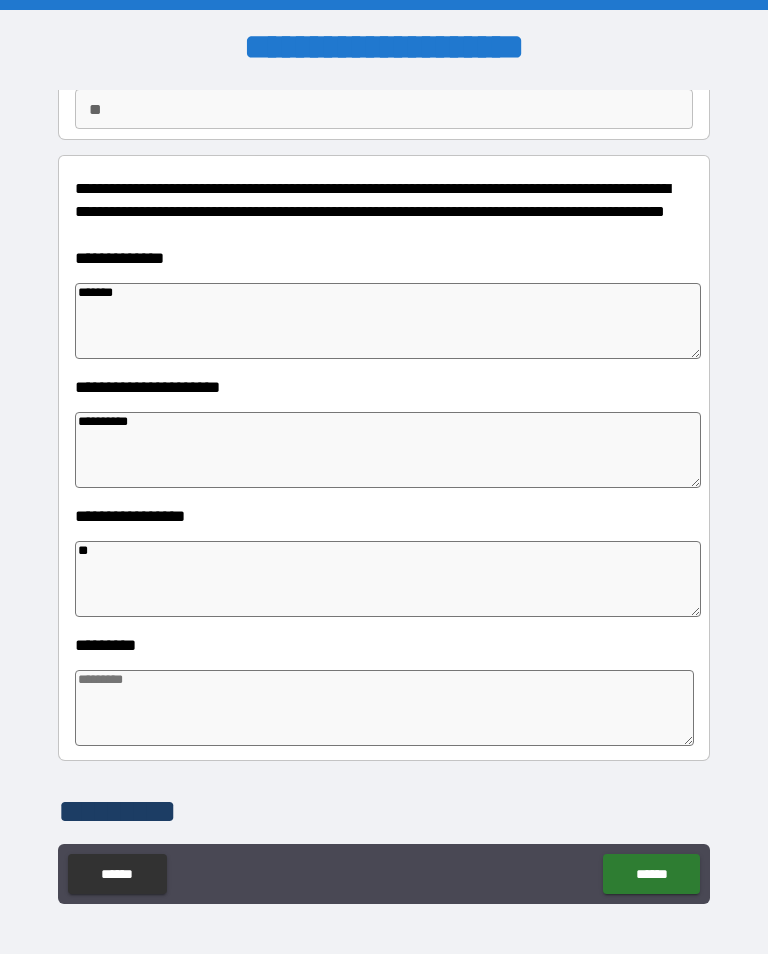 type on "*" 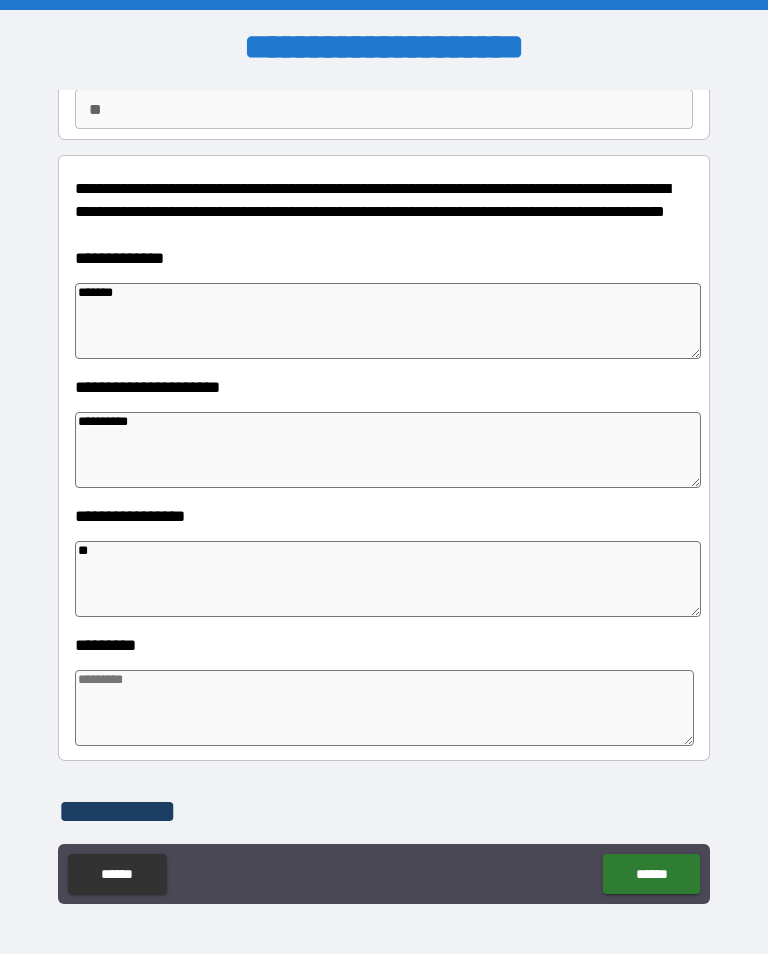 type on "*" 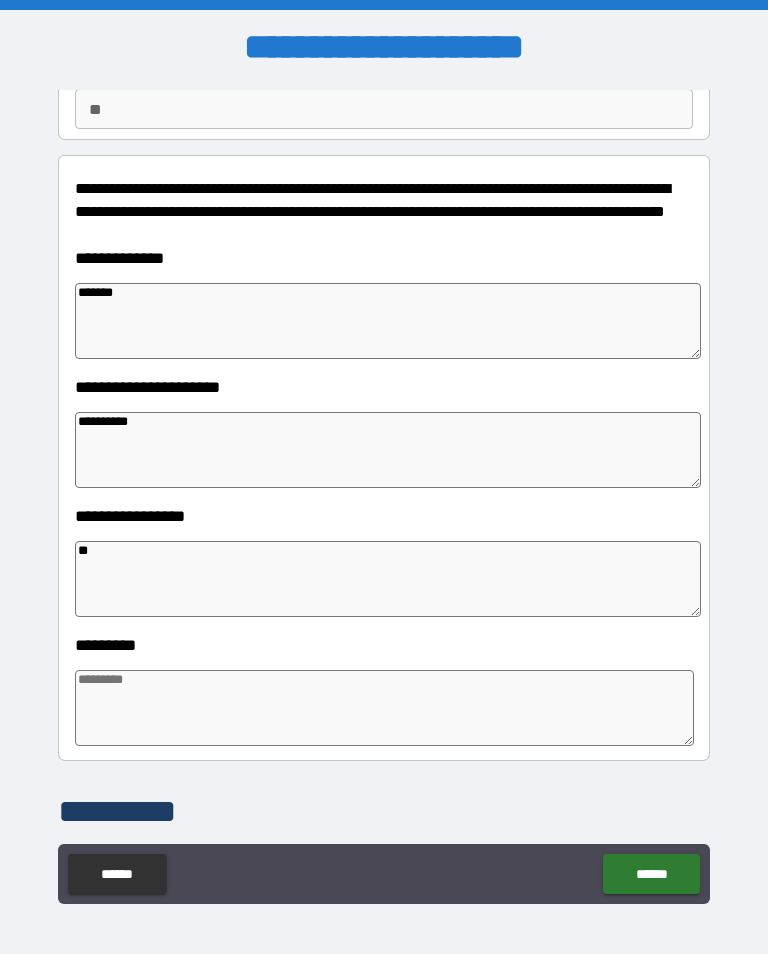 type on "*" 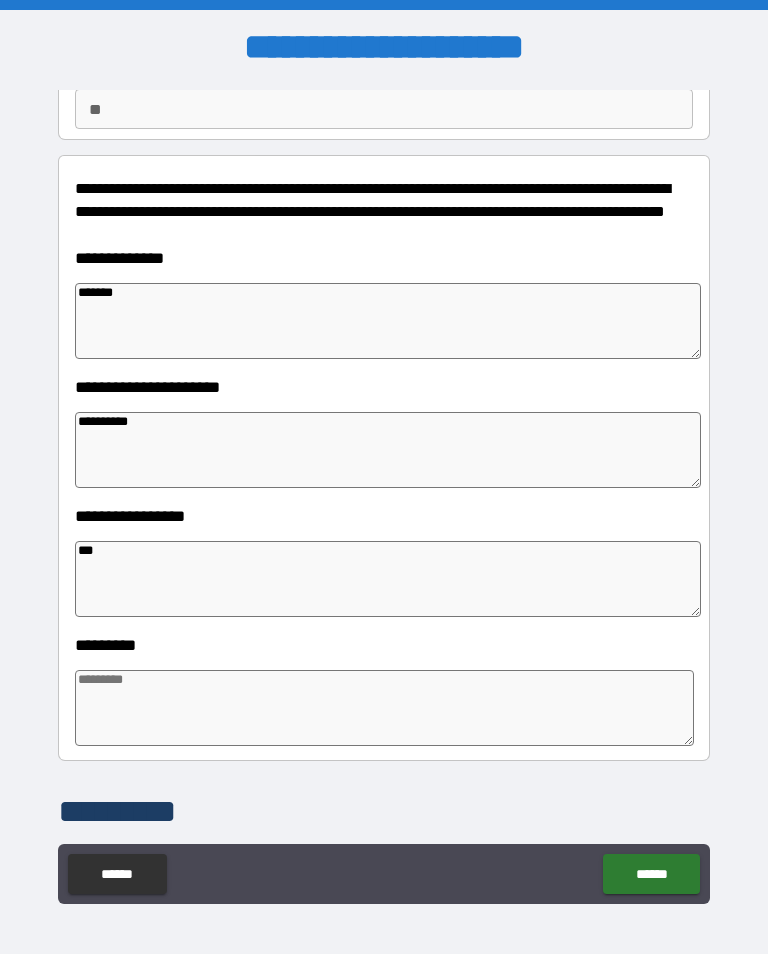 type on "*" 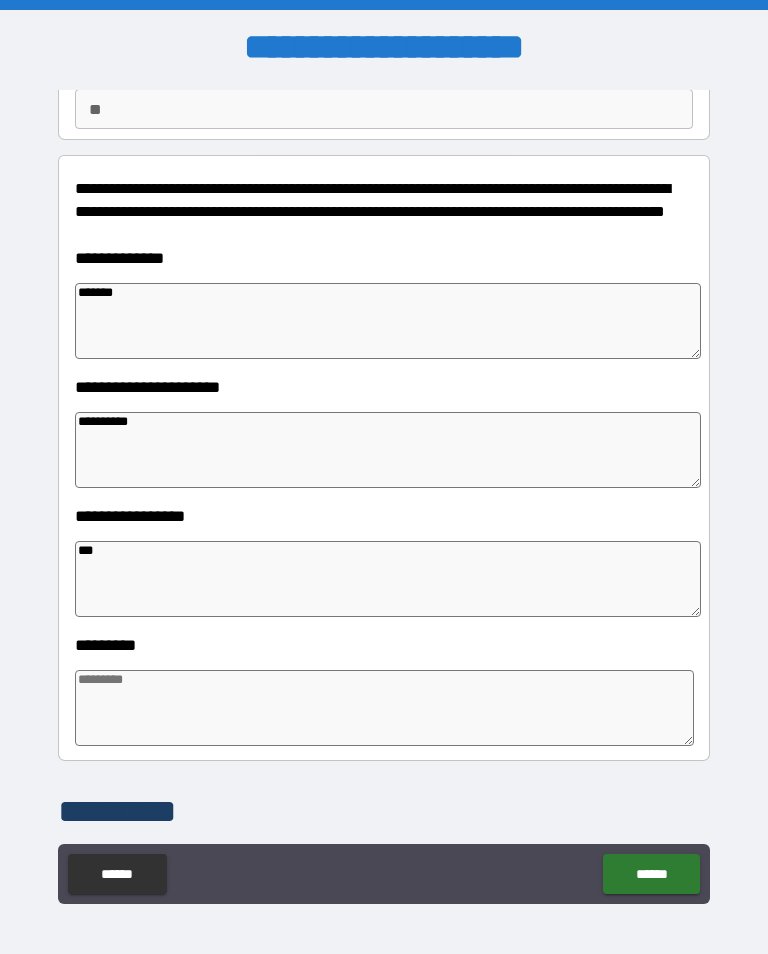 type on "*" 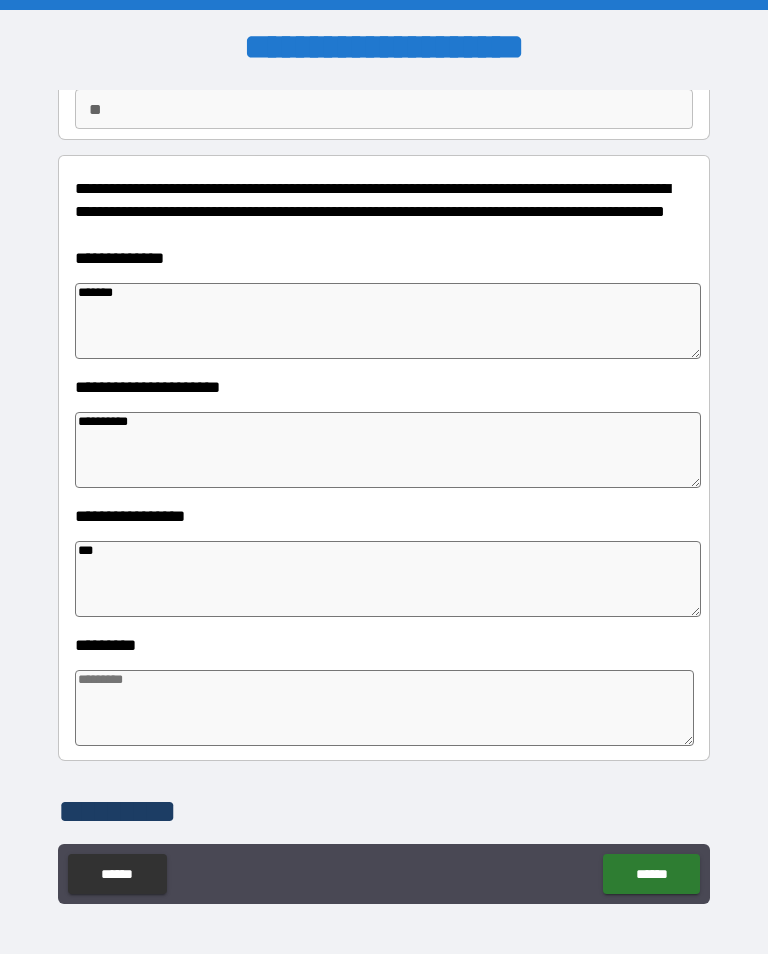 type on "*" 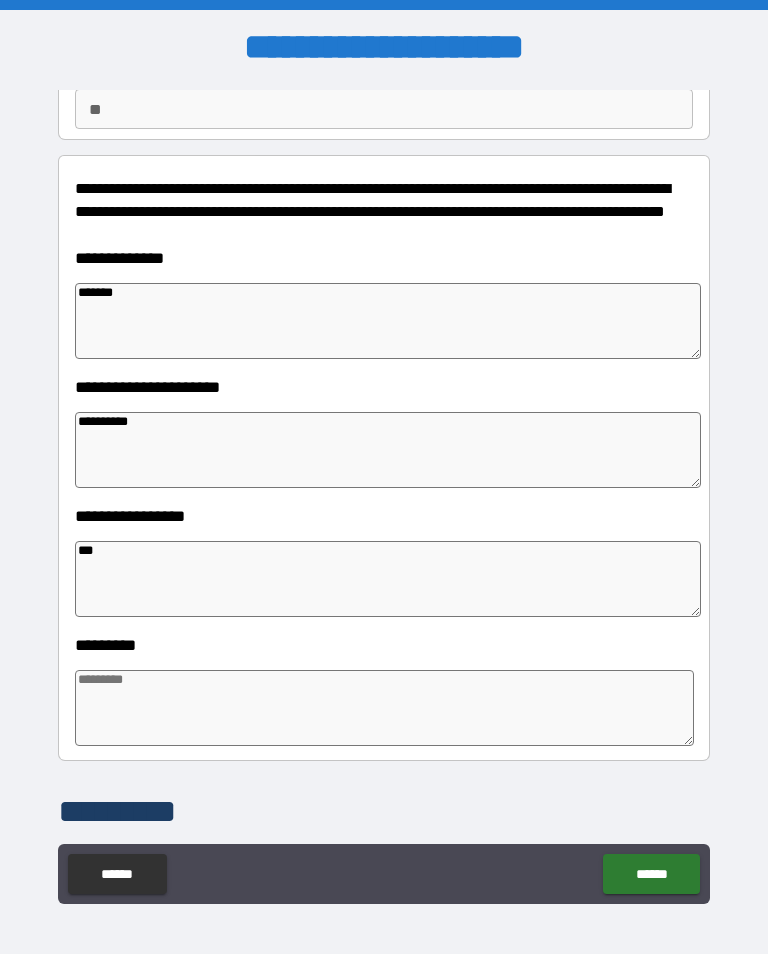 type on "*" 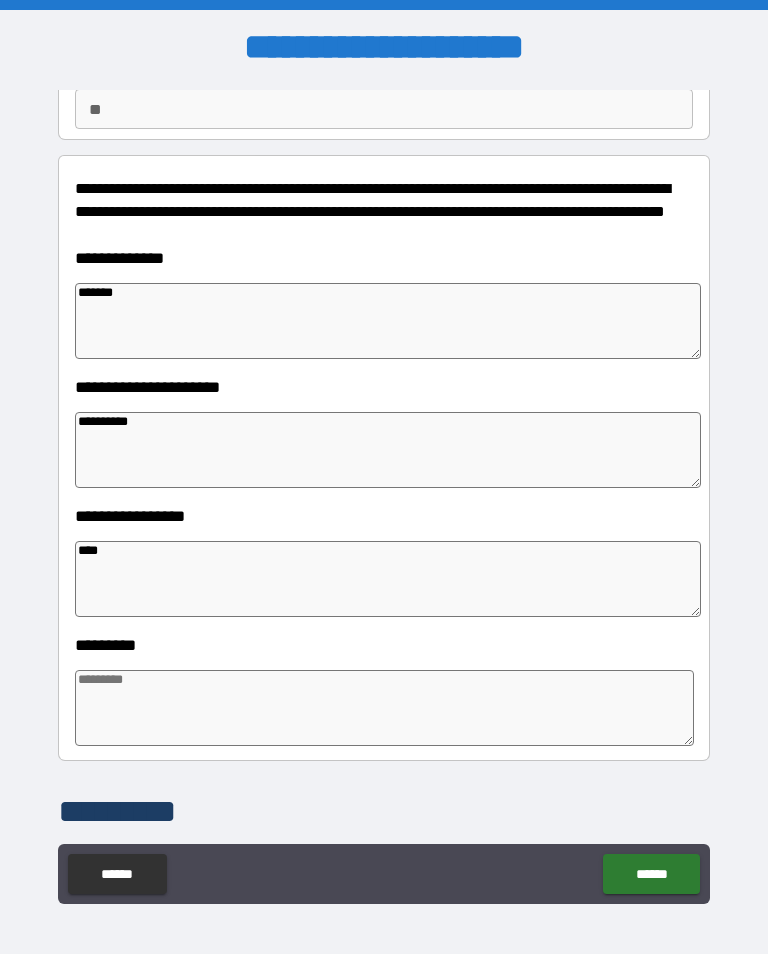 type on "*" 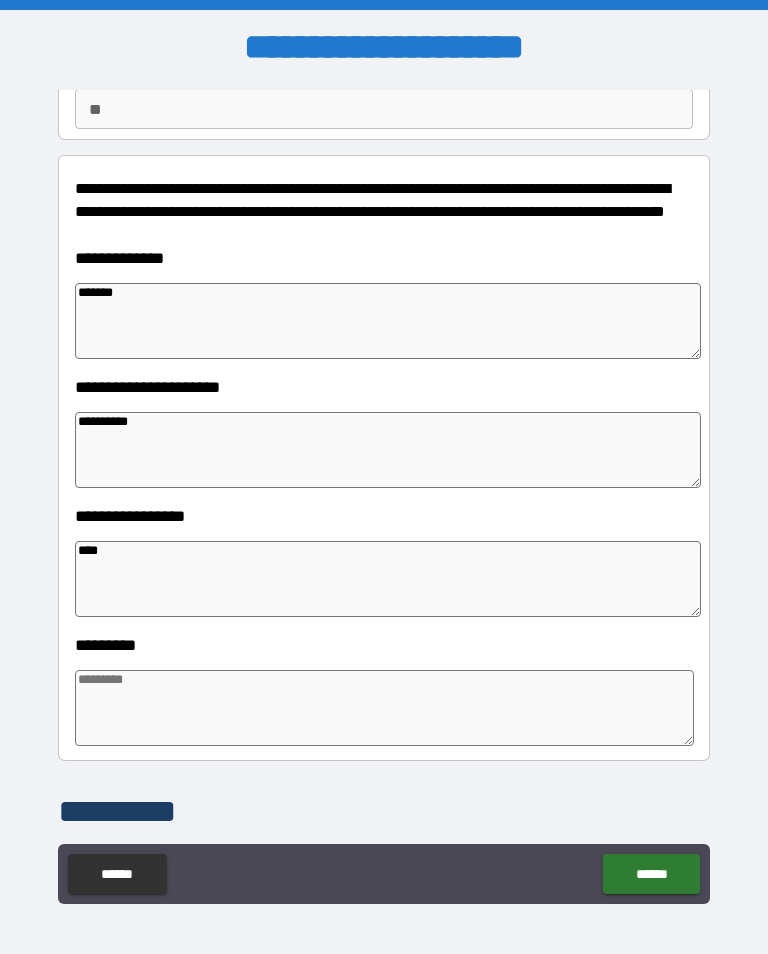 type on "*" 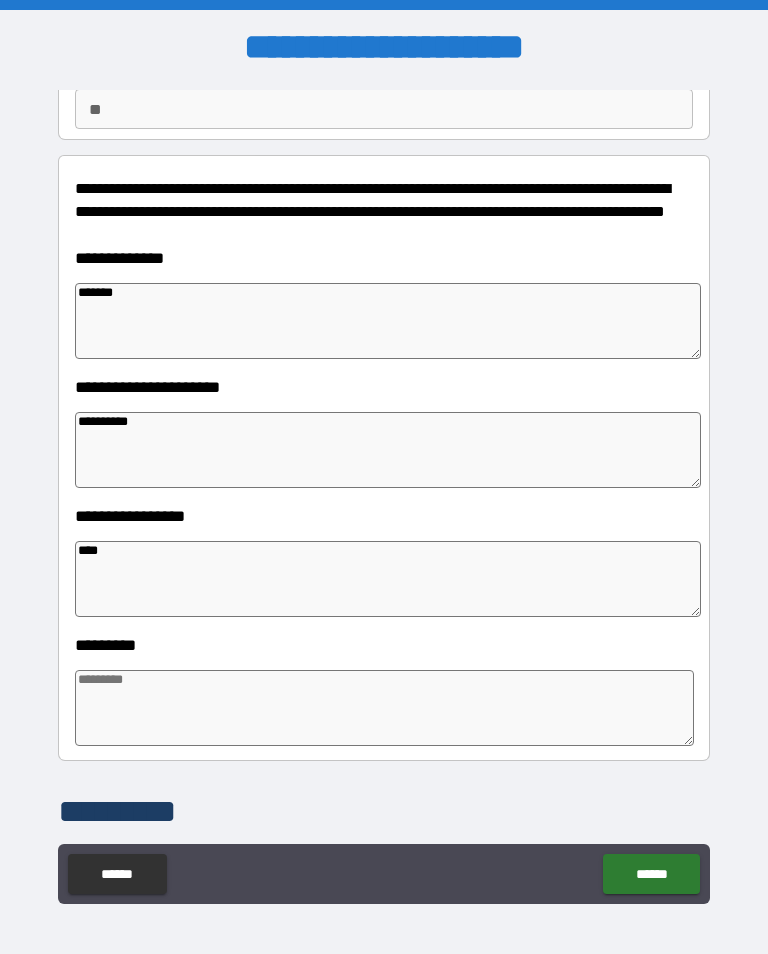 type on "*" 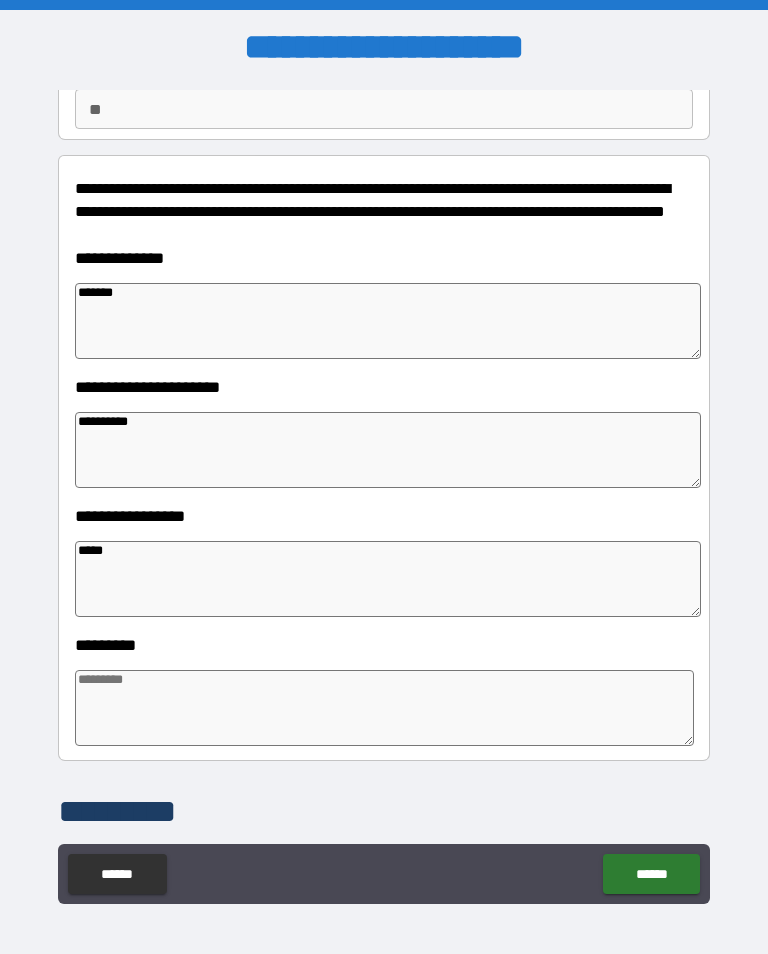type on "*" 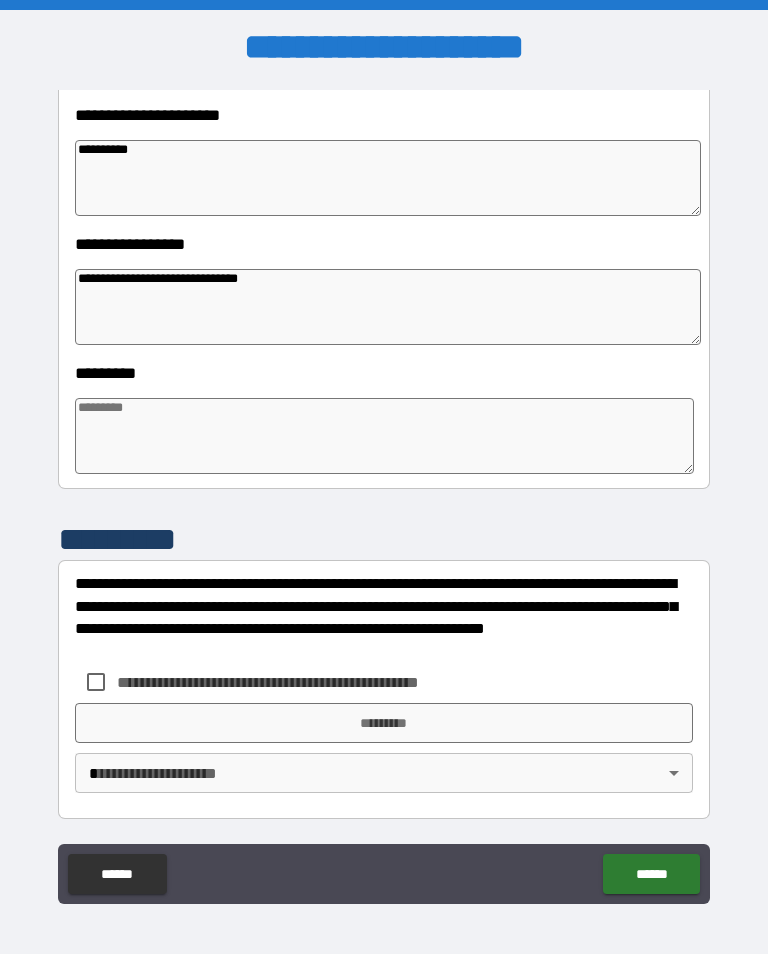 scroll, scrollTop: 466, scrollLeft: 0, axis: vertical 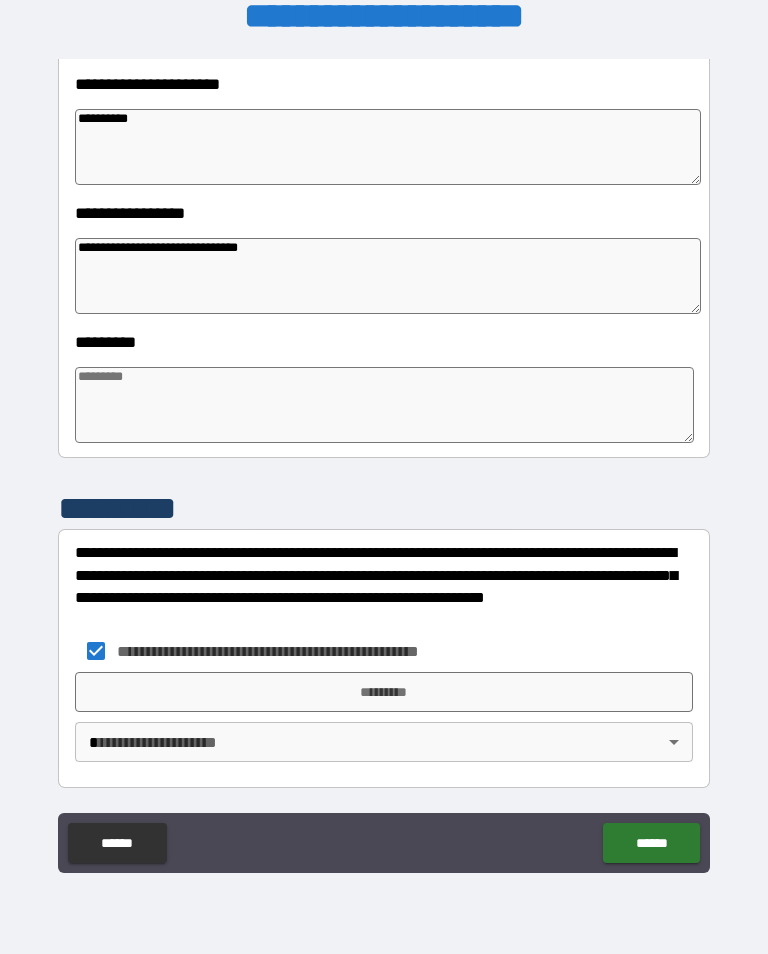 click on "*********" at bounding box center [384, 692] 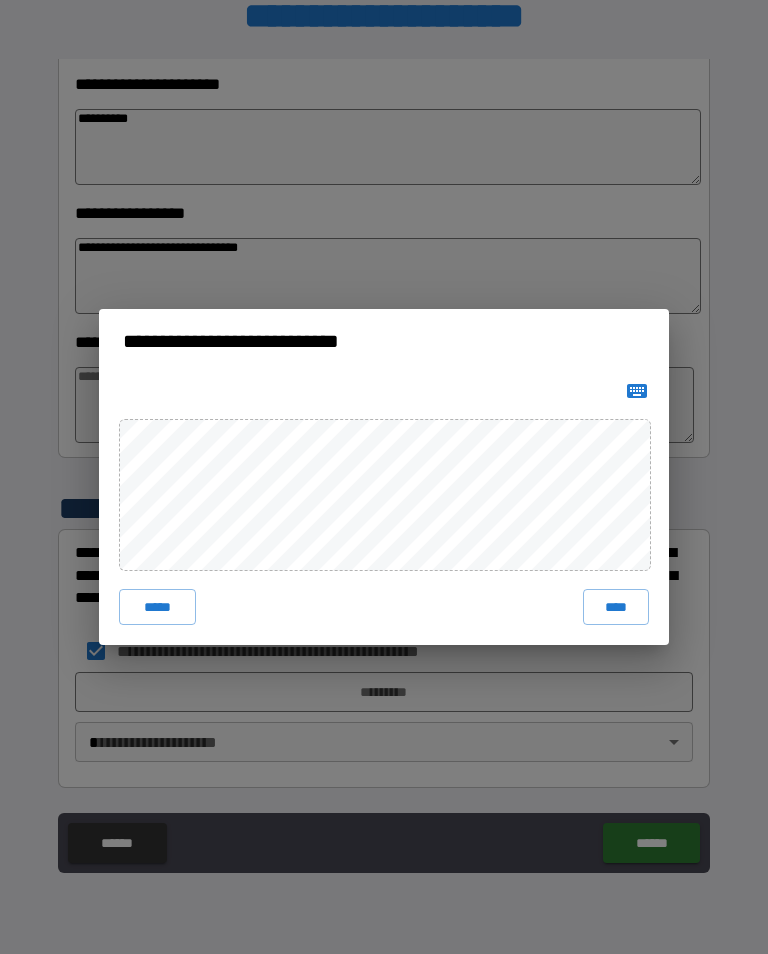 click on "****" at bounding box center [616, 607] 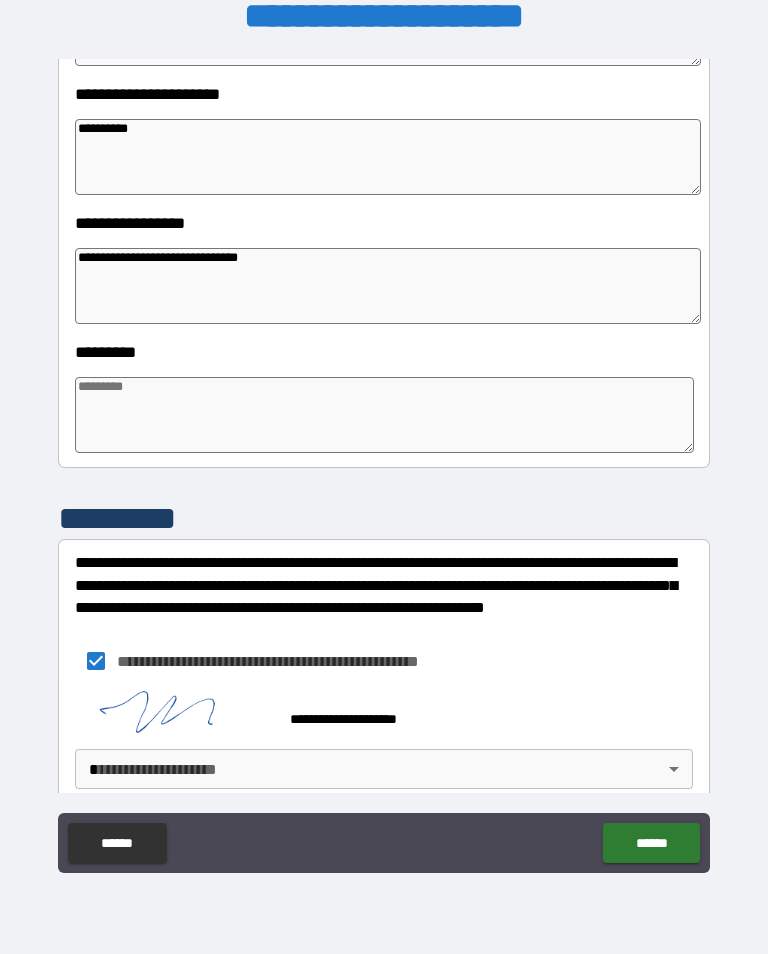 click on "**********" at bounding box center (384, 461) 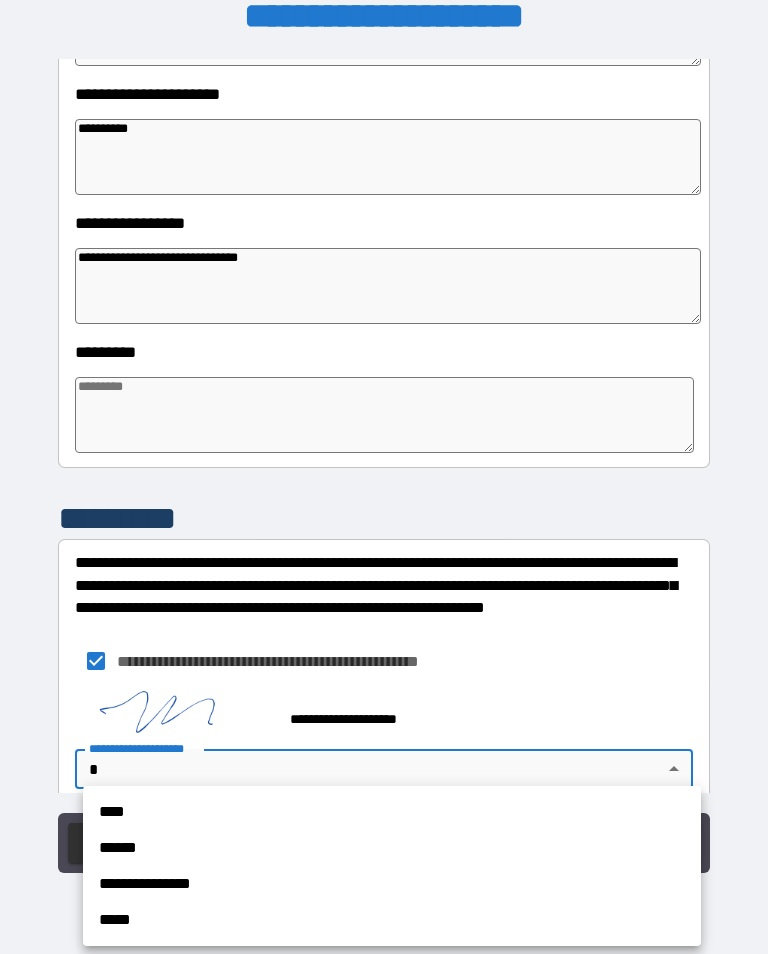 click on "**********" at bounding box center [392, 884] 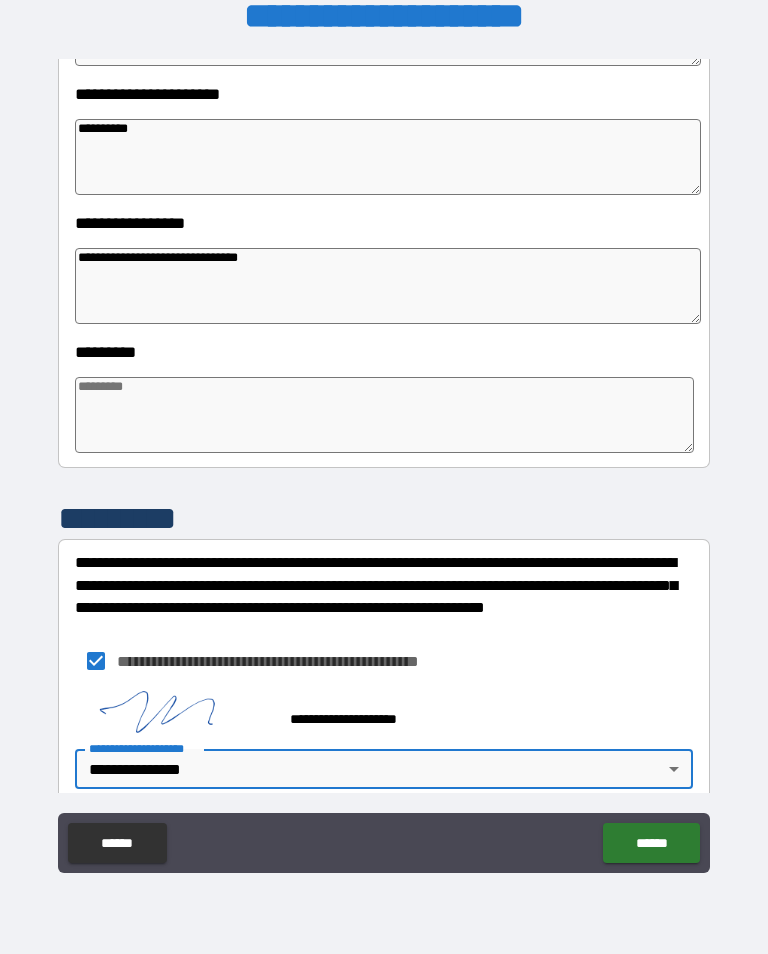 click on "******" at bounding box center [651, 843] 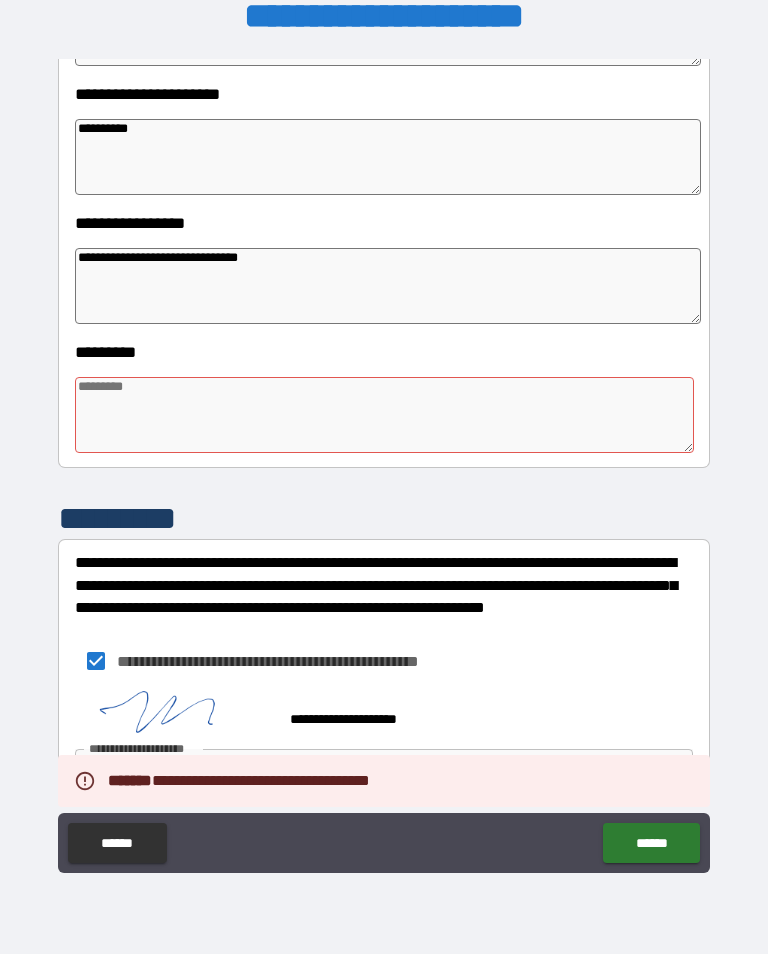 click at bounding box center (384, 415) 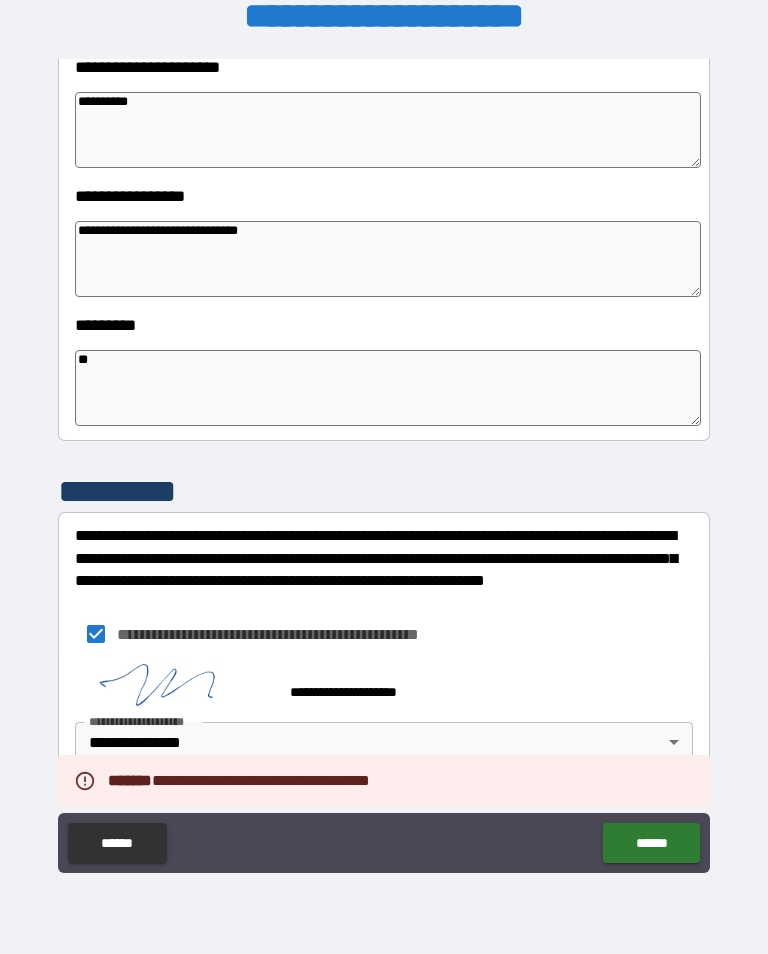 scroll, scrollTop: 483, scrollLeft: 0, axis: vertical 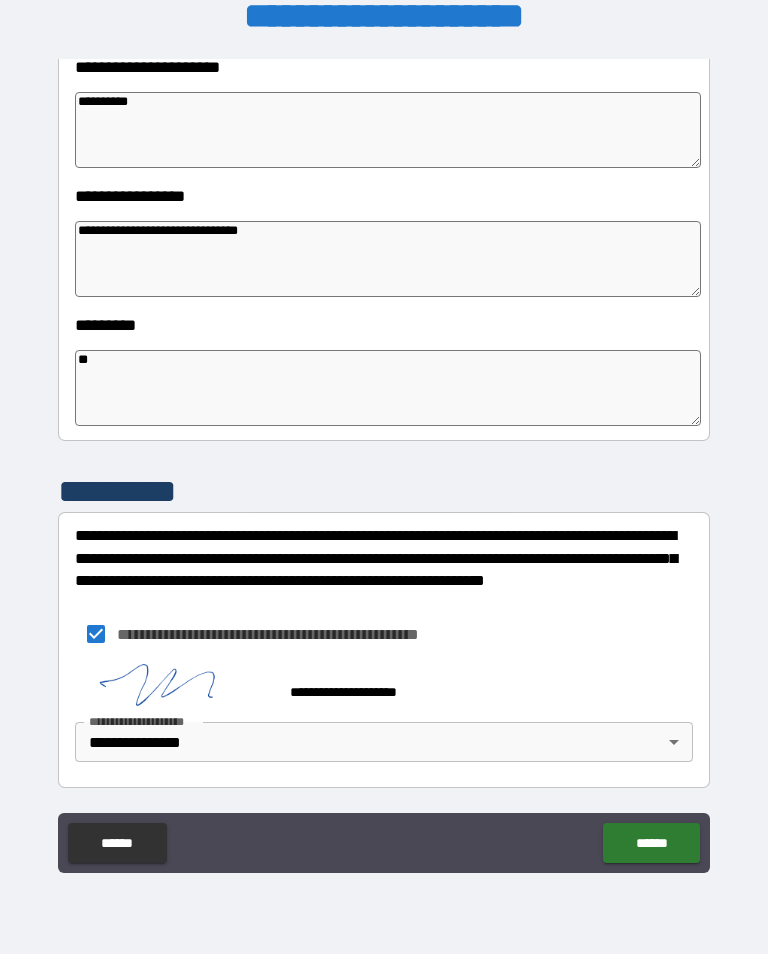 click on "**********" at bounding box center (384, 464) 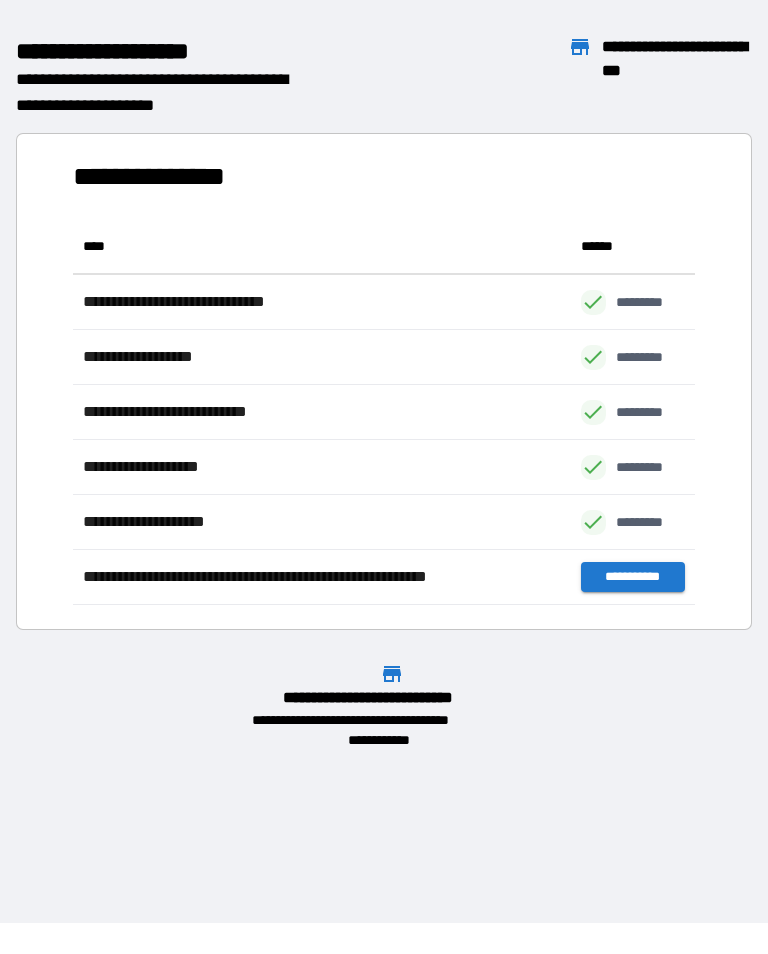 scroll, scrollTop: 1, scrollLeft: 1, axis: both 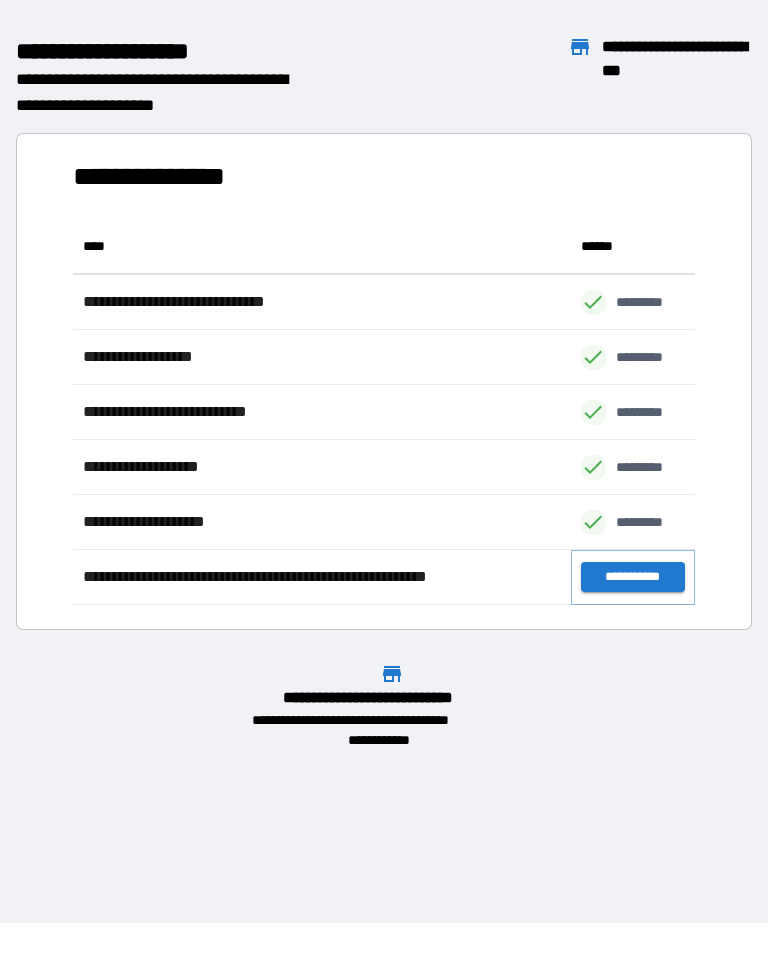 click on "**********" at bounding box center [633, 577] 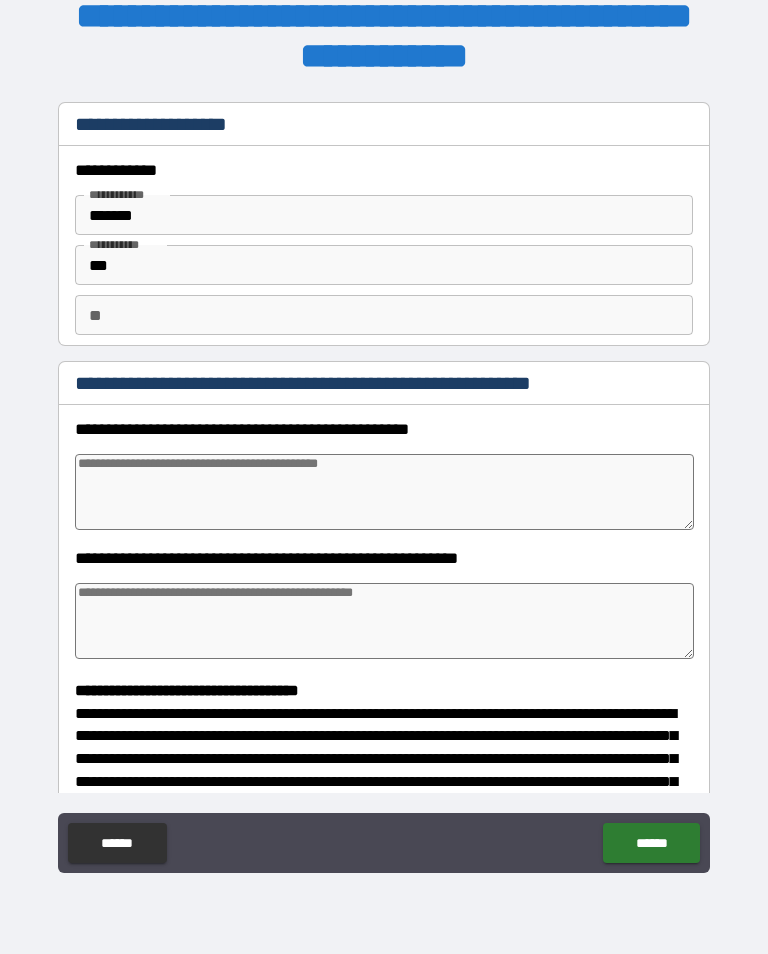 click at bounding box center [384, 492] 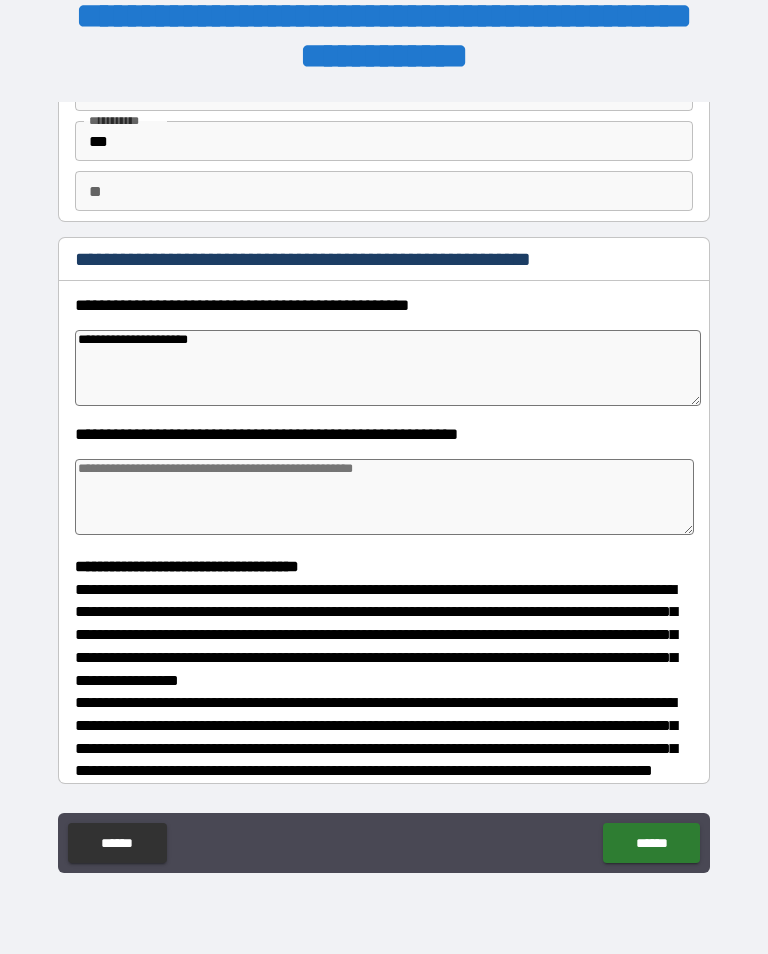 scroll, scrollTop: 124, scrollLeft: 0, axis: vertical 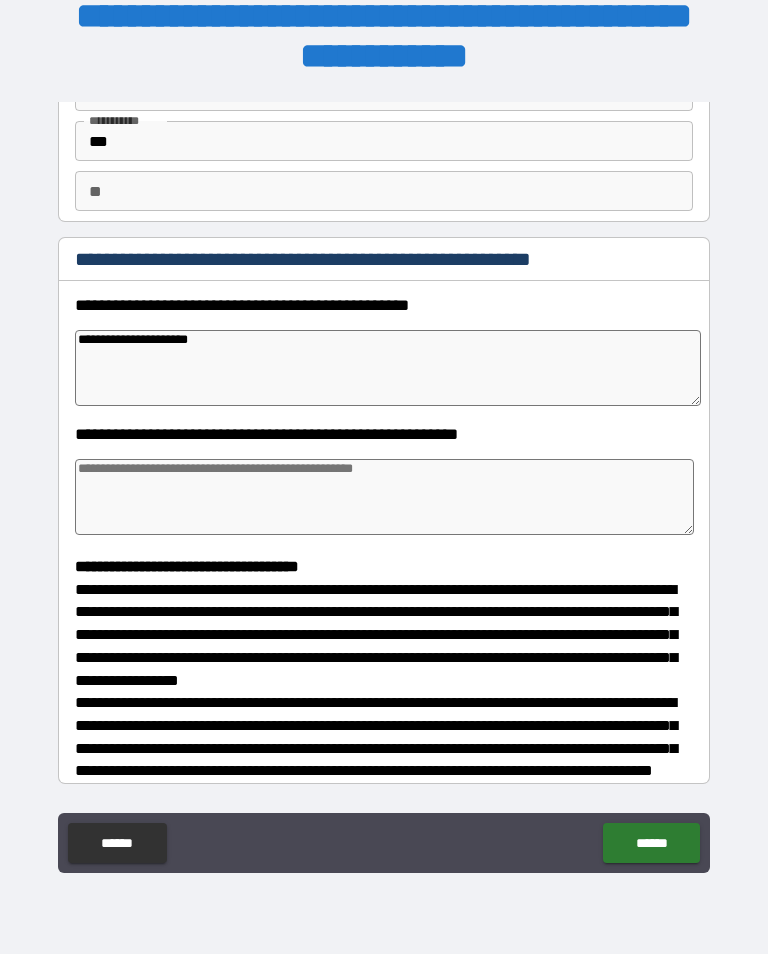 click at bounding box center [384, 497] 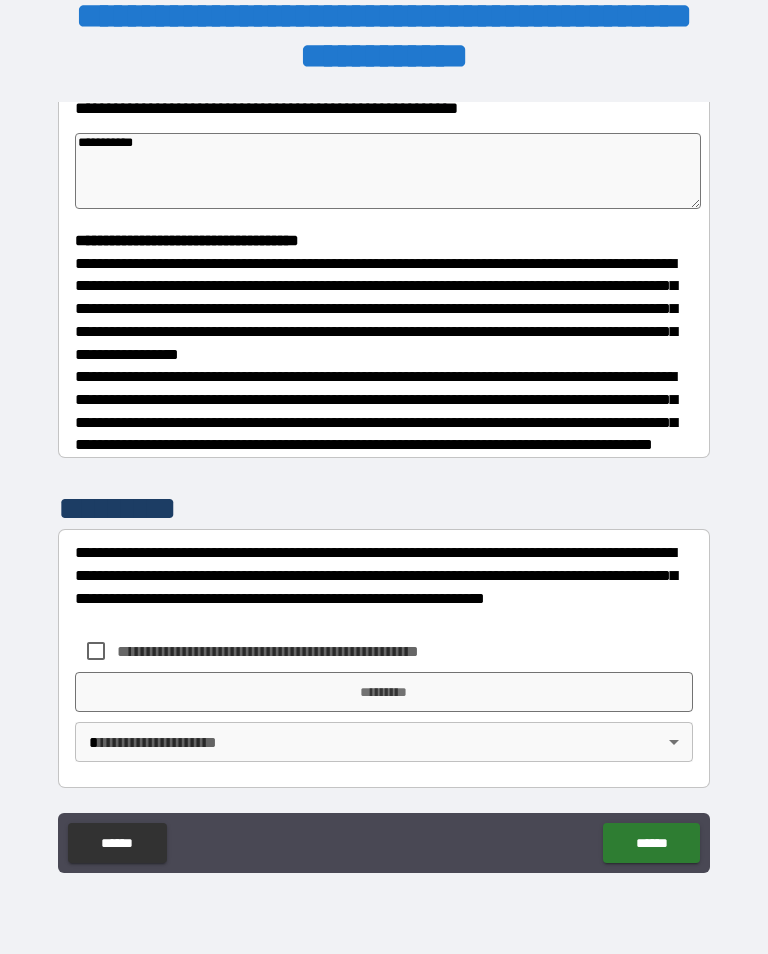 scroll, scrollTop: 465, scrollLeft: 0, axis: vertical 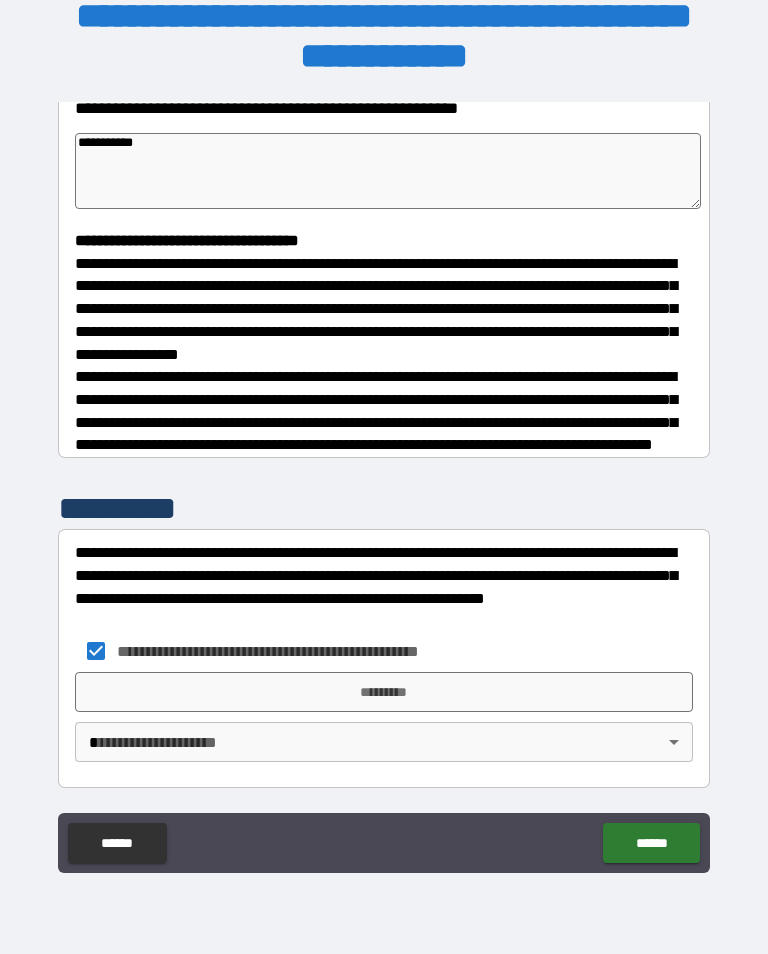 click on "*********" at bounding box center [384, 692] 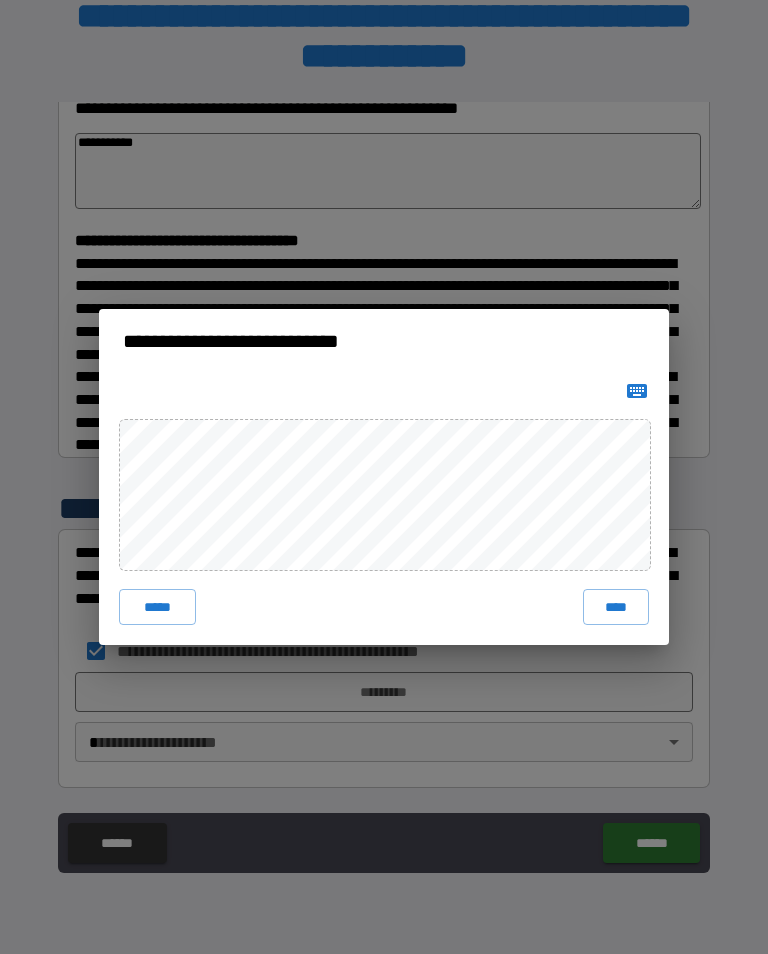 click on "****" at bounding box center (616, 607) 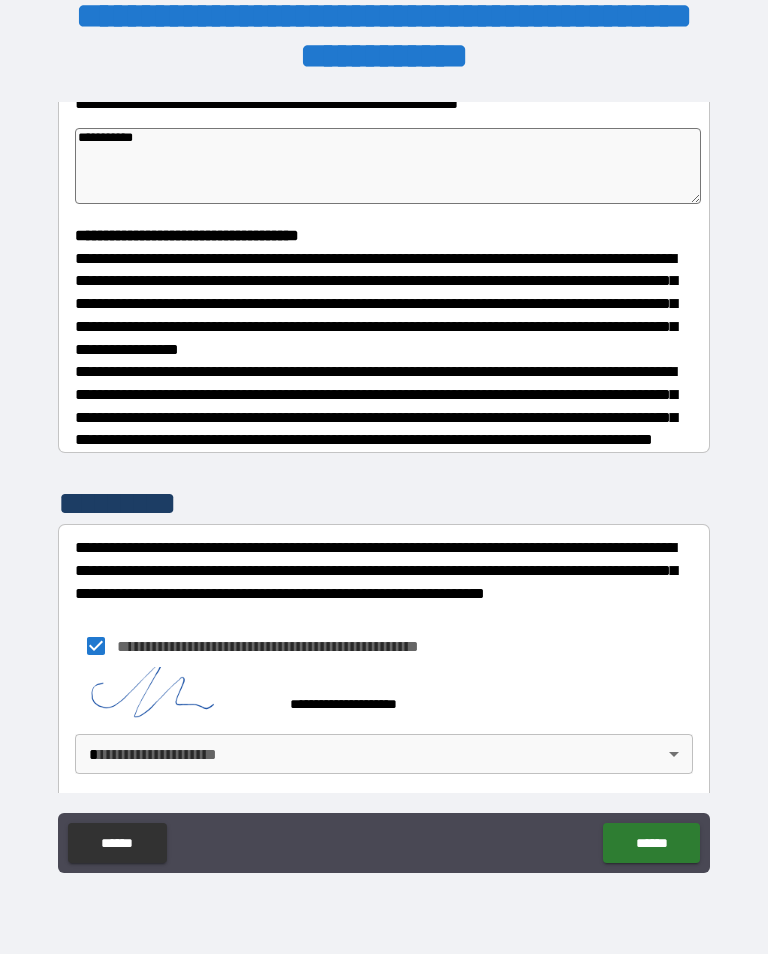 click on "**********" at bounding box center (384, 461) 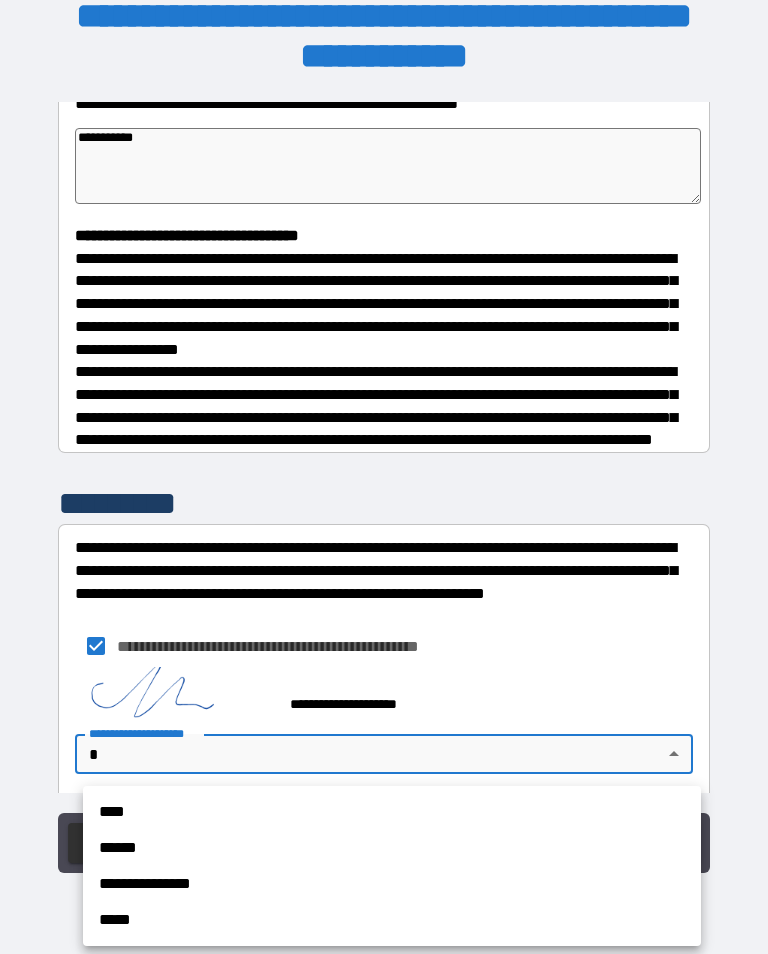 click on "**********" at bounding box center (392, 884) 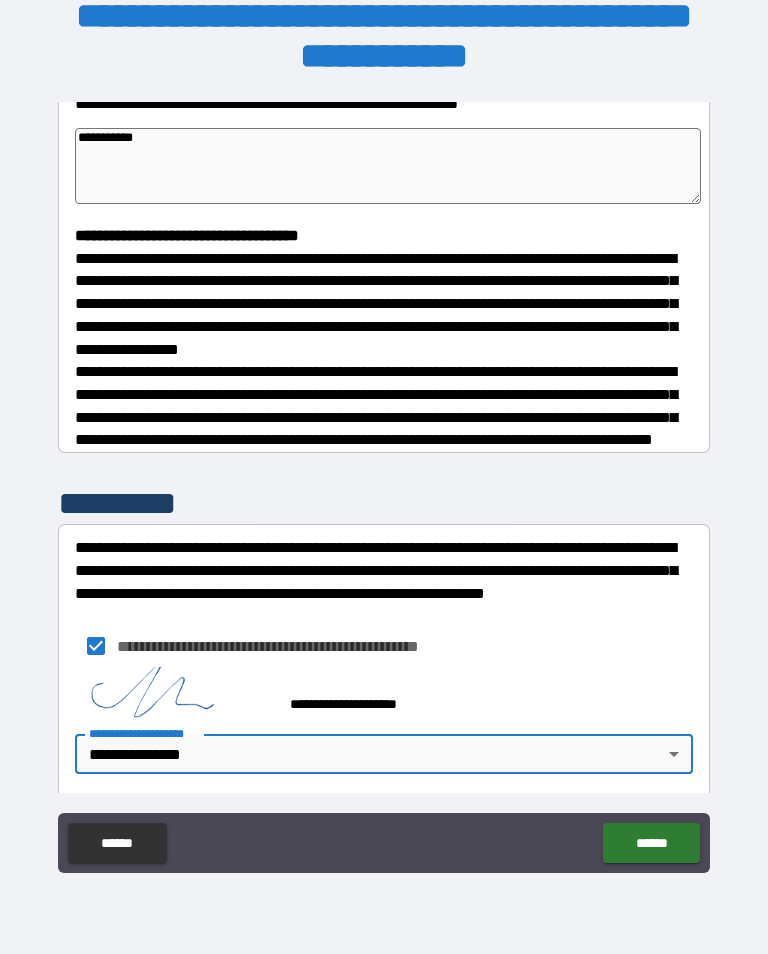click on "******" at bounding box center (651, 843) 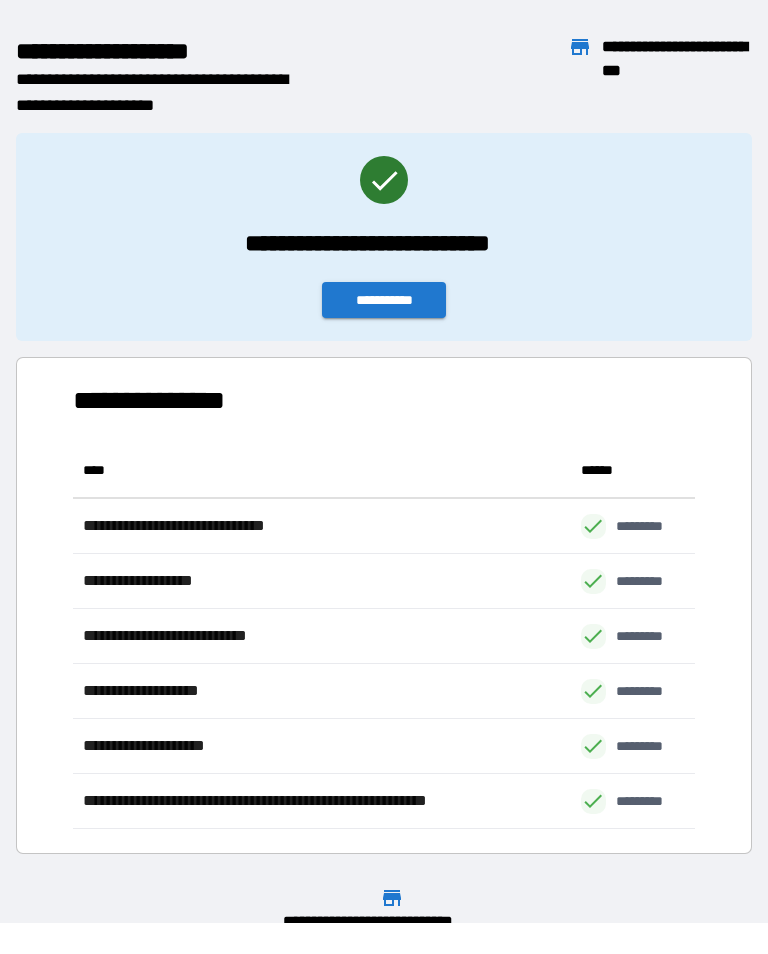 scroll, scrollTop: 1, scrollLeft: 1, axis: both 